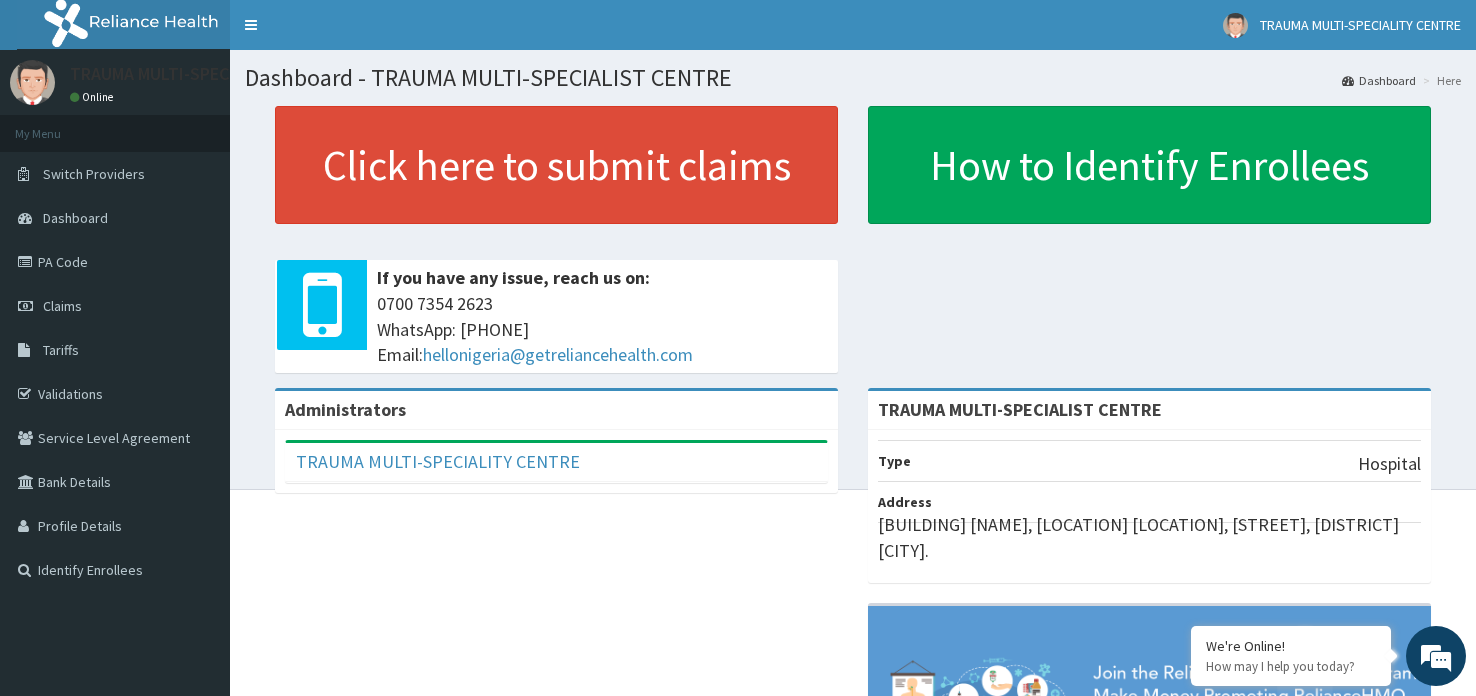 scroll, scrollTop: 0, scrollLeft: 0, axis: both 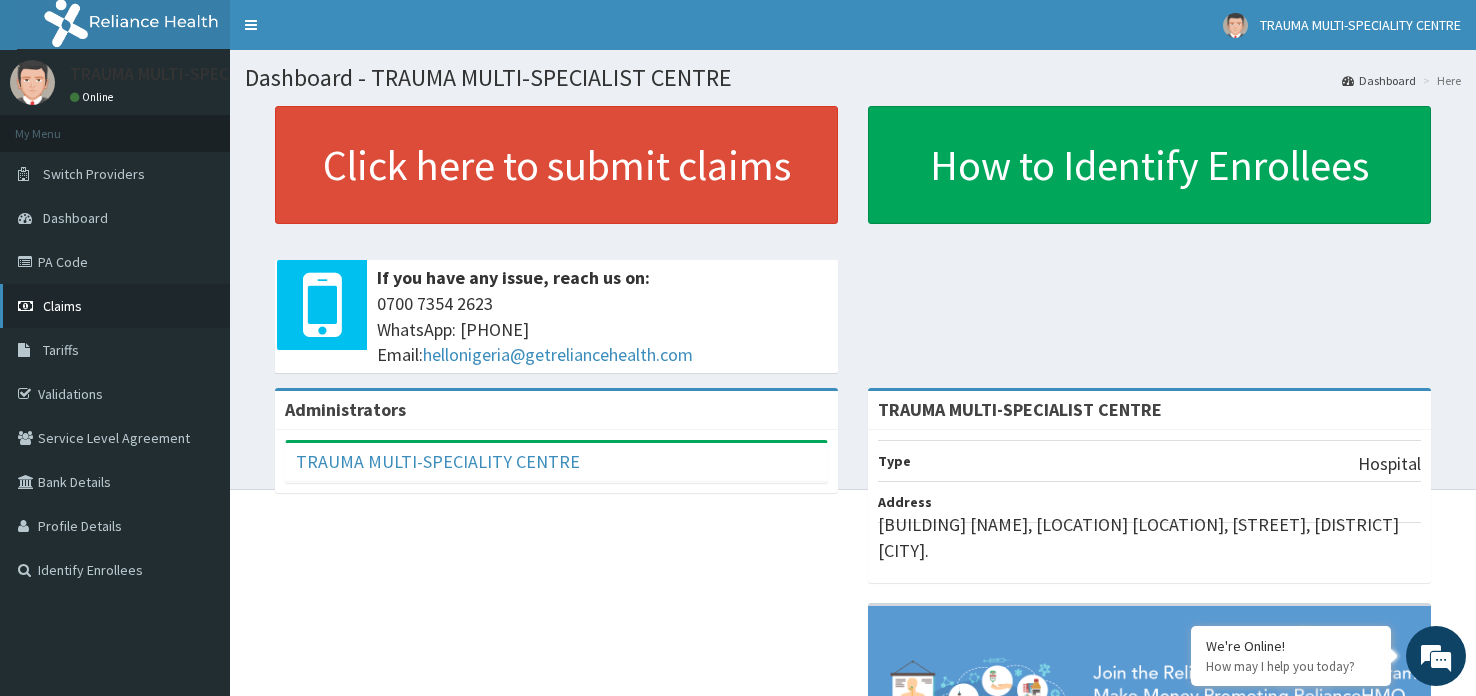 click on "Claims" at bounding box center (62, 306) 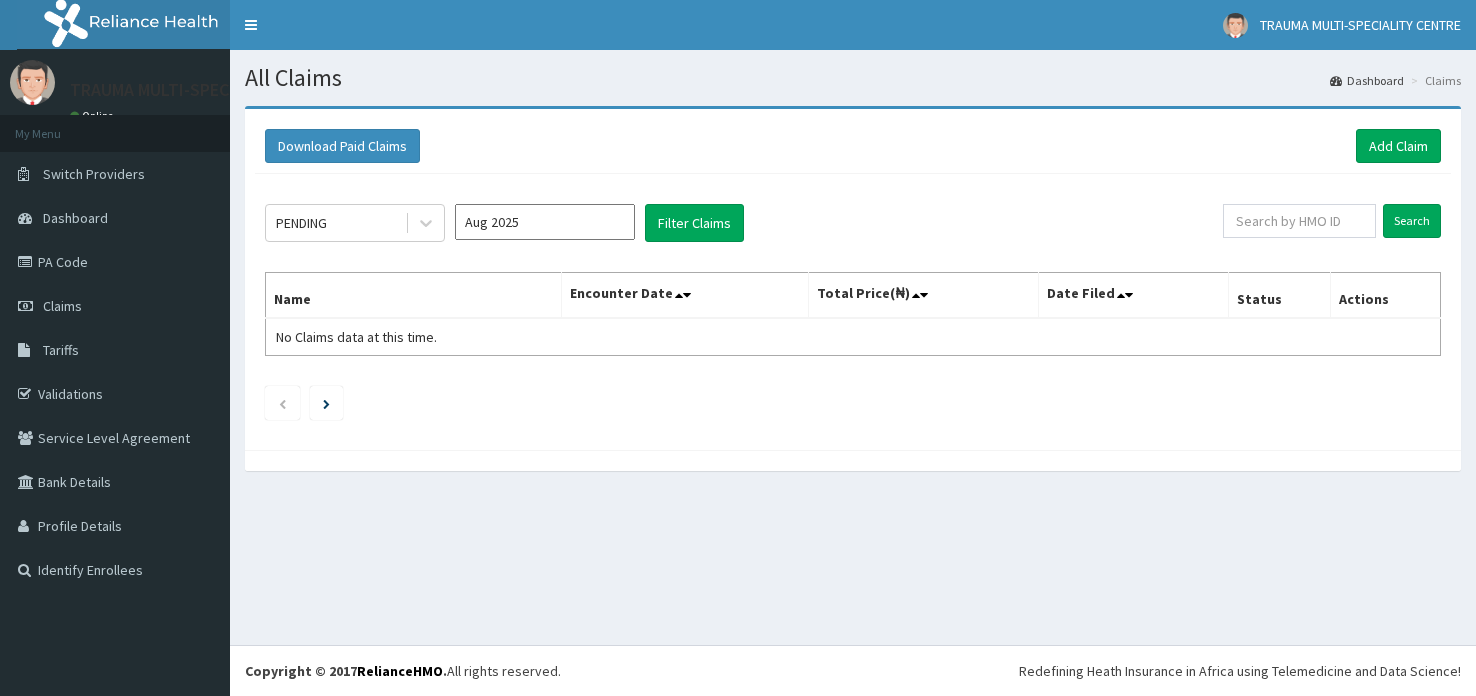 scroll, scrollTop: 0, scrollLeft: 0, axis: both 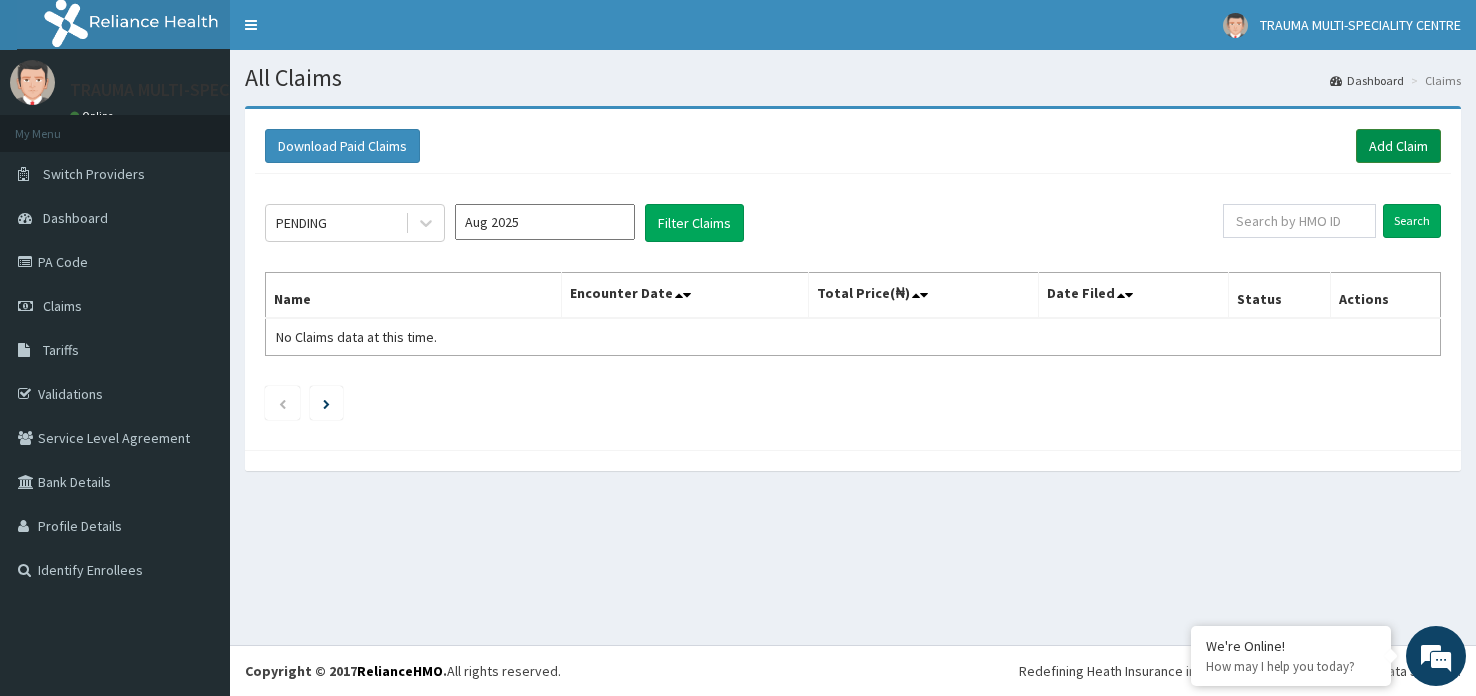 click on "Add Claim" at bounding box center (1398, 146) 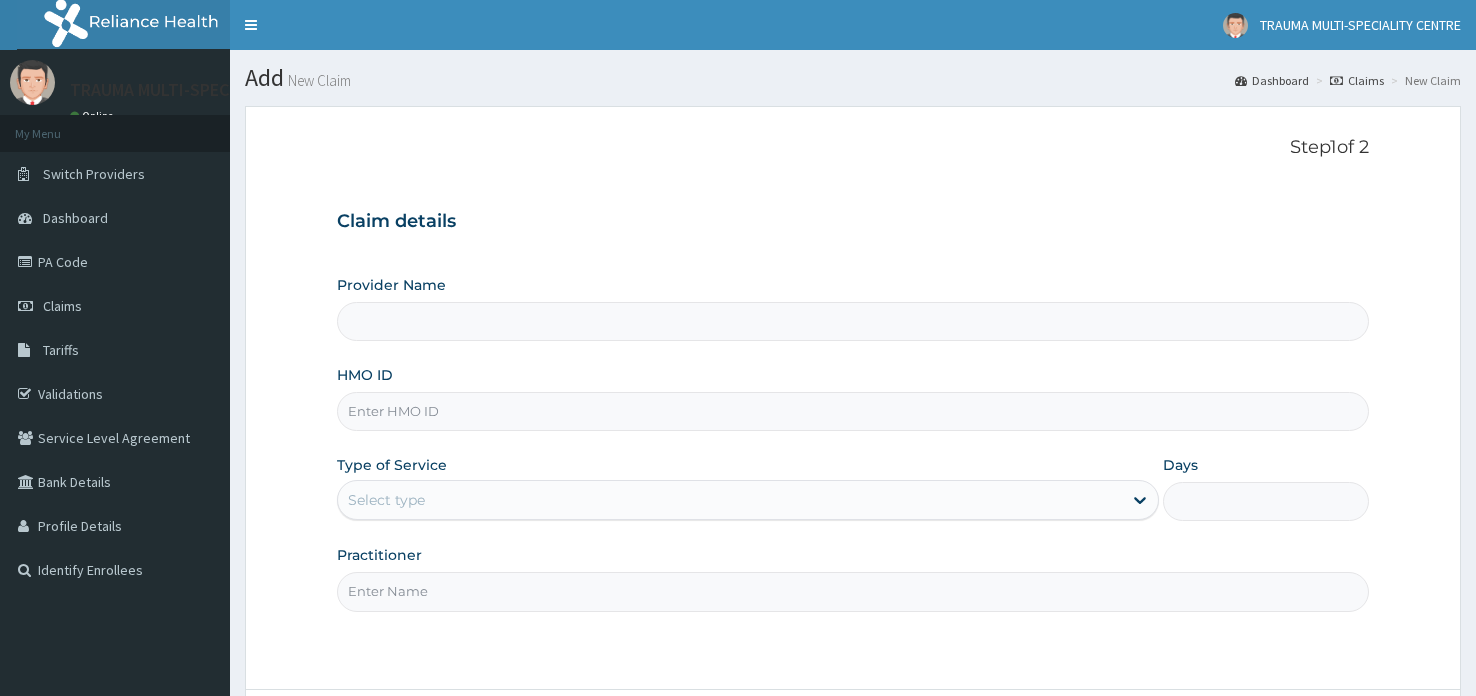 scroll, scrollTop: 0, scrollLeft: 0, axis: both 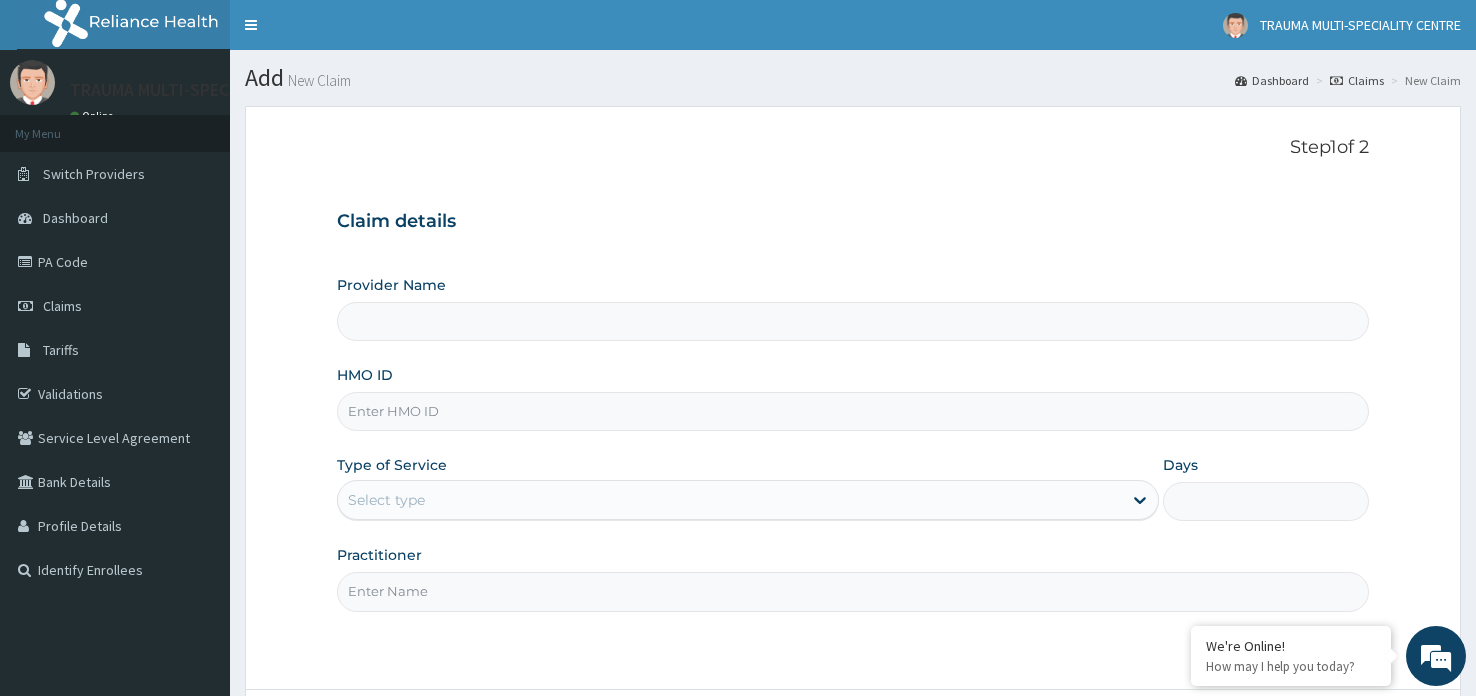 type on "TRAUMA MULTI-SPECIALIST CENTRE" 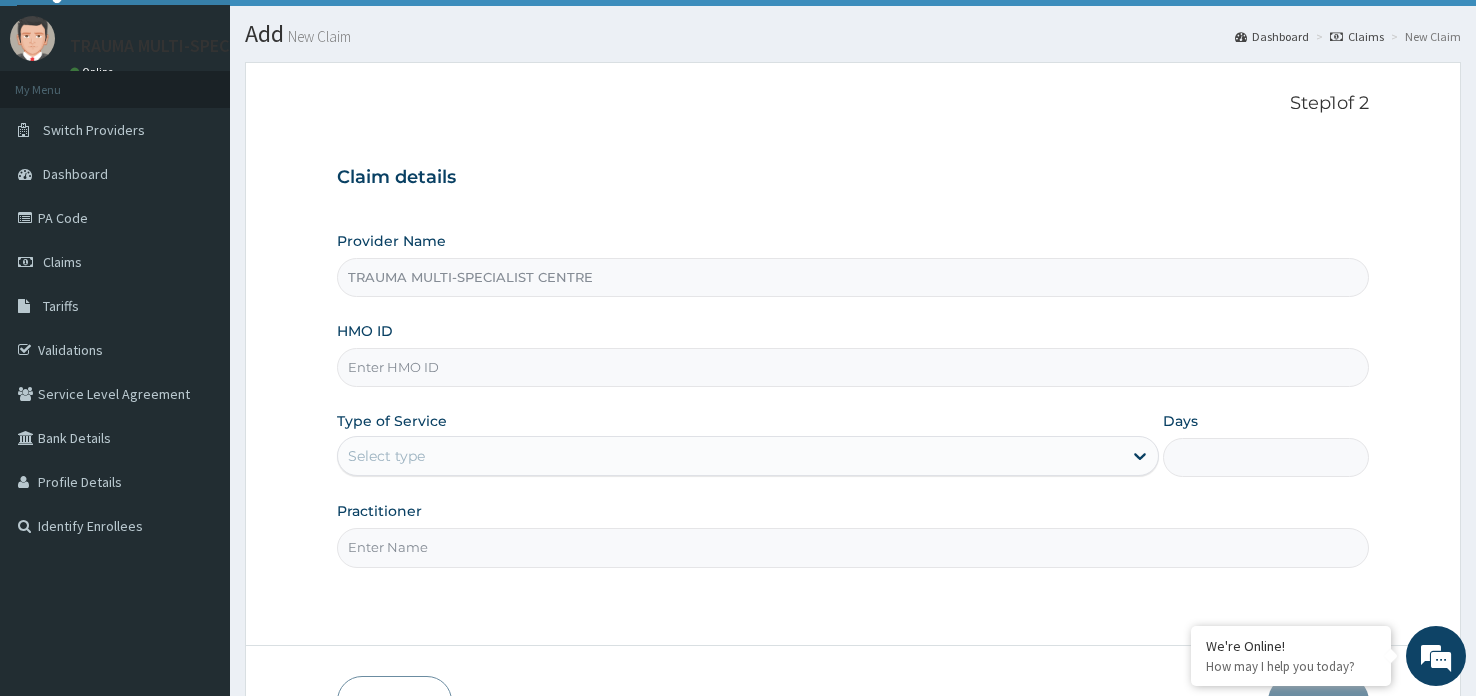 scroll, scrollTop: 63, scrollLeft: 0, axis: vertical 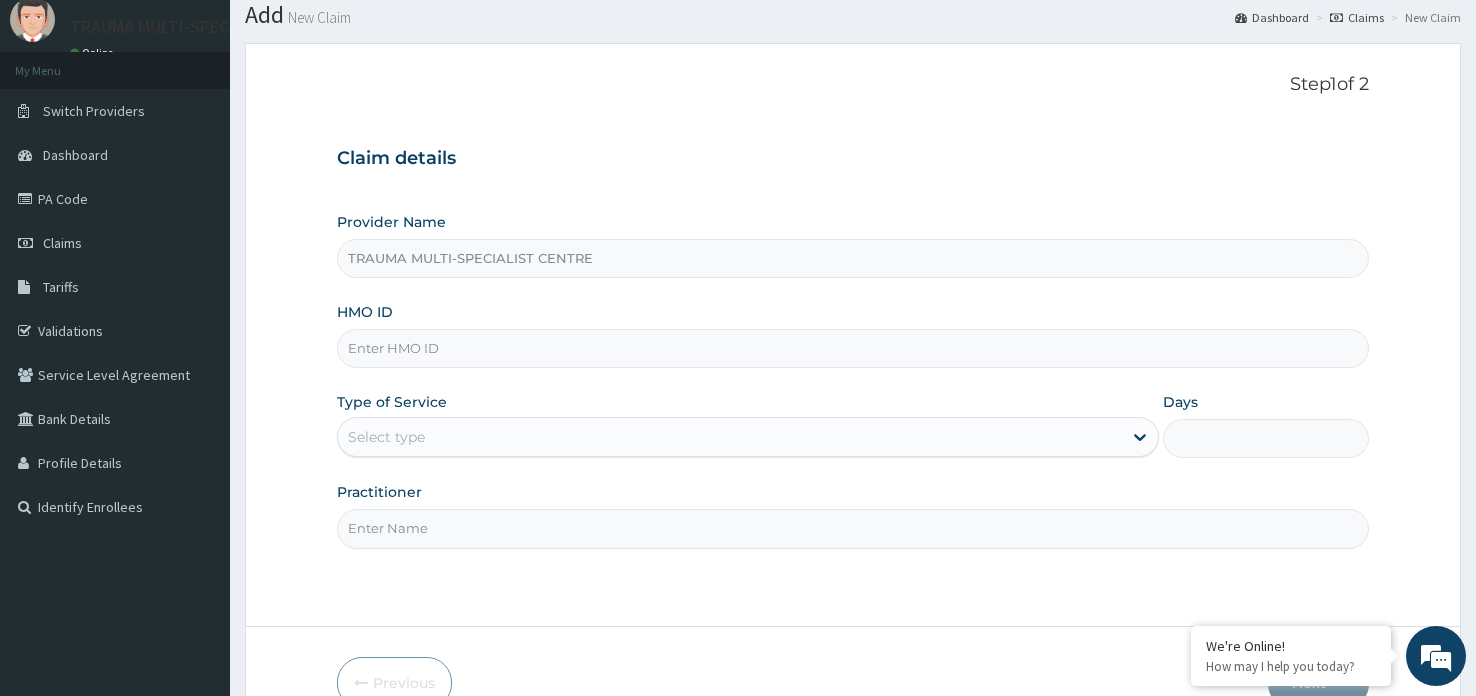 click on "HMO ID" at bounding box center (853, 348) 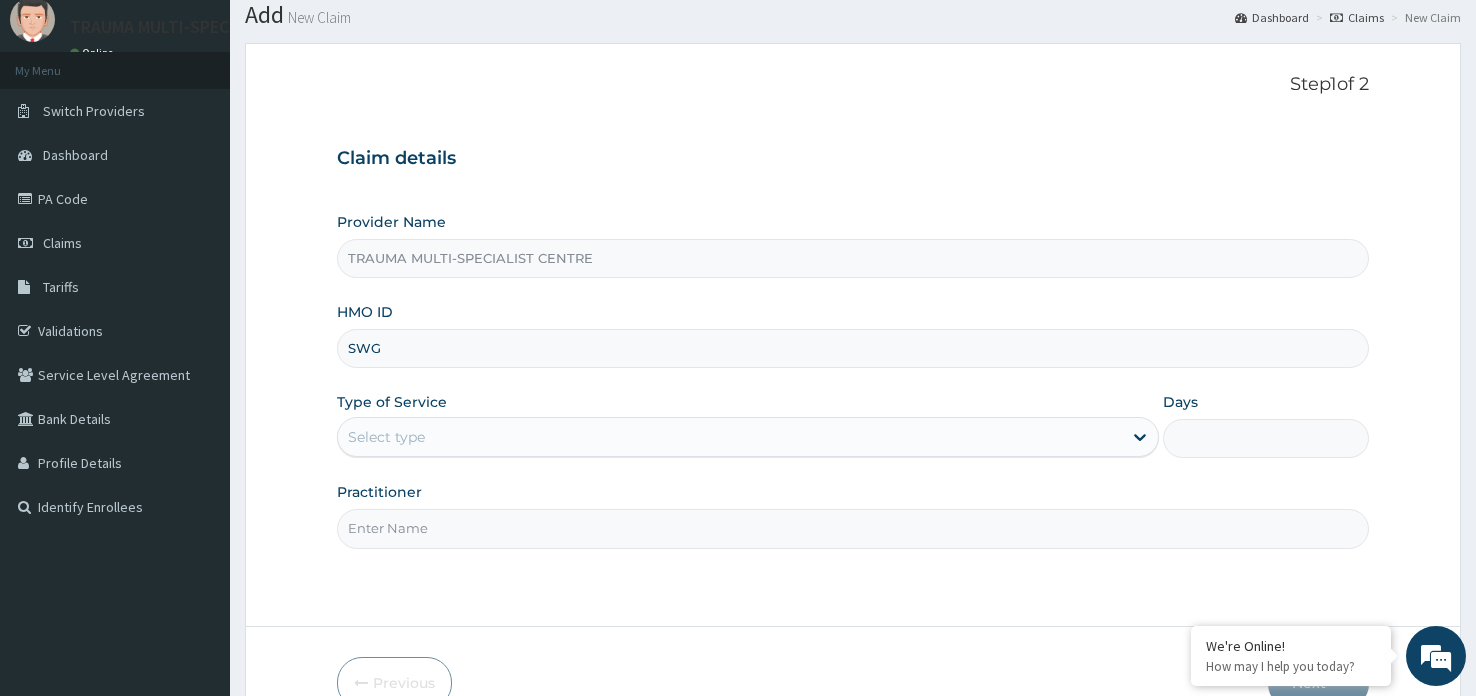 type on "SWG/10214/A" 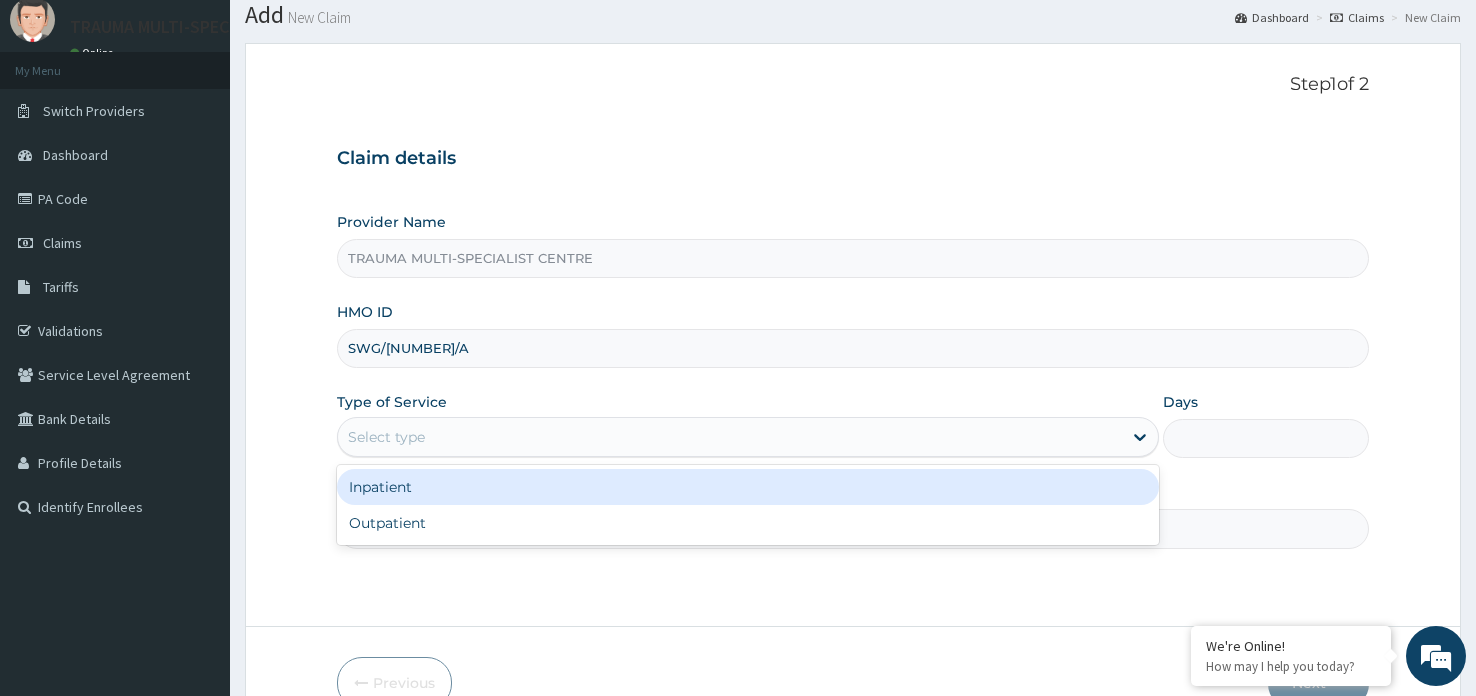 click on "Select type" at bounding box center (730, 437) 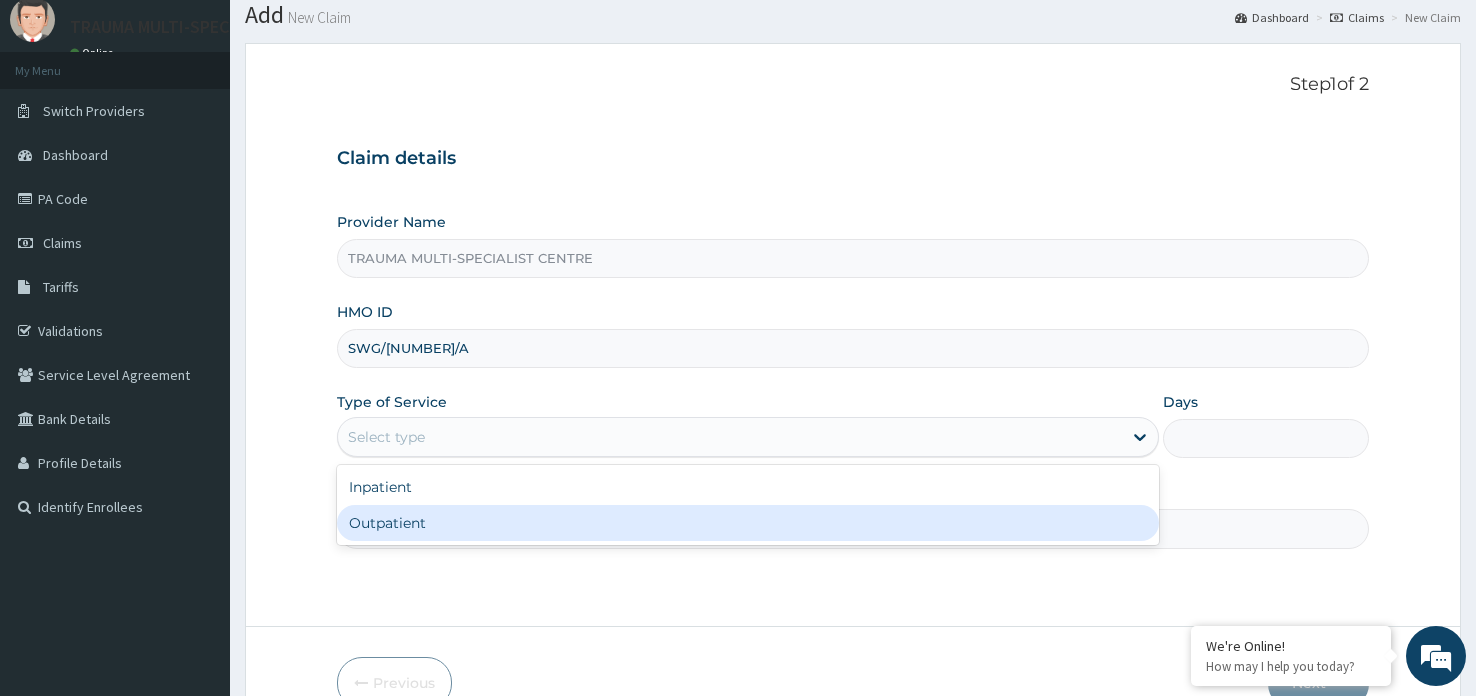 click on "Outpatient" at bounding box center [748, 523] 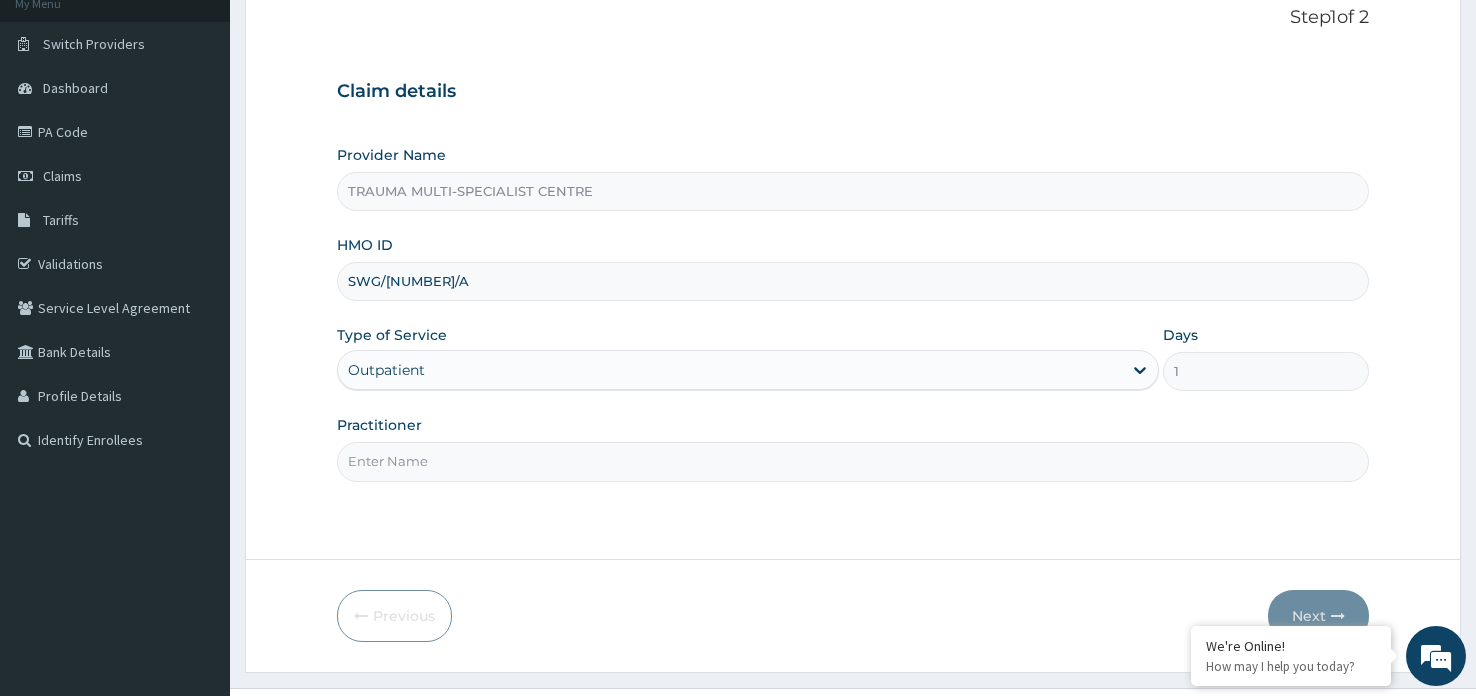 scroll, scrollTop: 172, scrollLeft: 0, axis: vertical 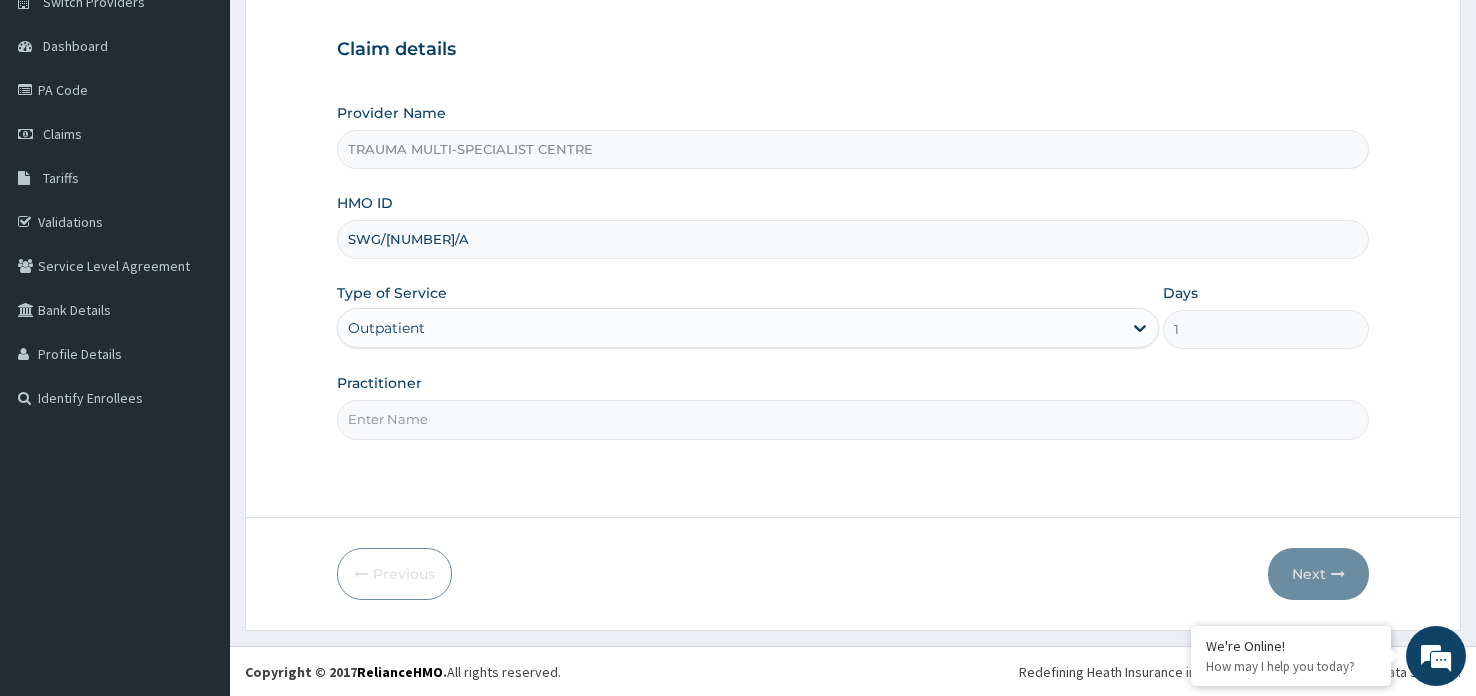 click on "Practitioner" at bounding box center (853, 419) 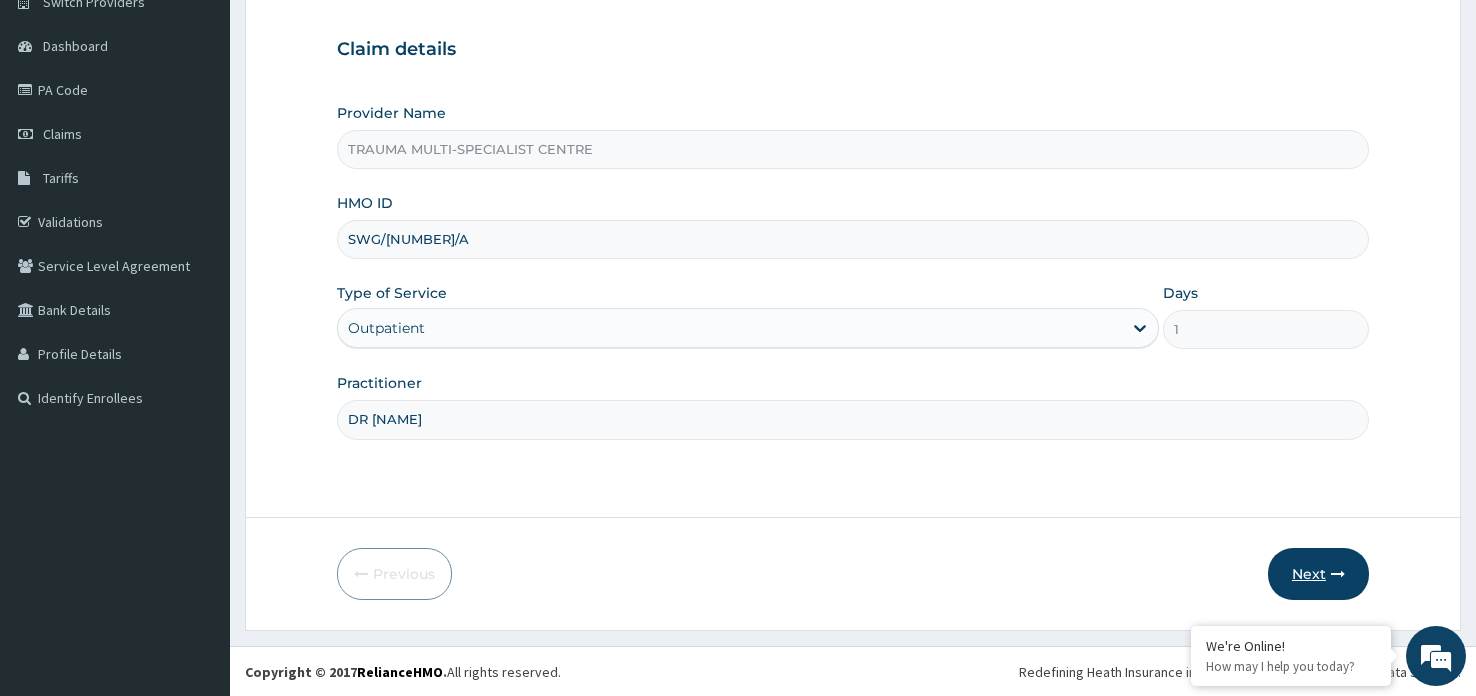 type on "DR PHILLIPA" 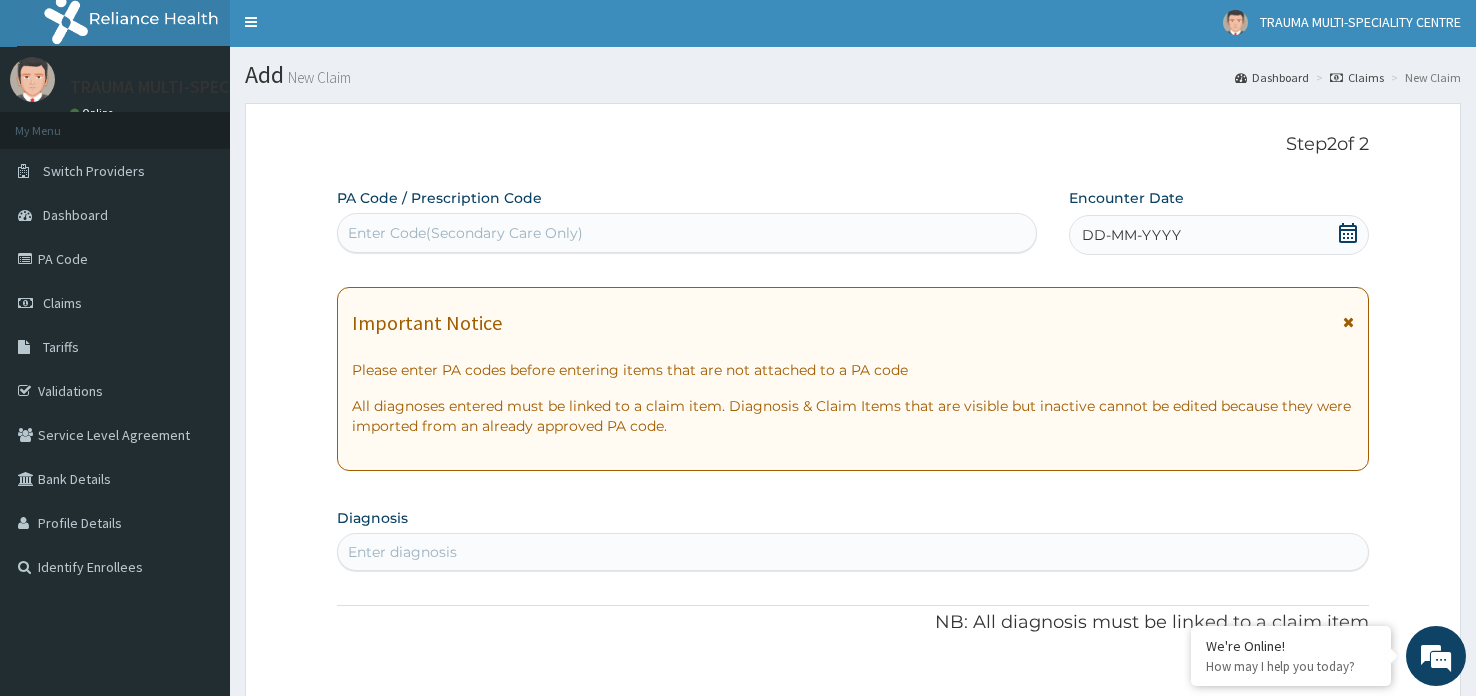 scroll, scrollTop: 0, scrollLeft: 0, axis: both 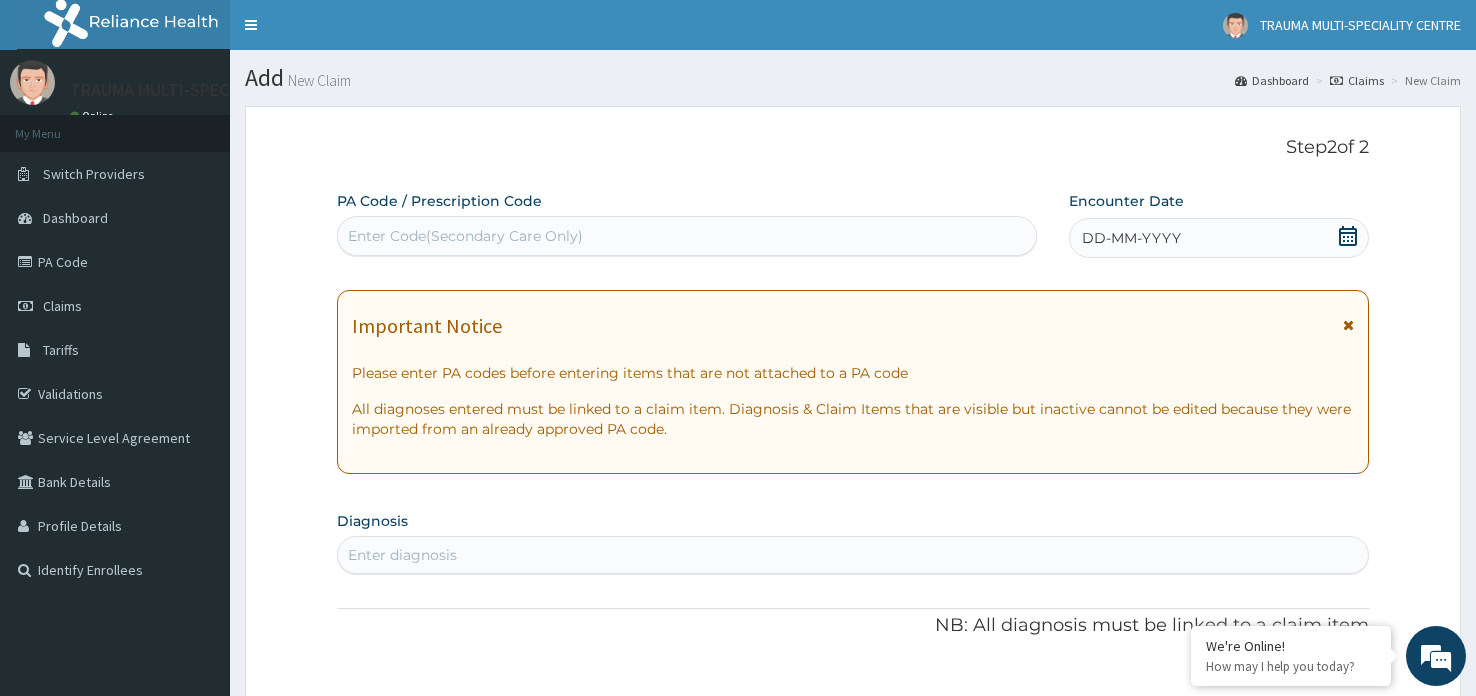 click on "Enter Code(Secondary Care Only)" at bounding box center [687, 236] 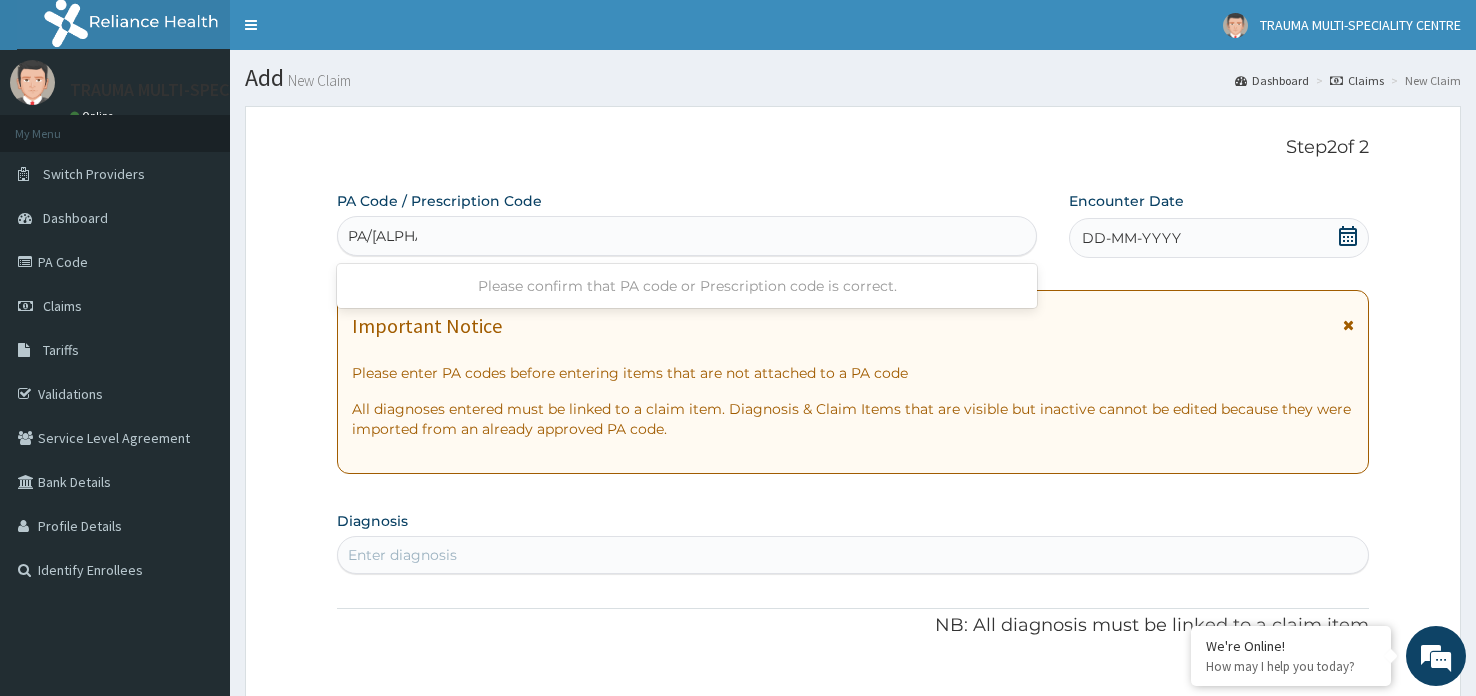 type on "PA/E552CB" 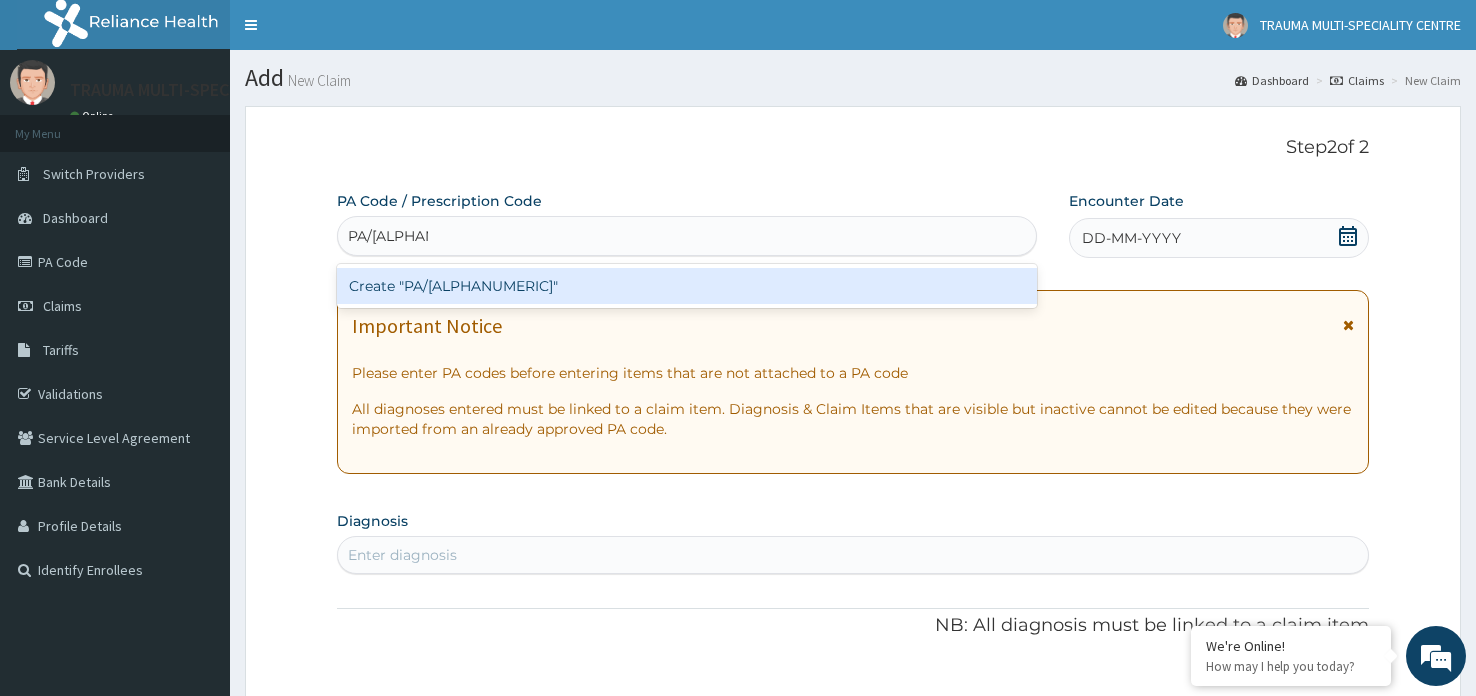 click on "Create "PA/E552CB"" at bounding box center [687, 286] 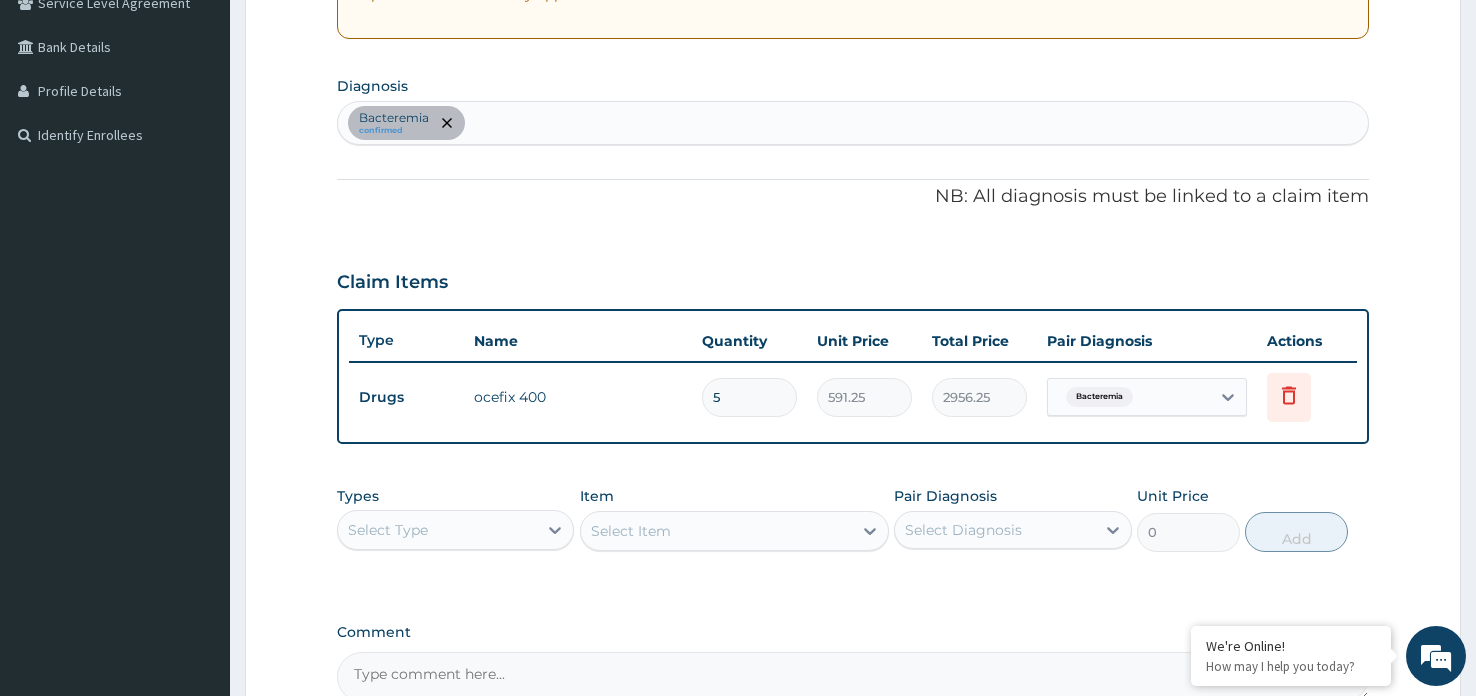 scroll, scrollTop: 432, scrollLeft: 0, axis: vertical 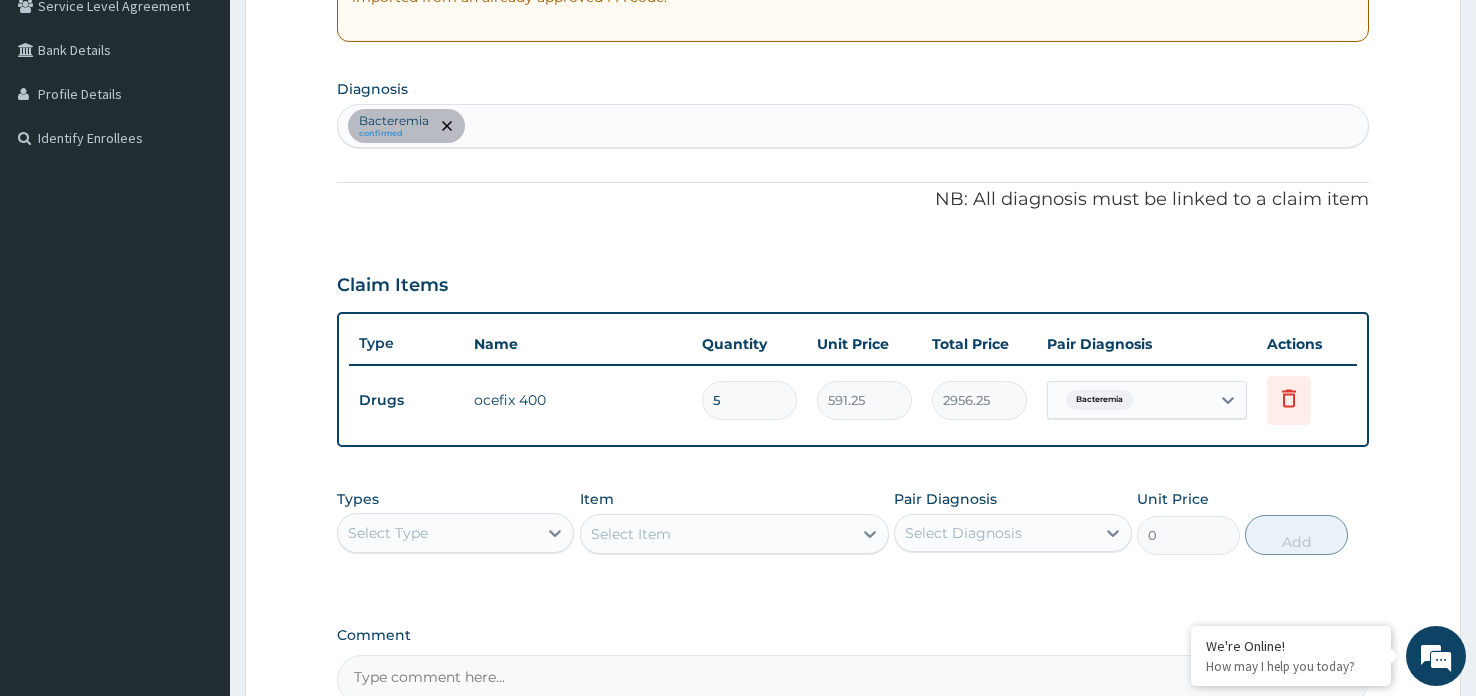 click on "Bacteremia confirmed" at bounding box center [853, 126] 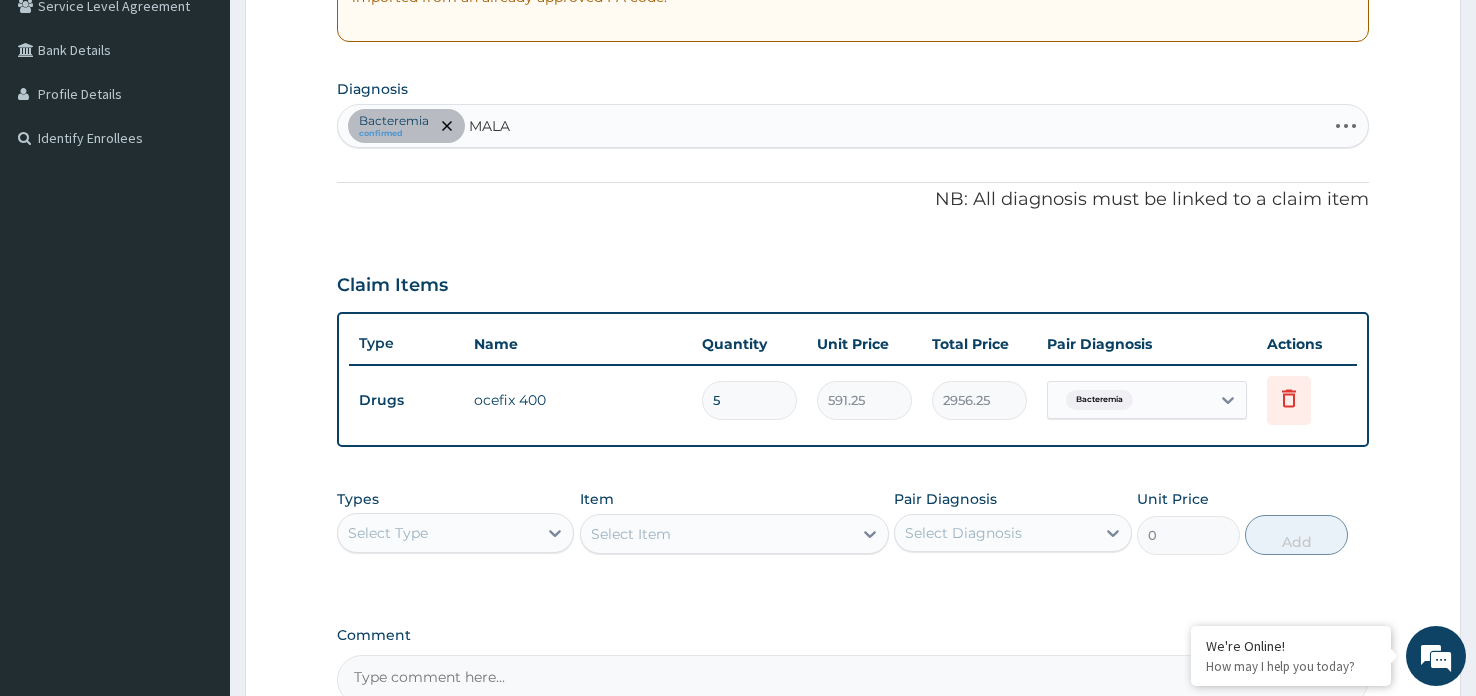 type on "MALAI" 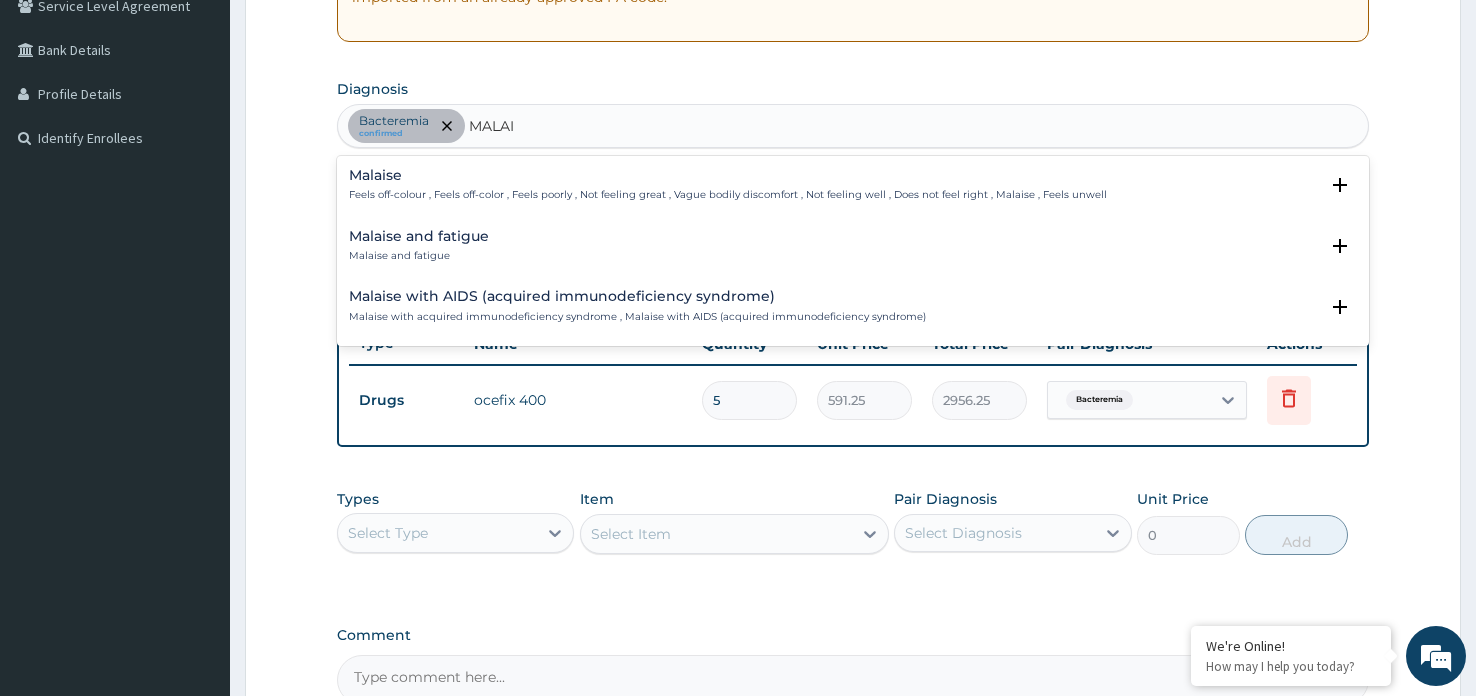click on "Feels off-colour , Feels off-color , Feels poorly , Not feeling great , Vague bodily discomfort , Not feeling well , Does not feel right , Malaise , Feels unwell" at bounding box center (728, 195) 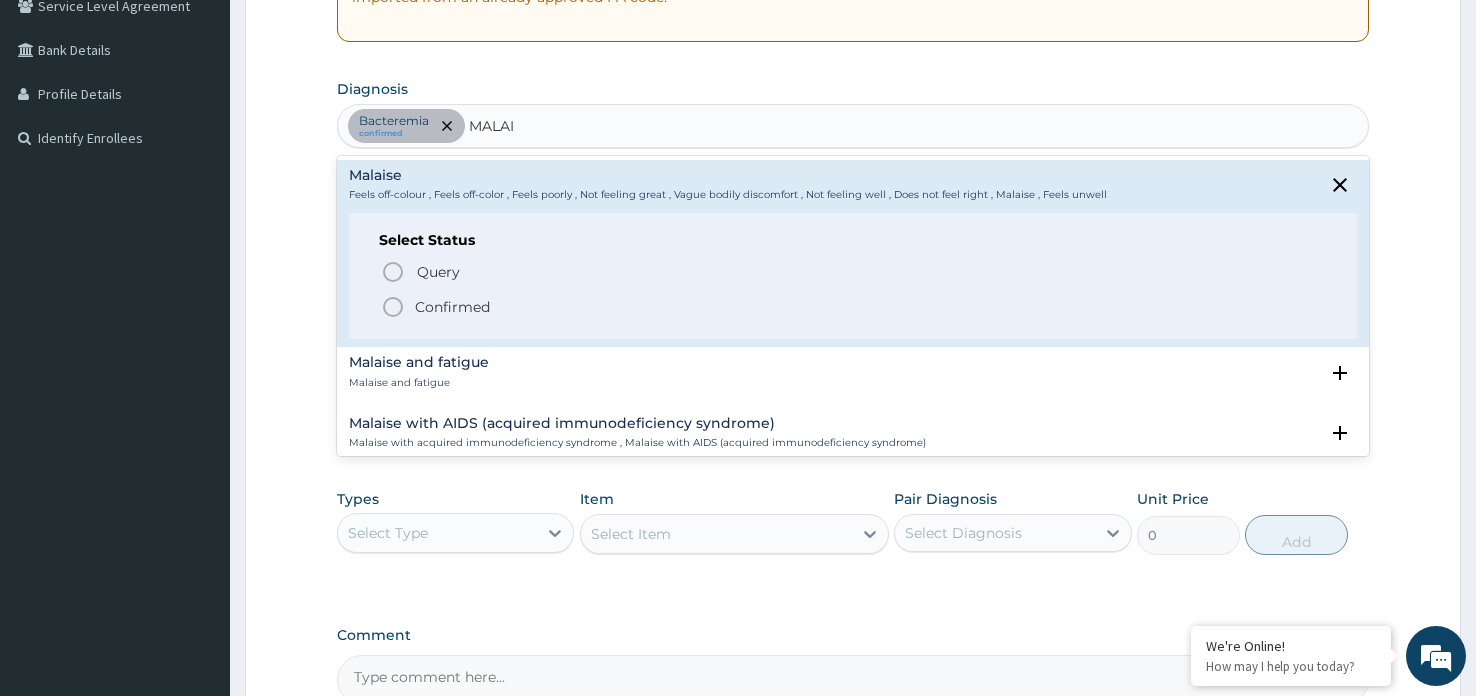 click on "Confirmed" at bounding box center (452, 307) 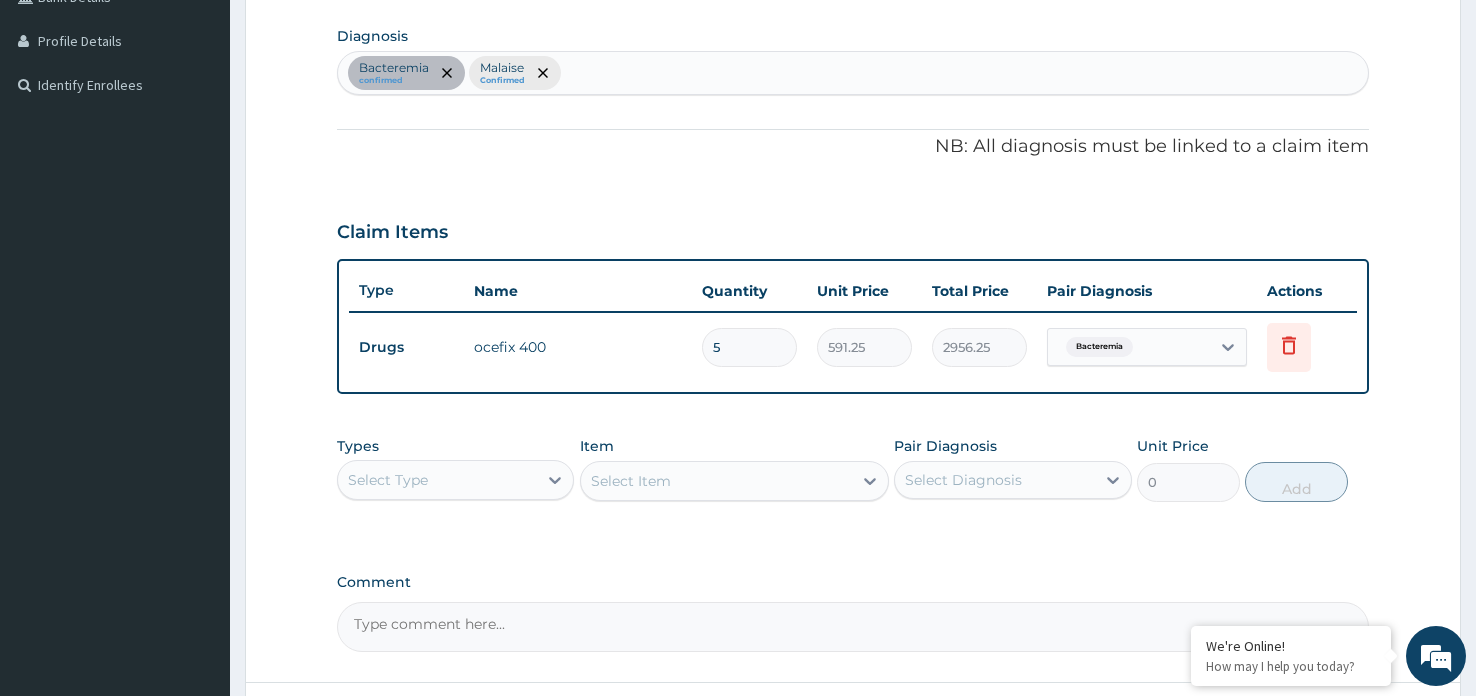 scroll, scrollTop: 485, scrollLeft: 0, axis: vertical 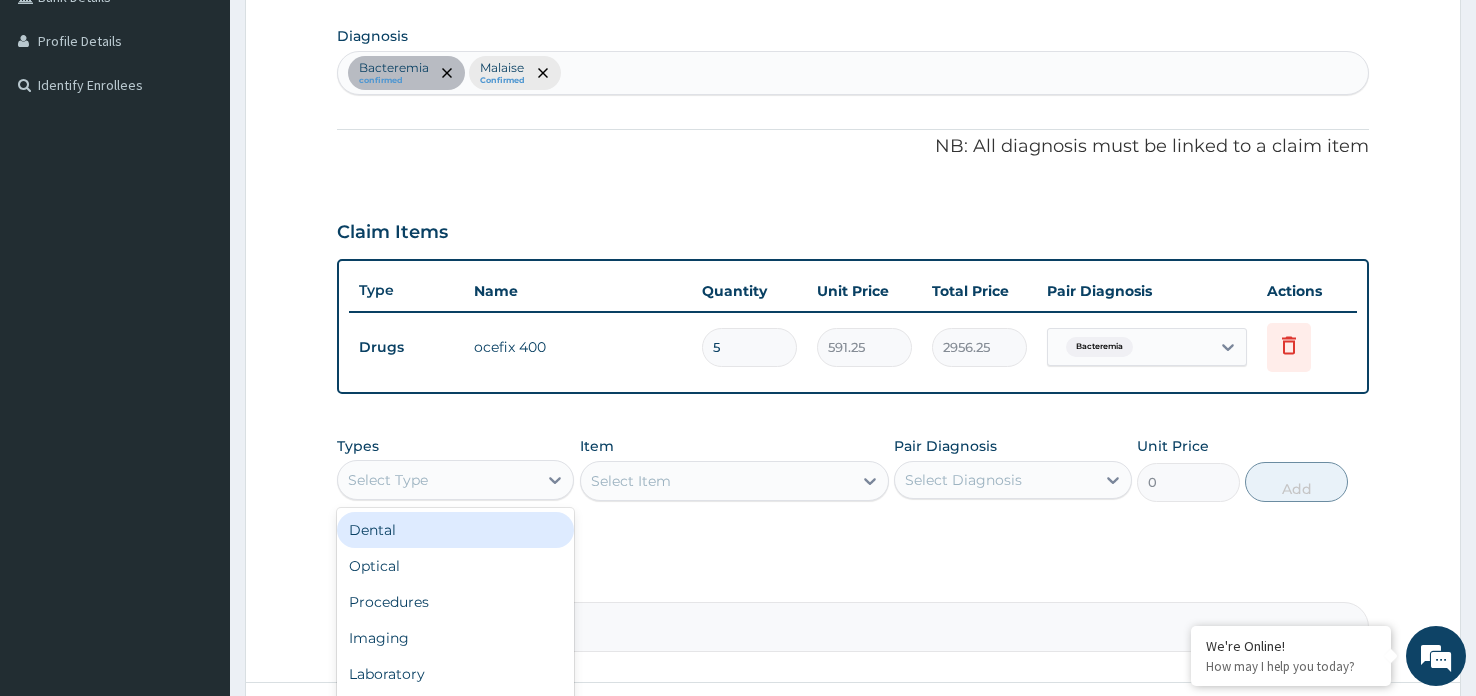 click on "Select Type" at bounding box center [437, 480] 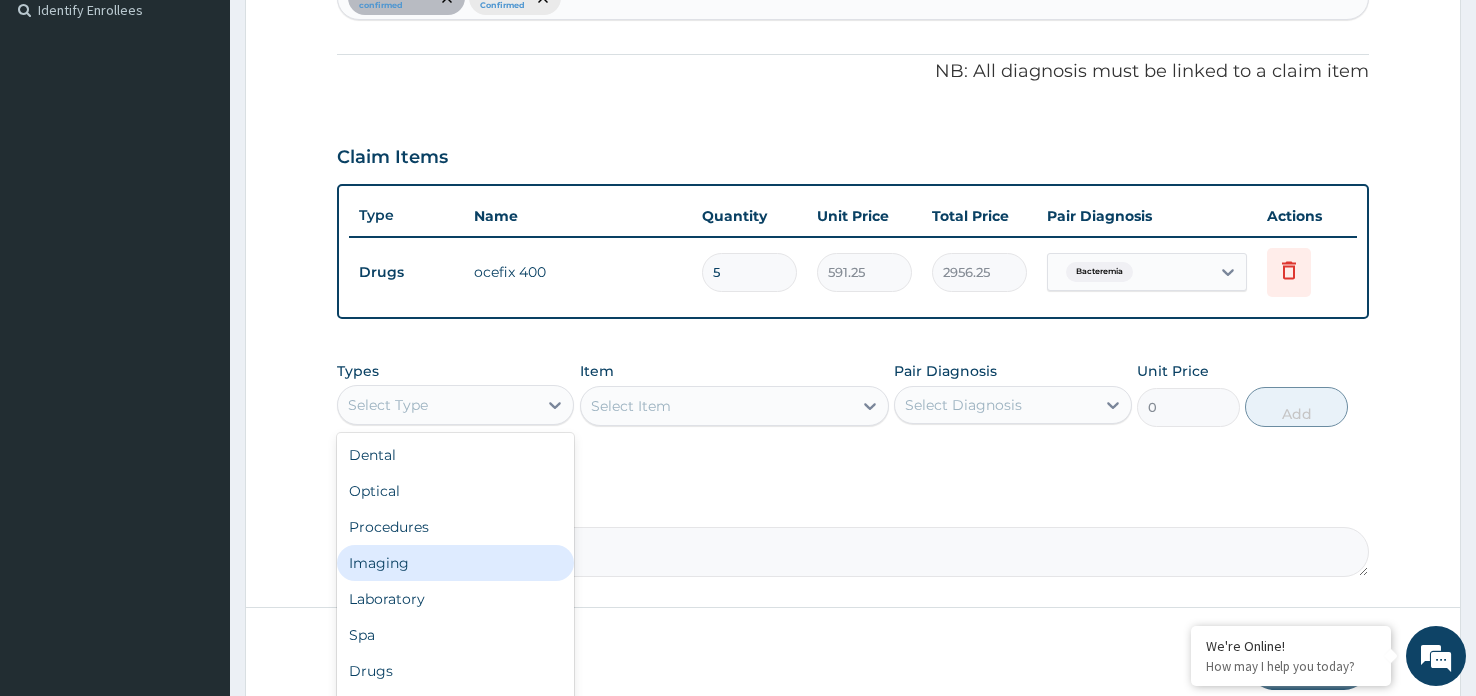 scroll, scrollTop: 605, scrollLeft: 0, axis: vertical 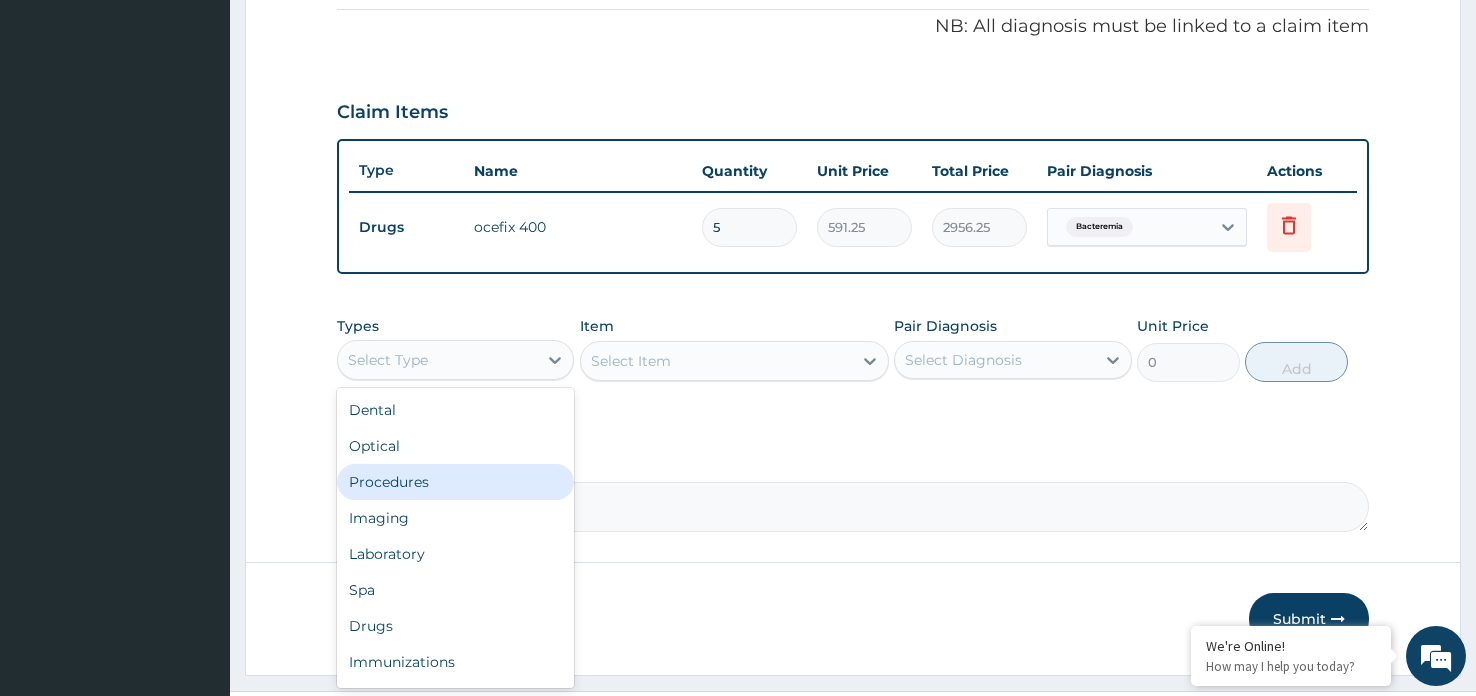 click on "Procedures" at bounding box center [455, 482] 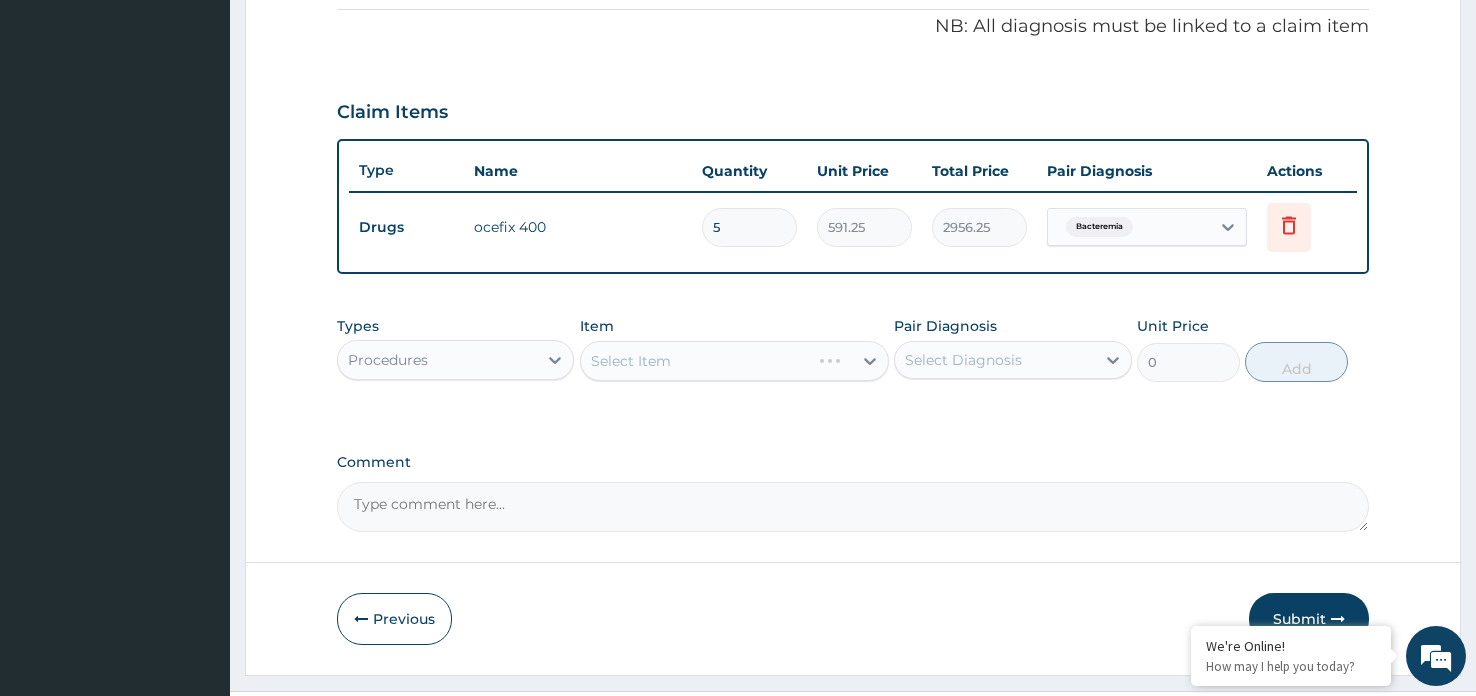 click on "Select Item" at bounding box center (735, 361) 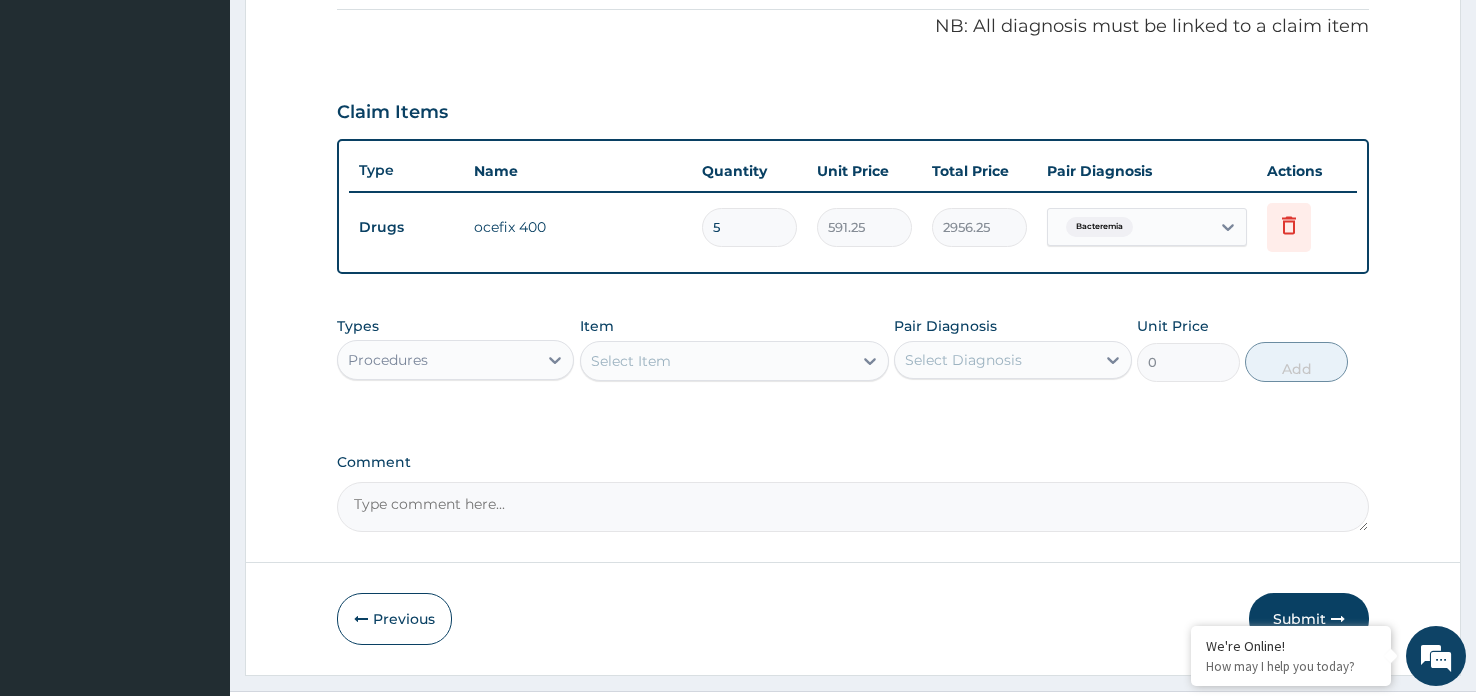 click on "Select Item" at bounding box center [717, 361] 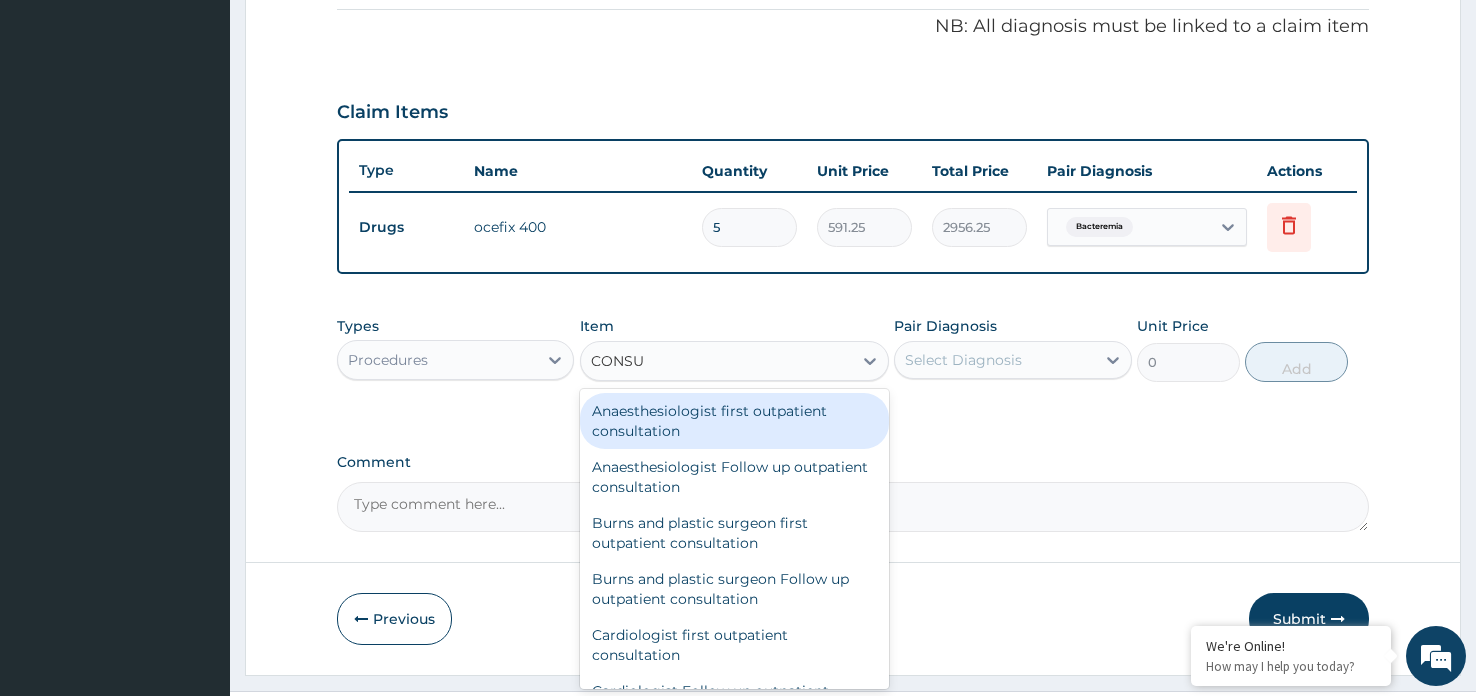 type on "CONSUL" 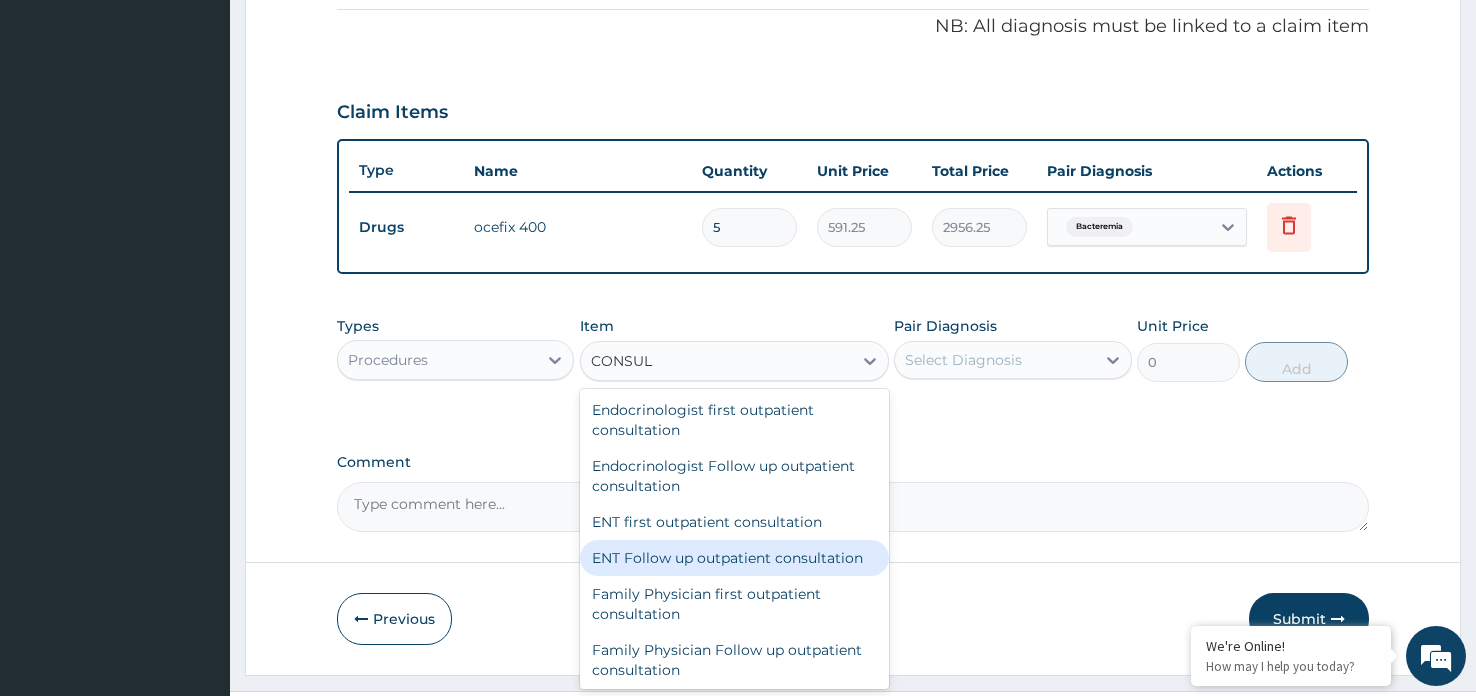 scroll, scrollTop: 827, scrollLeft: 0, axis: vertical 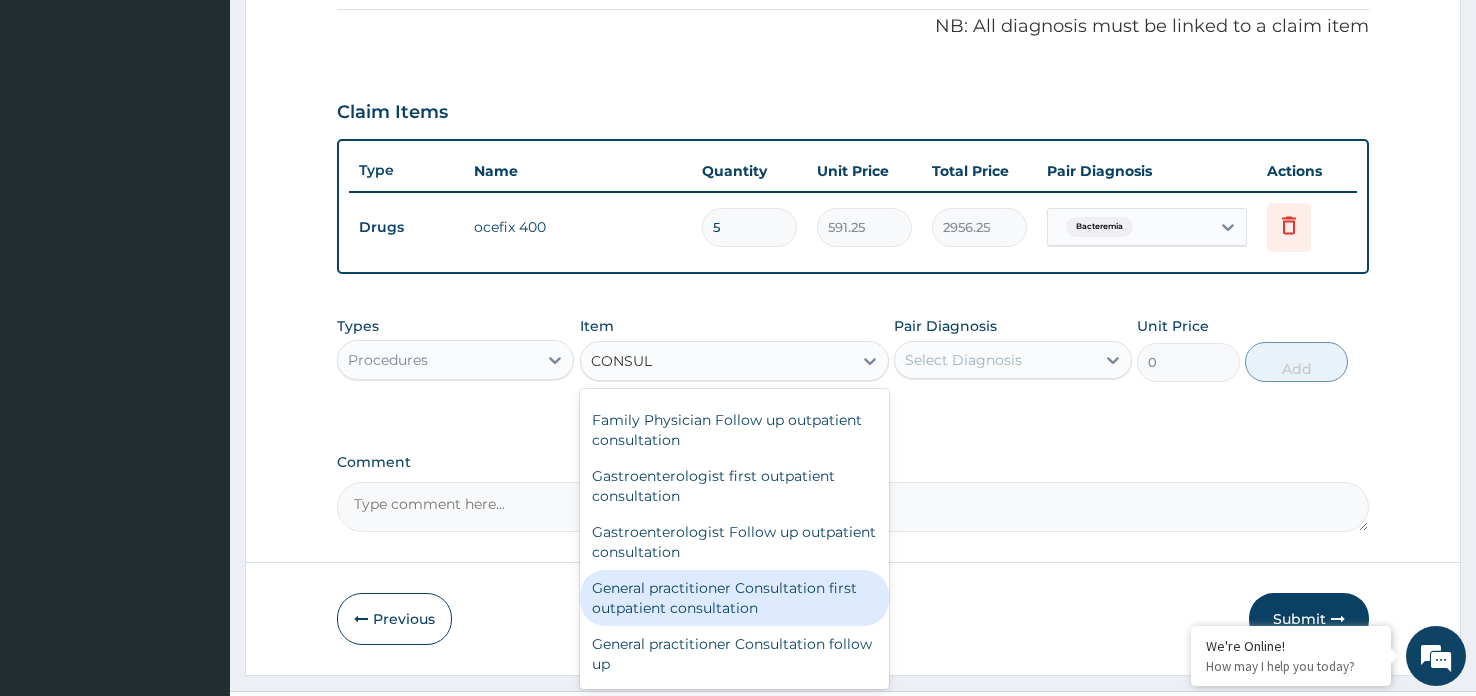 click on "General practitioner Consultation first outpatient consultation" at bounding box center [735, 598] 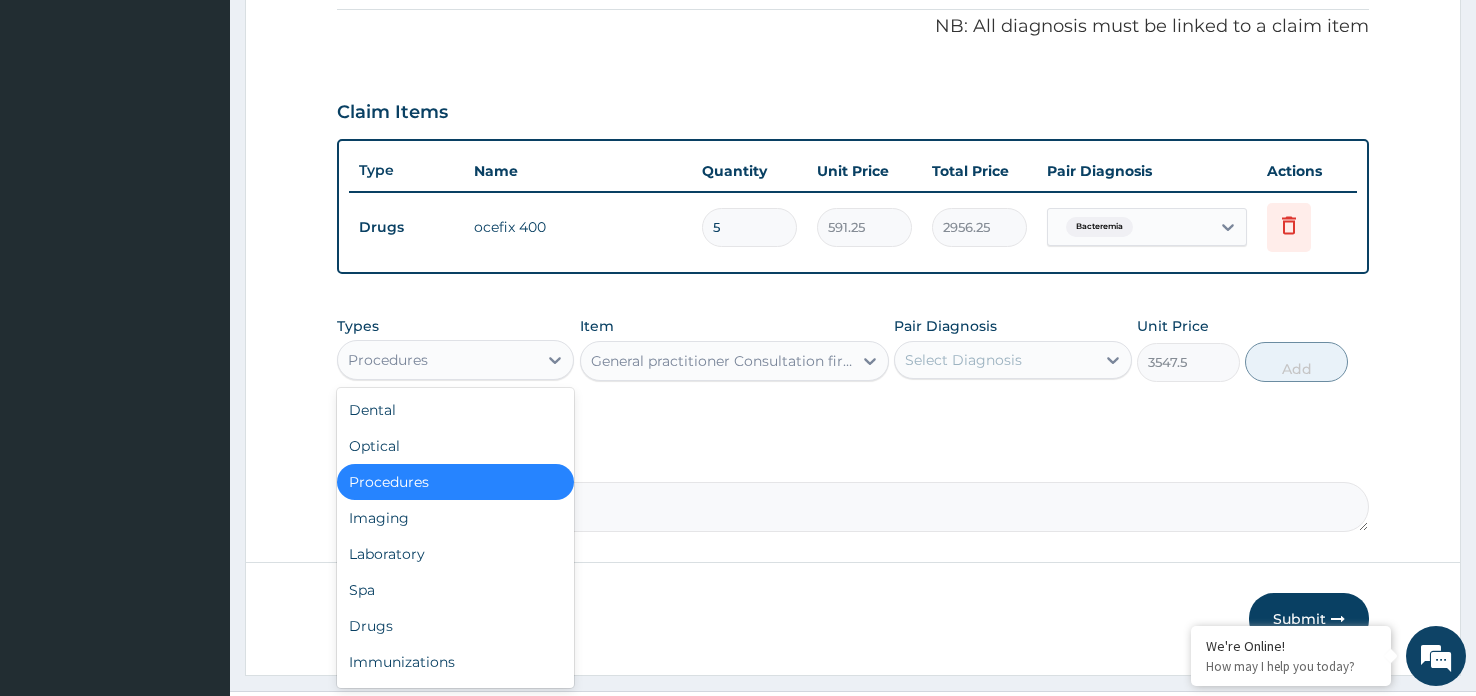click on "Procedures" at bounding box center [437, 360] 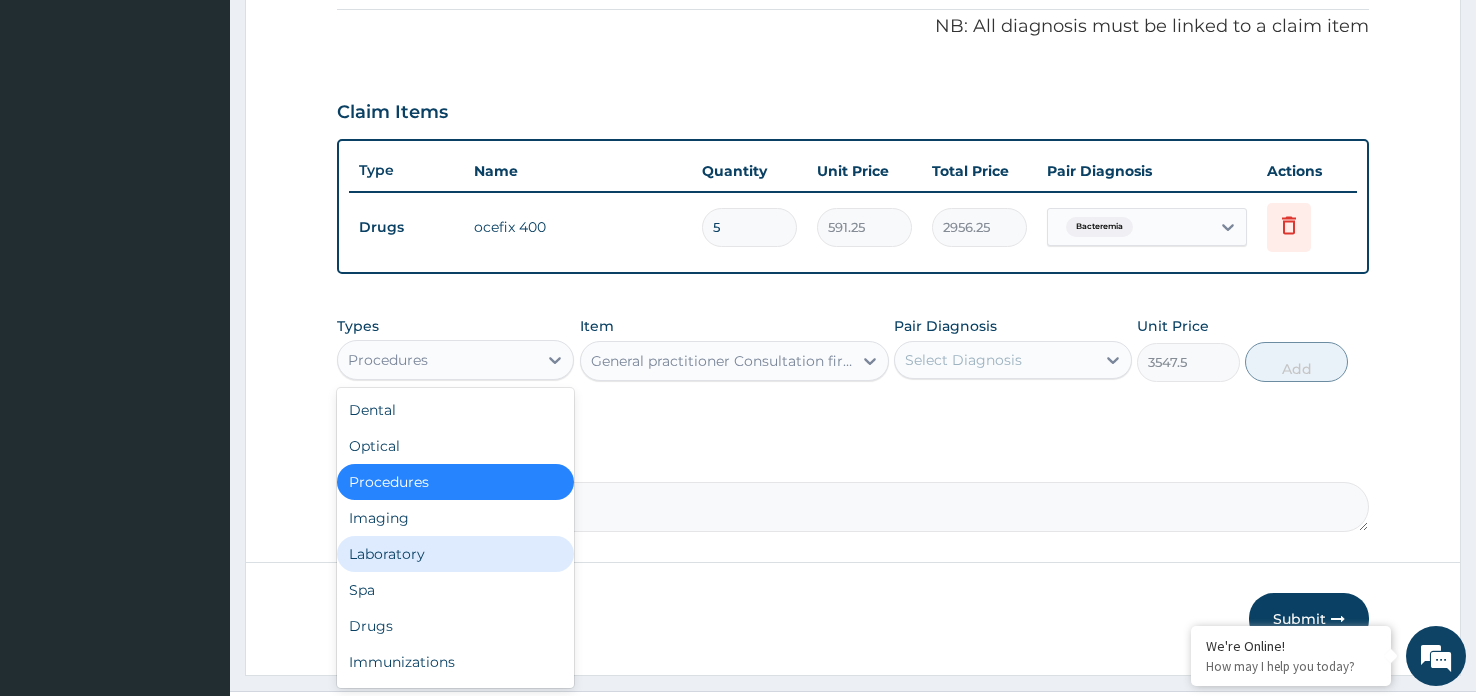 click on "Laboratory" at bounding box center [455, 554] 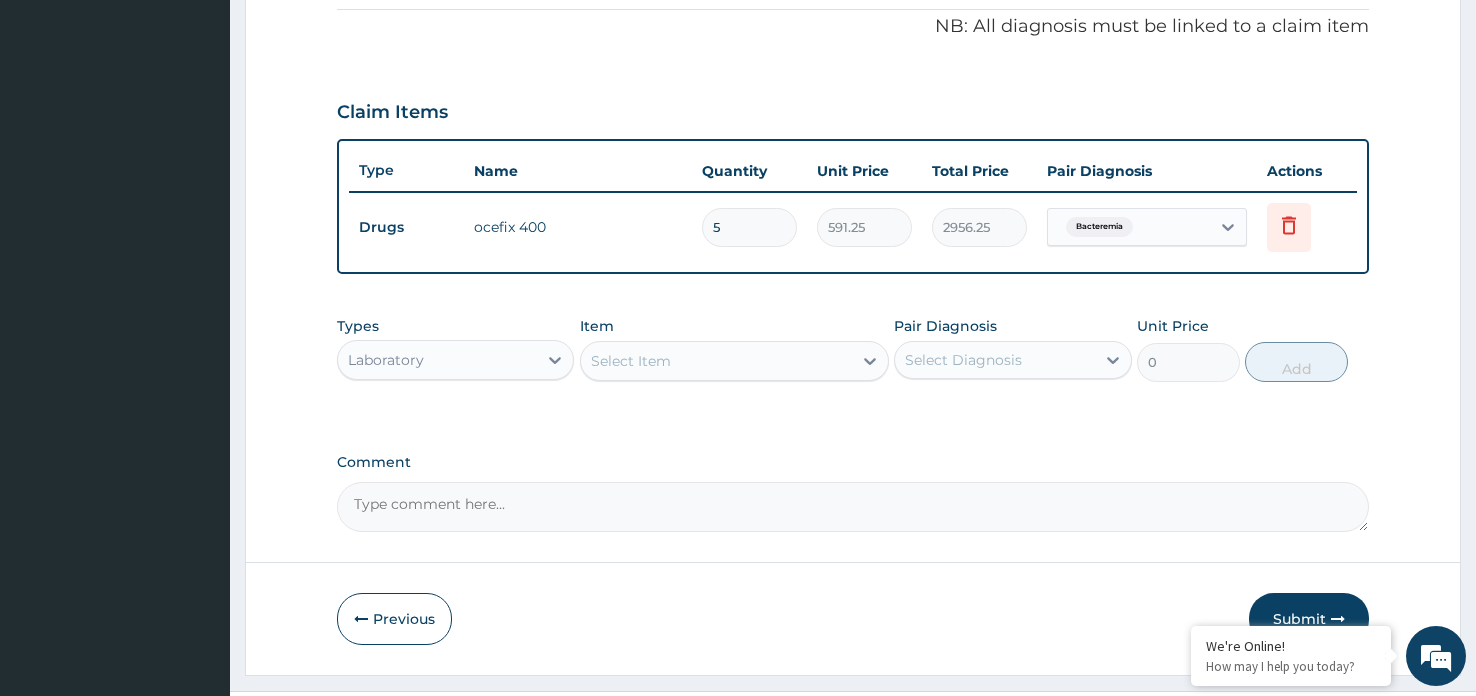 click on "Select Item" at bounding box center [631, 361] 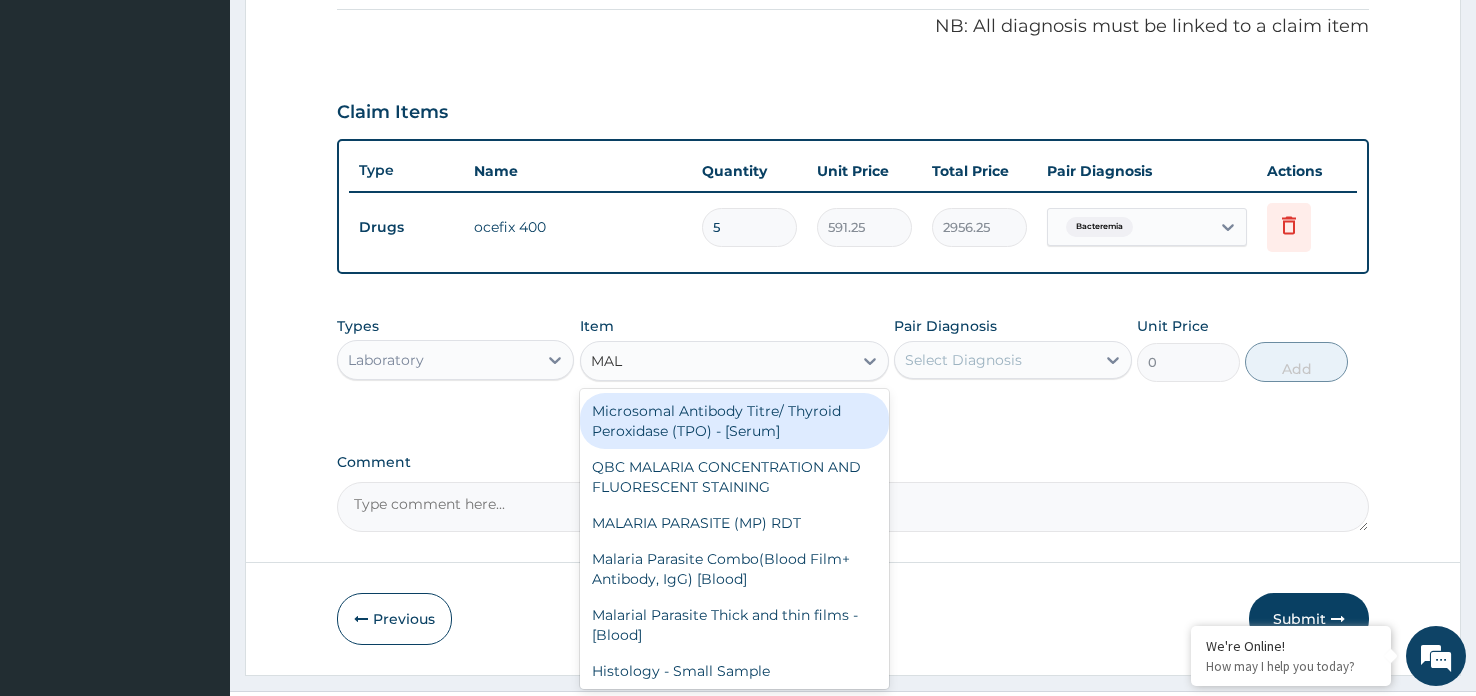 type on "MALA" 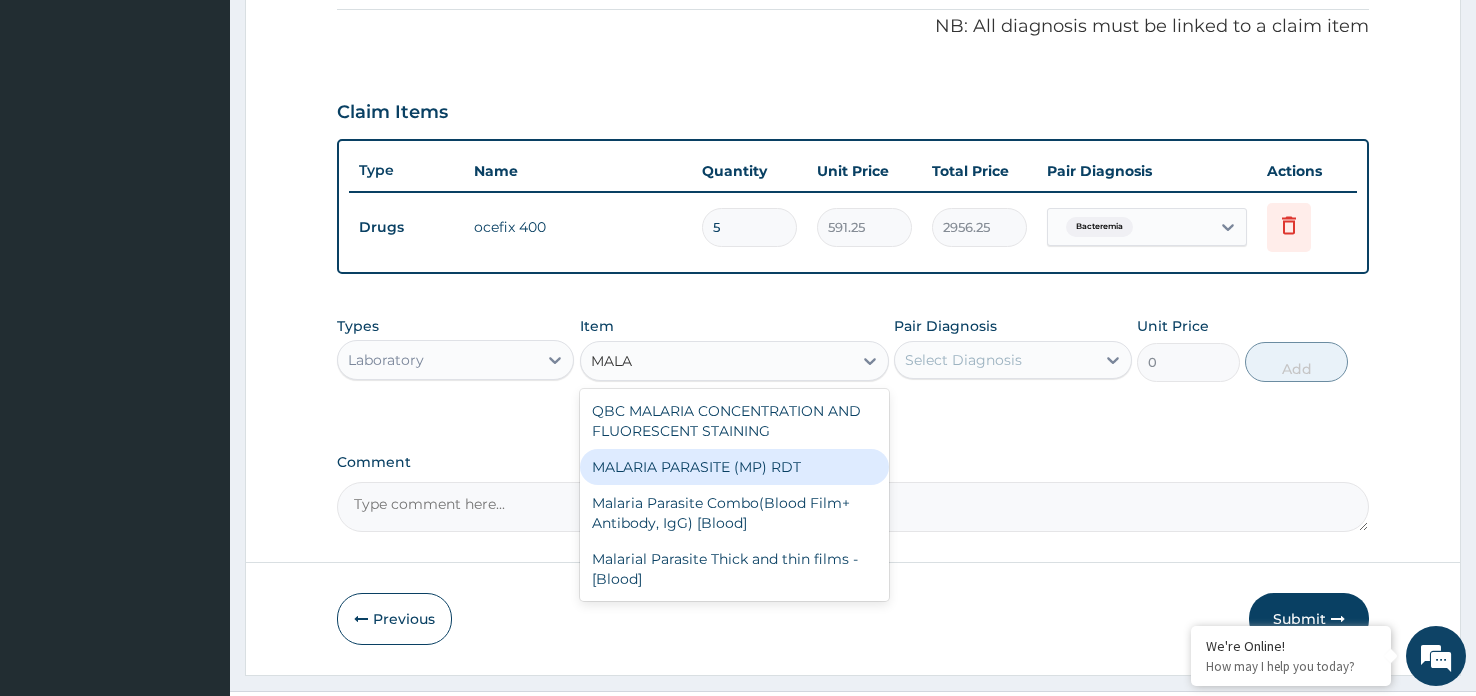 click on "MALARIA PARASITE (MP) RDT" at bounding box center (735, 467) 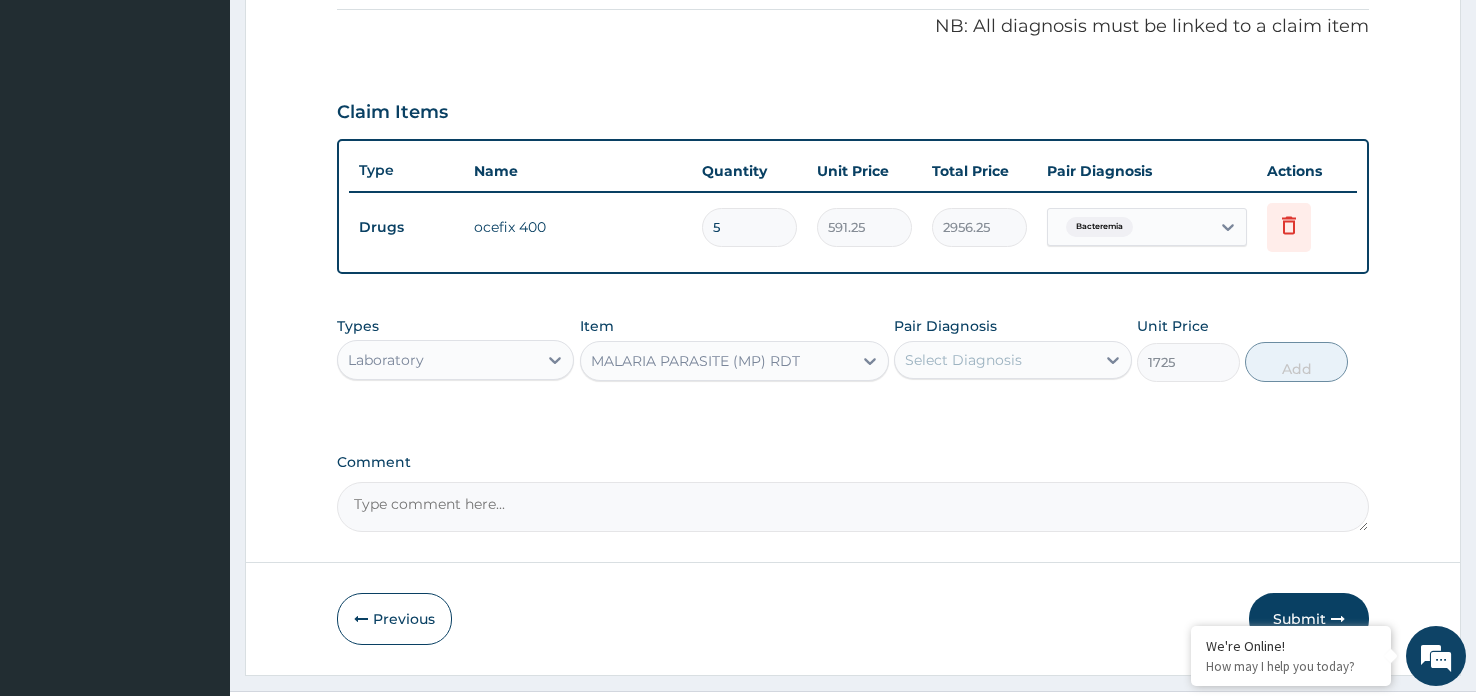 click on "Select Diagnosis" at bounding box center [963, 360] 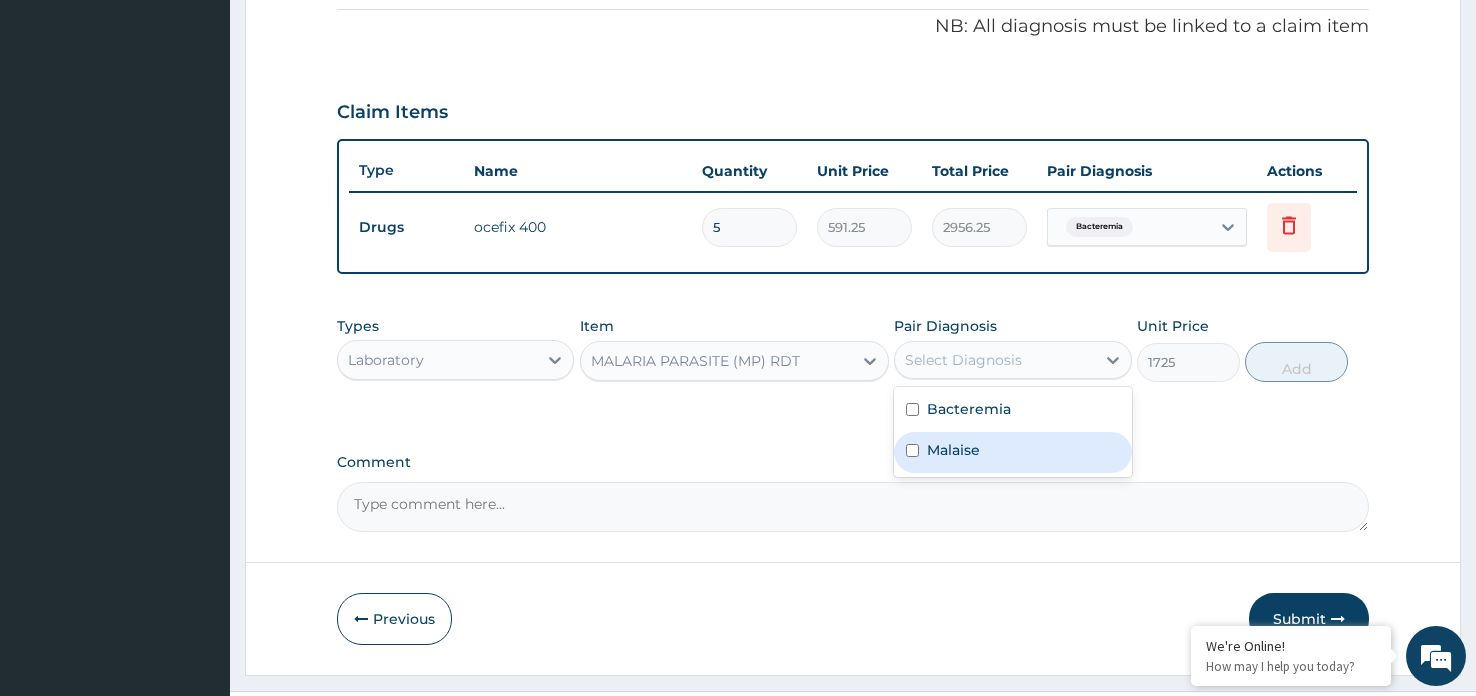 click on "Malaise" at bounding box center (953, 450) 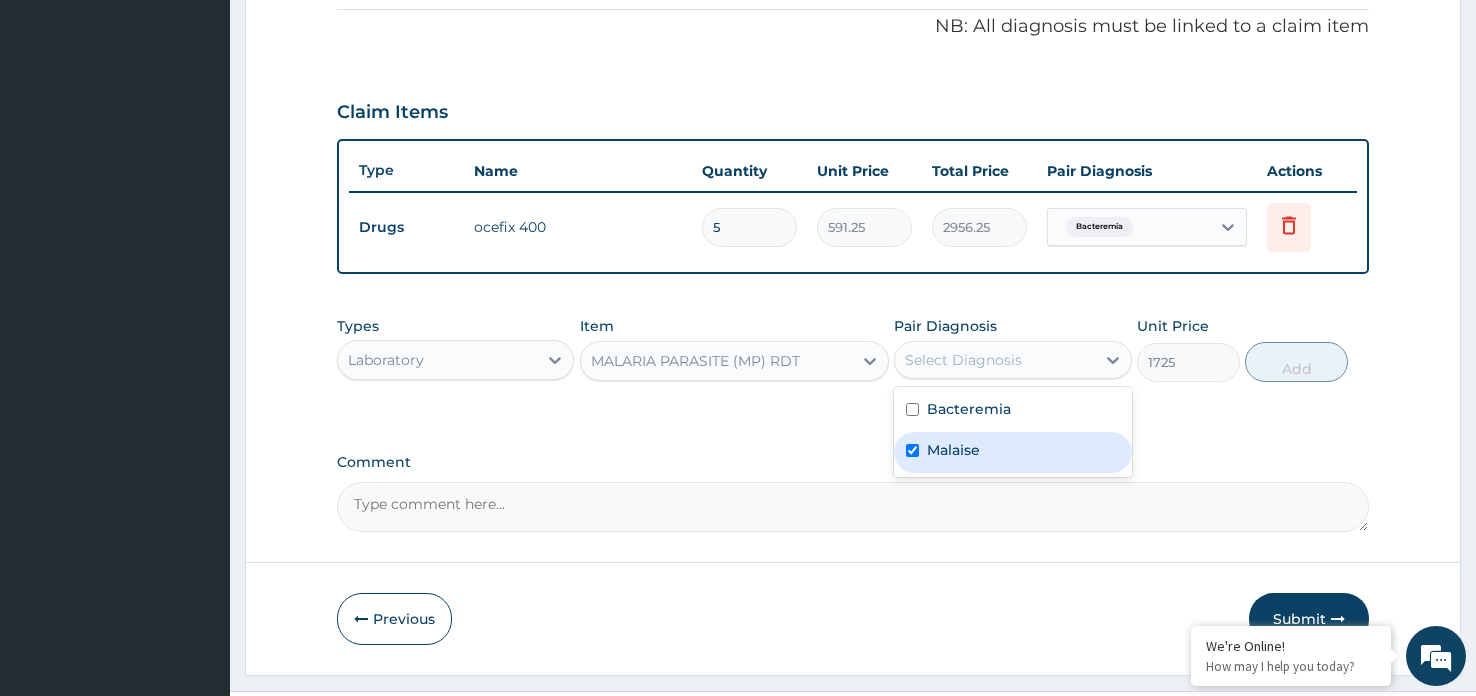 checkbox on "true" 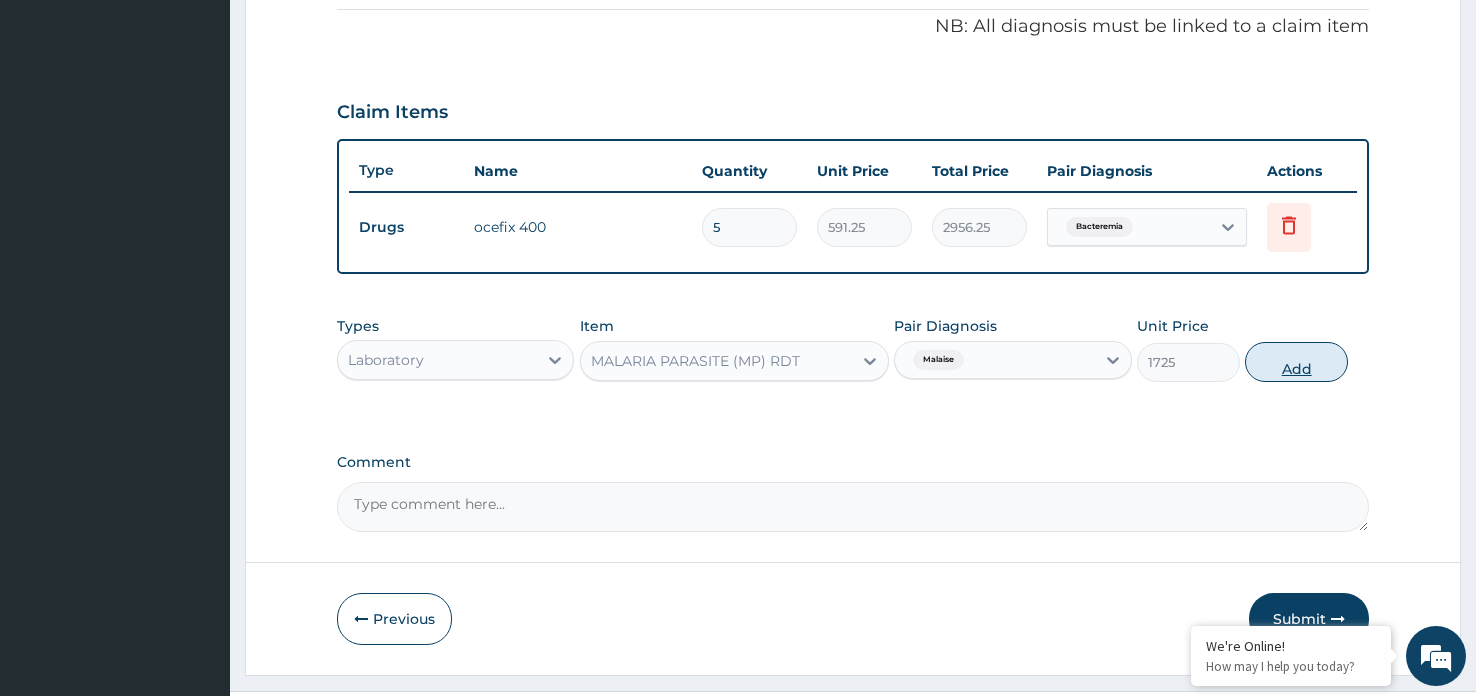 click on "Add" at bounding box center (1296, 362) 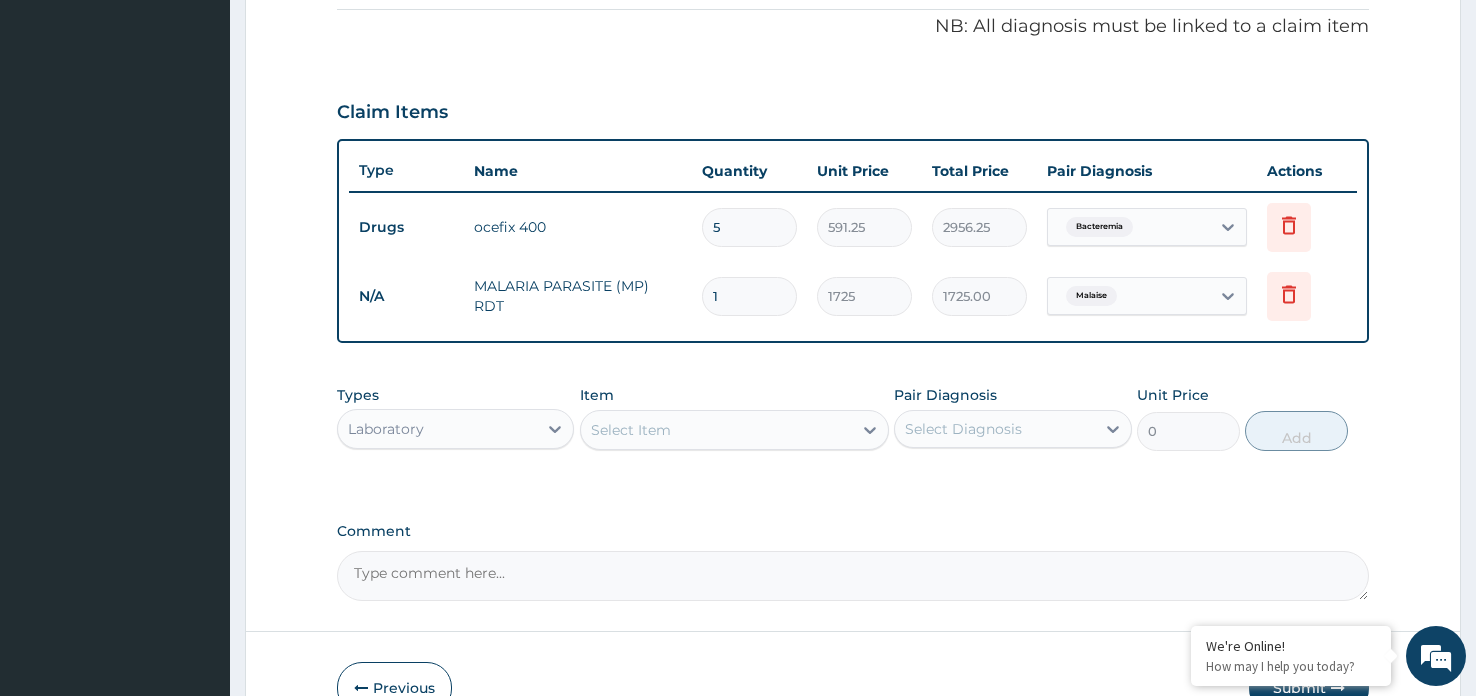 click on "Select Item" at bounding box center (717, 430) 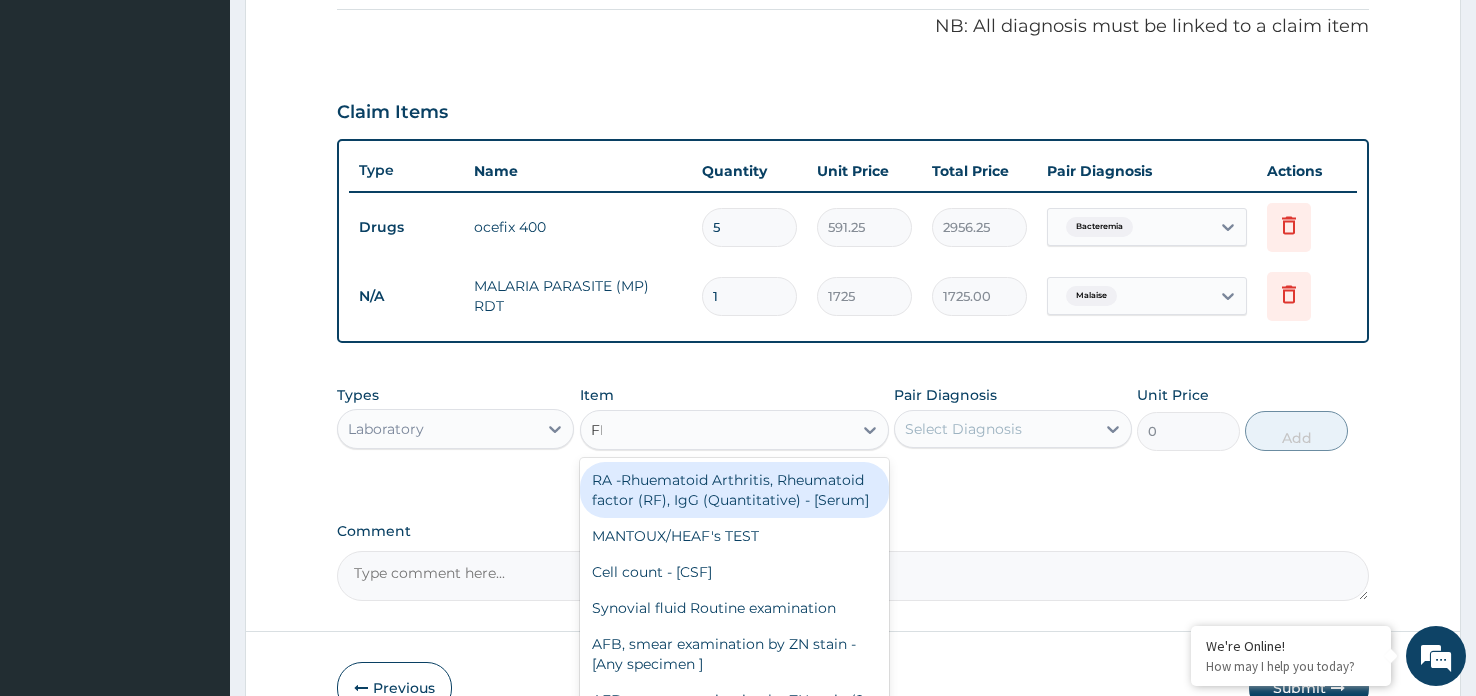 type on "FBC" 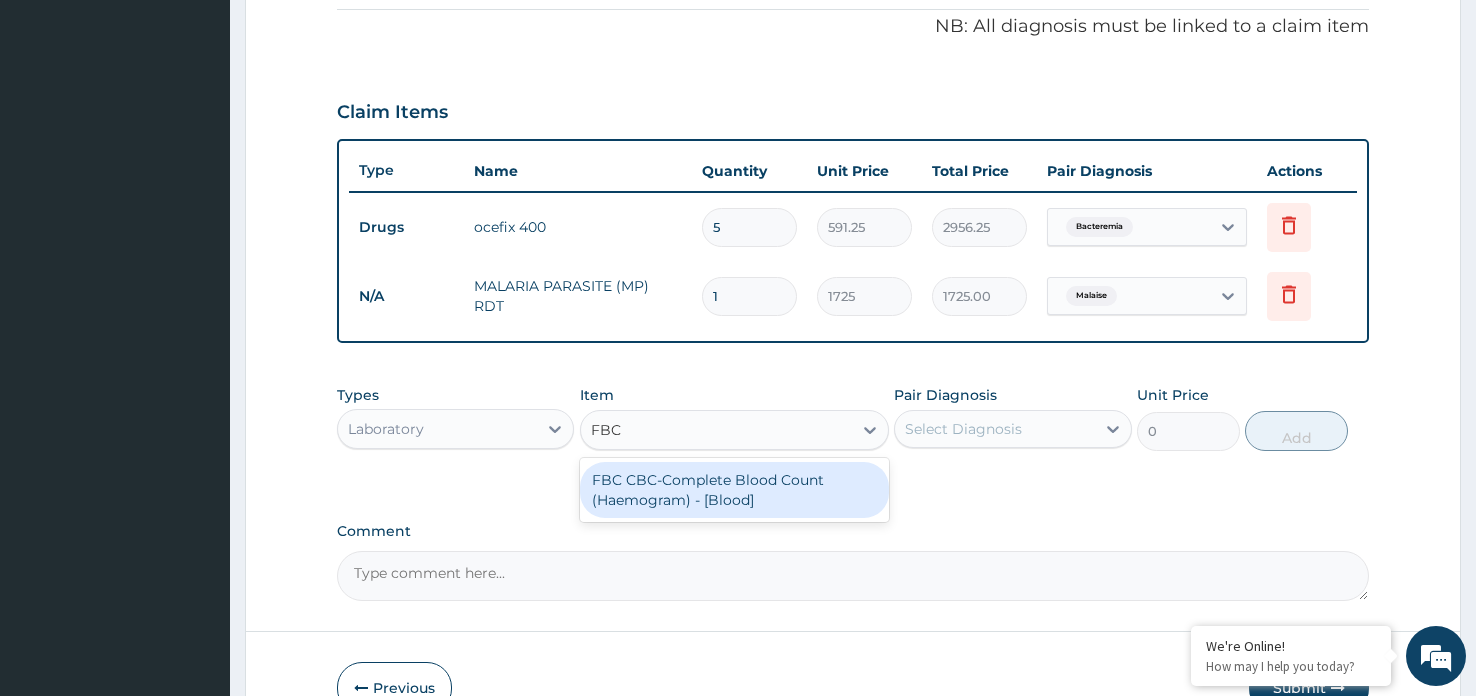 click on "FBC CBC-Complete Blood Count (Haemogram) - [Blood]" at bounding box center (735, 490) 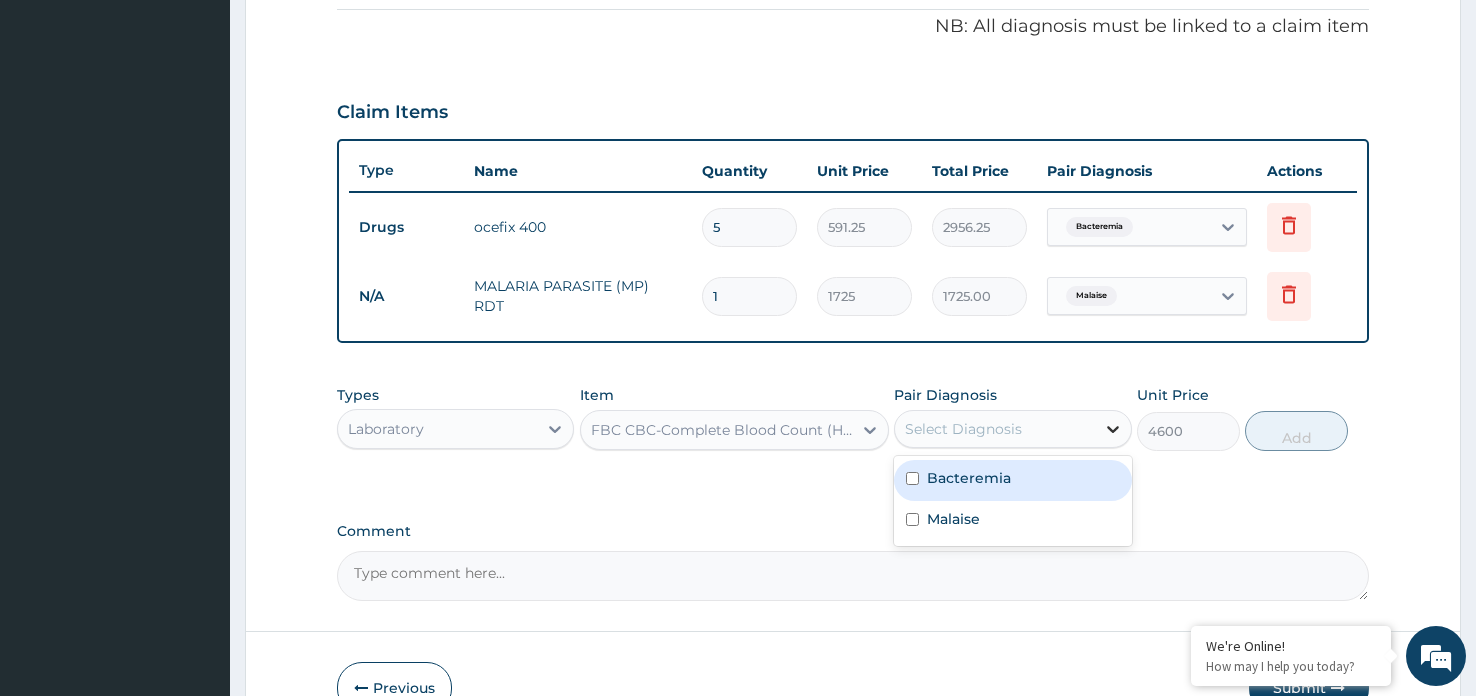 click at bounding box center (1113, 429) 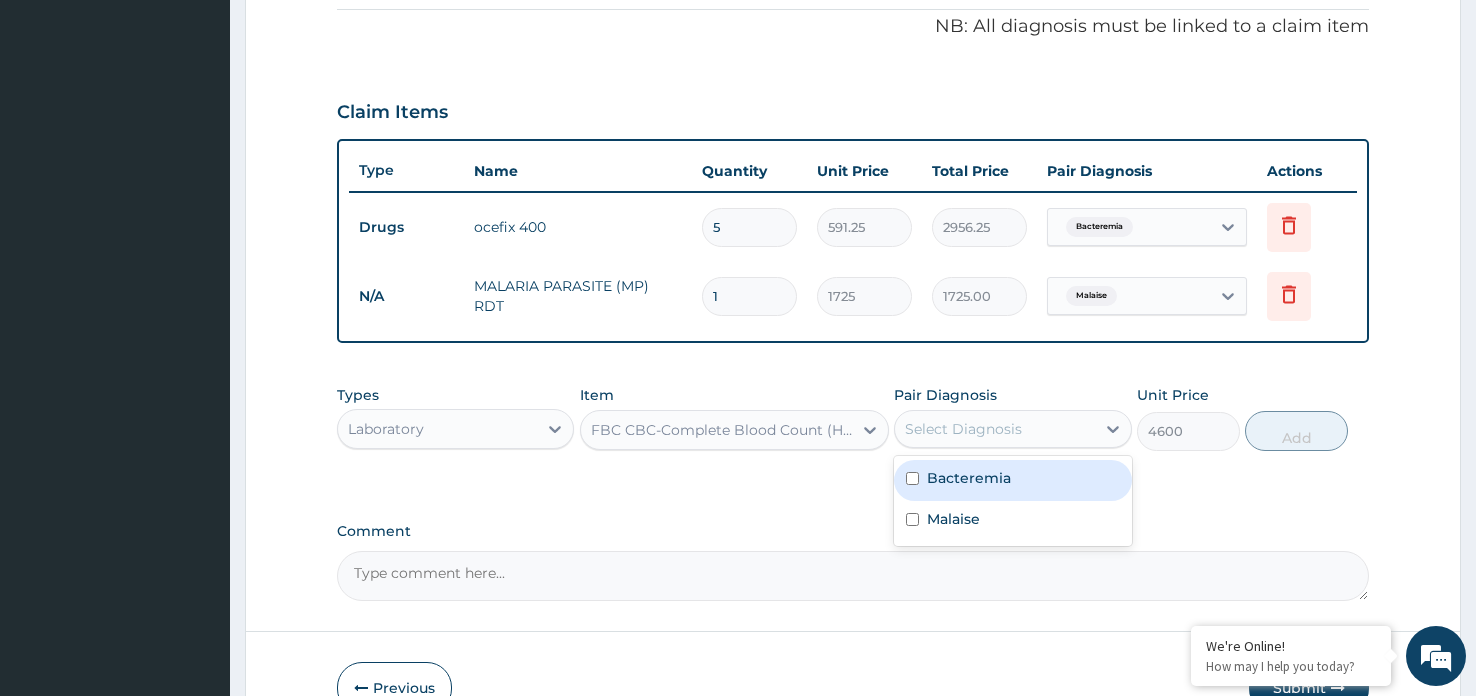 click on "Bacteremia" at bounding box center [969, 478] 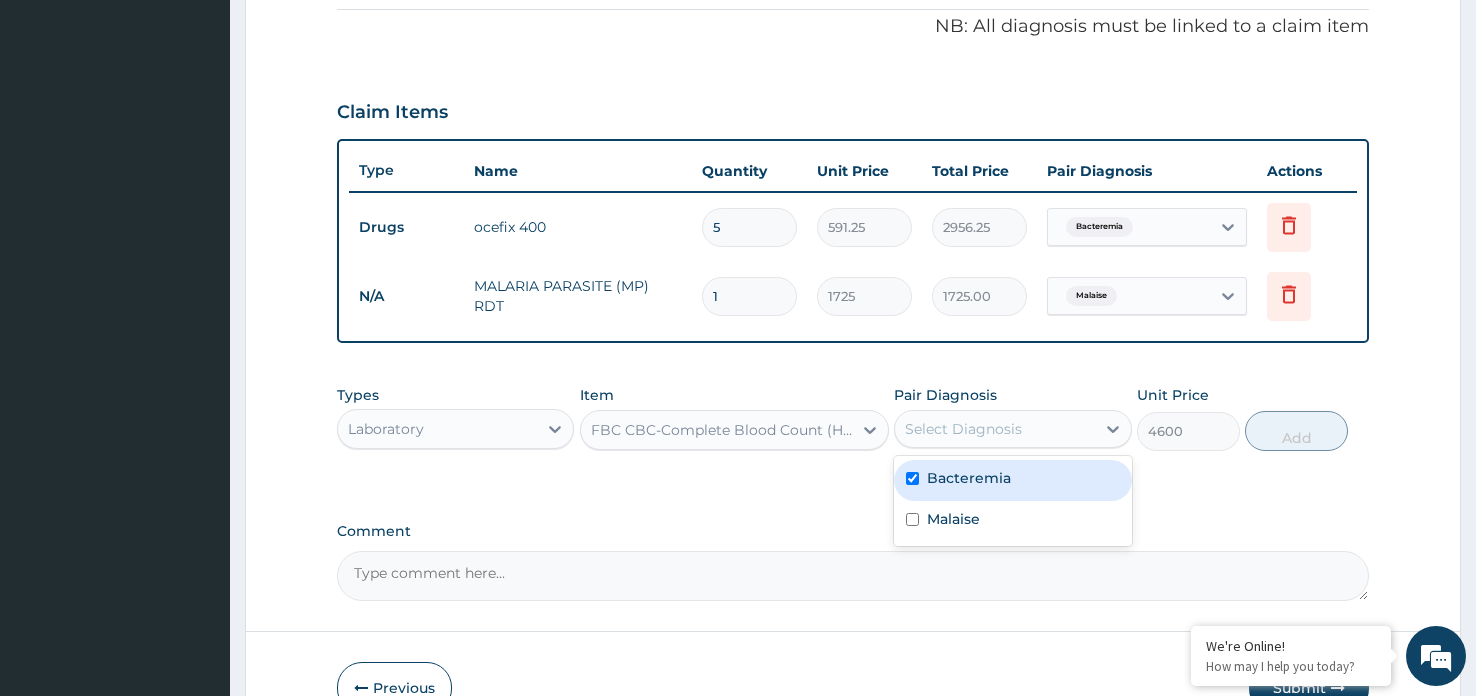checkbox on "true" 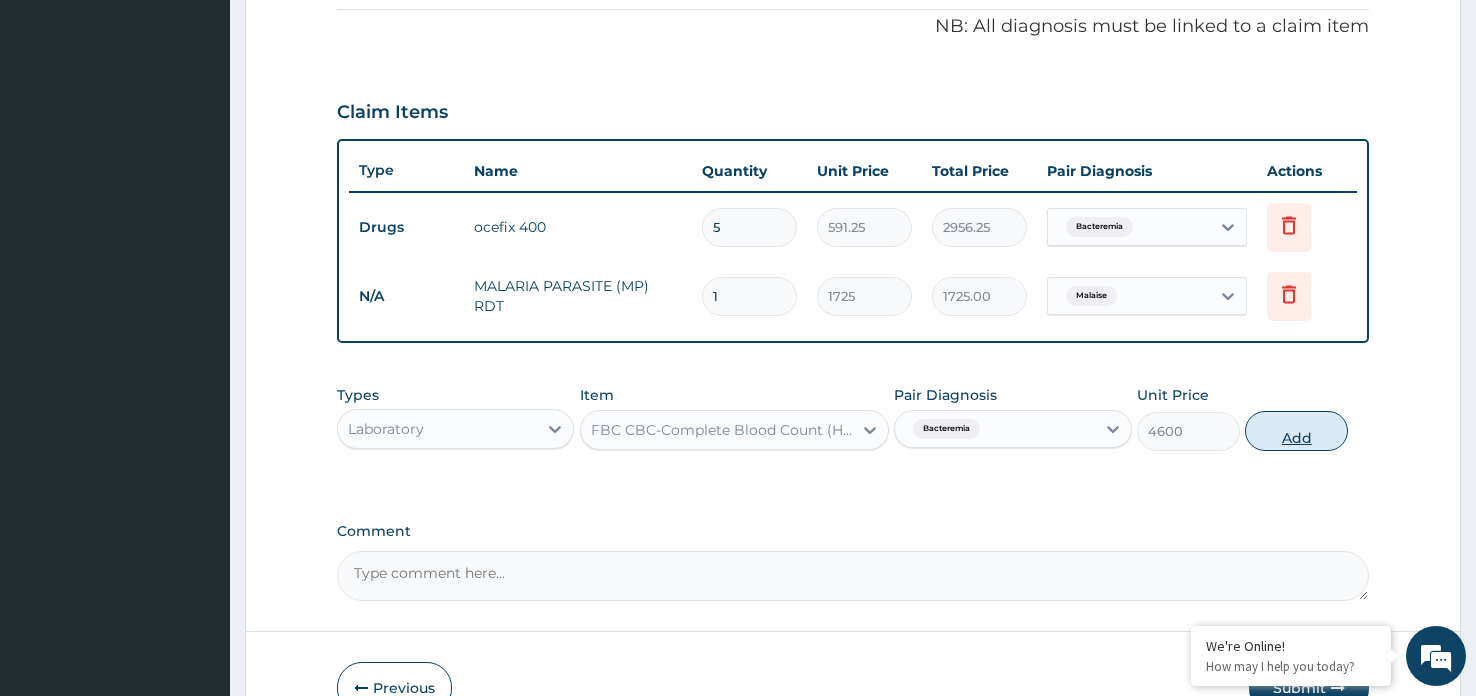 click on "Add" at bounding box center (1296, 431) 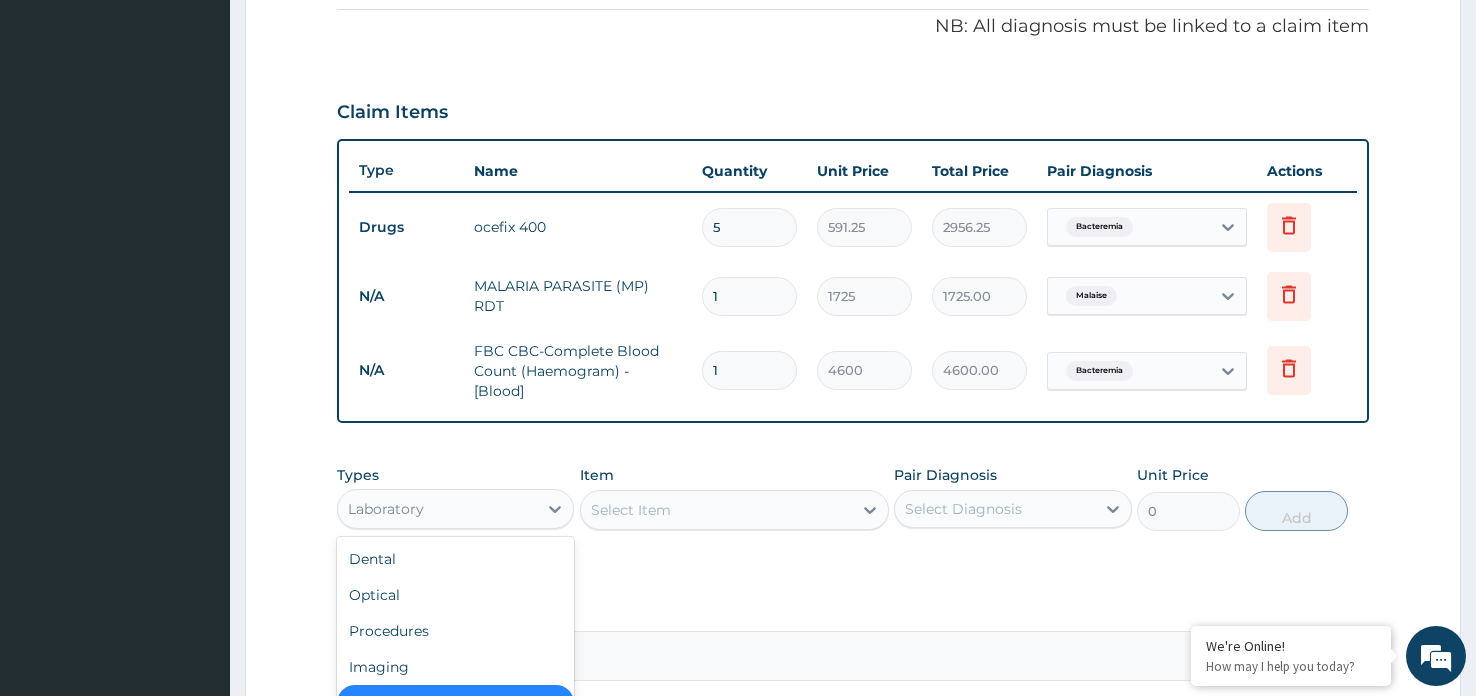 click on "Laboratory" at bounding box center [437, 509] 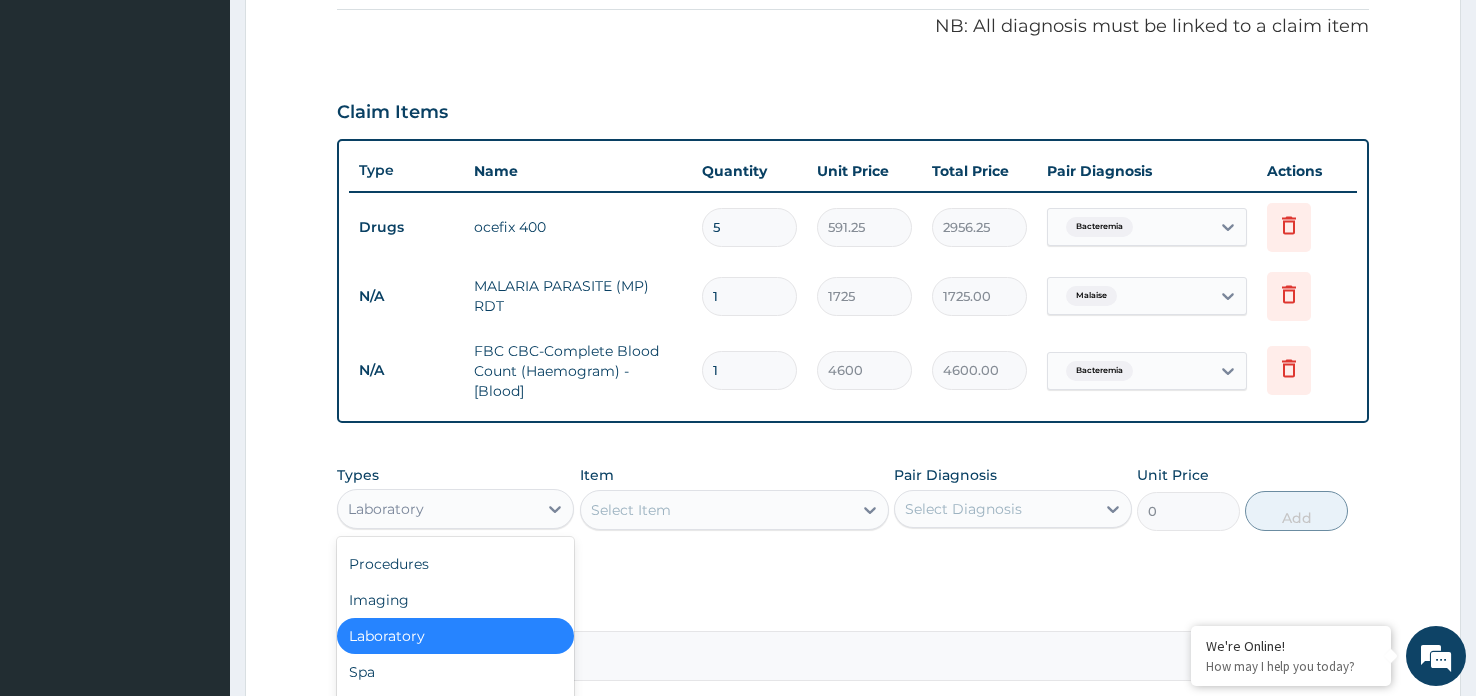 scroll, scrollTop: 68, scrollLeft: 0, axis: vertical 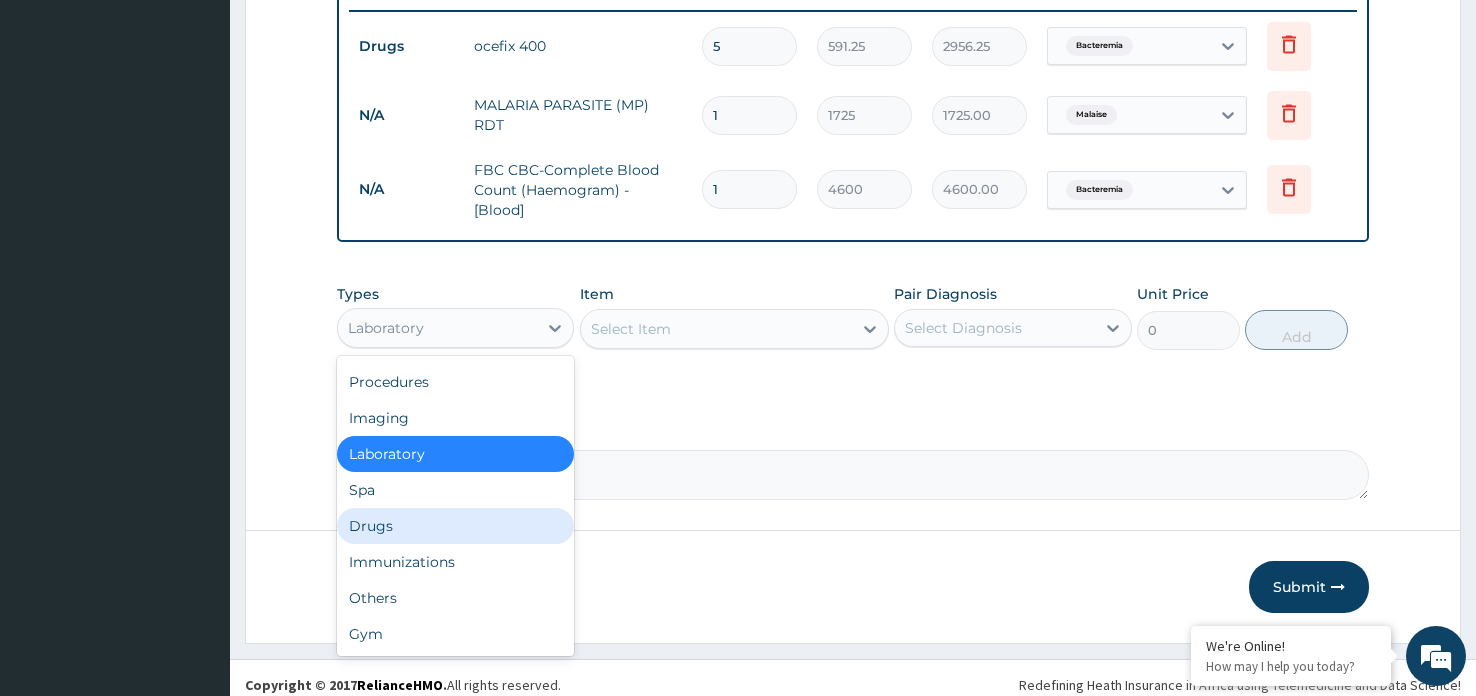 click on "Drugs" at bounding box center [455, 526] 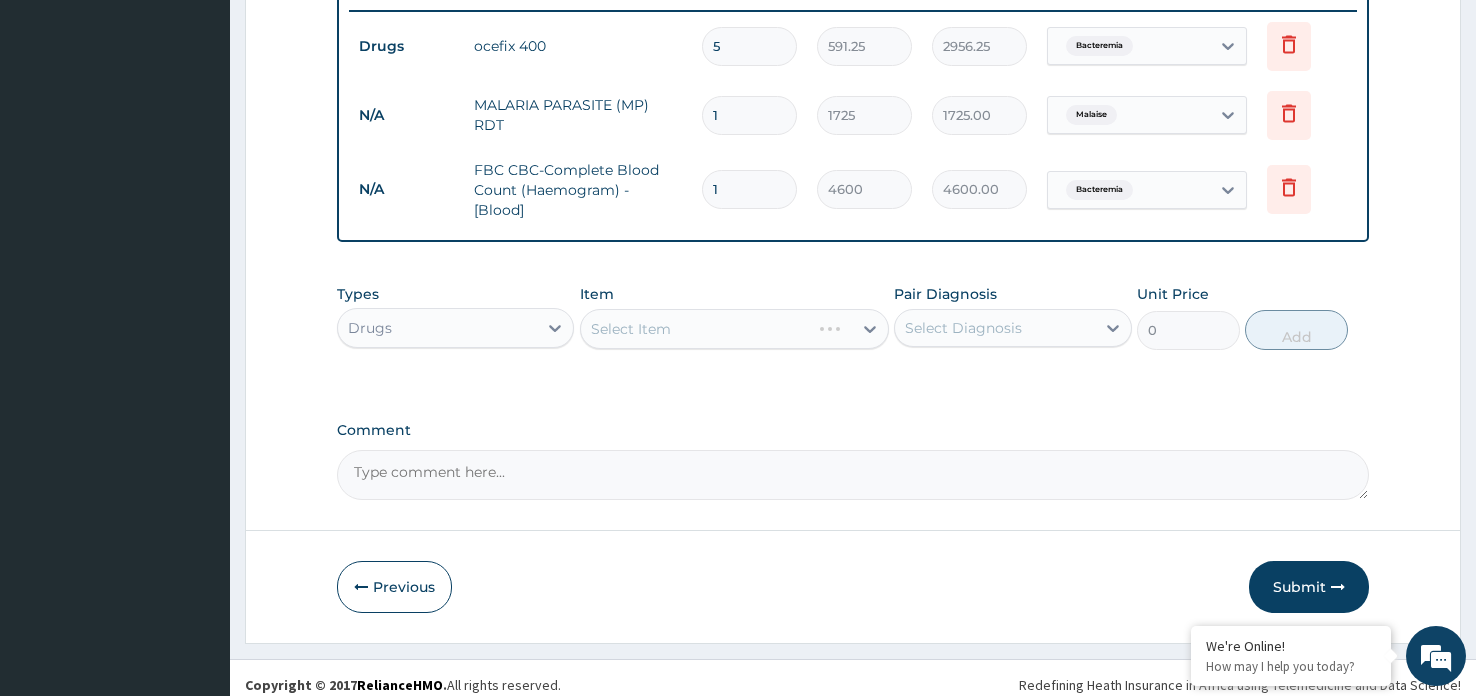 click on "Select Item" at bounding box center [735, 329] 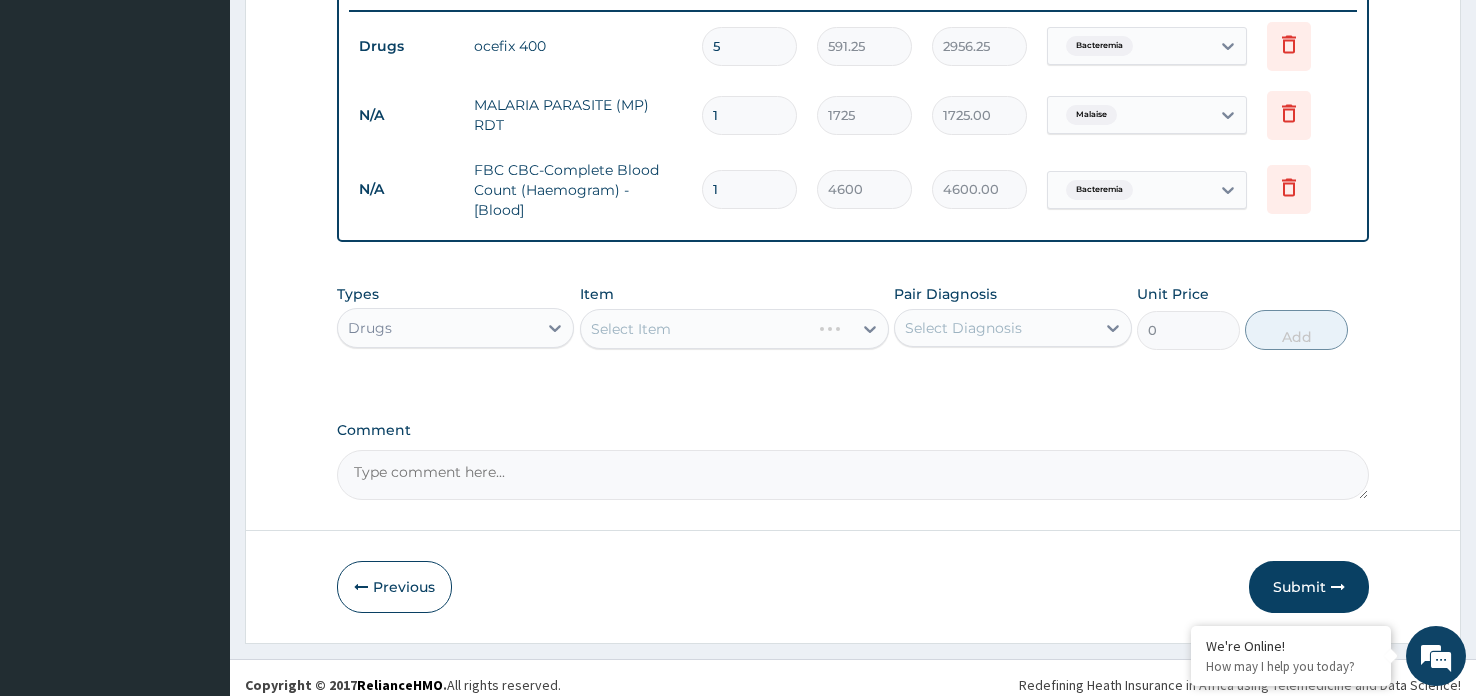click on "Select Item" at bounding box center [735, 329] 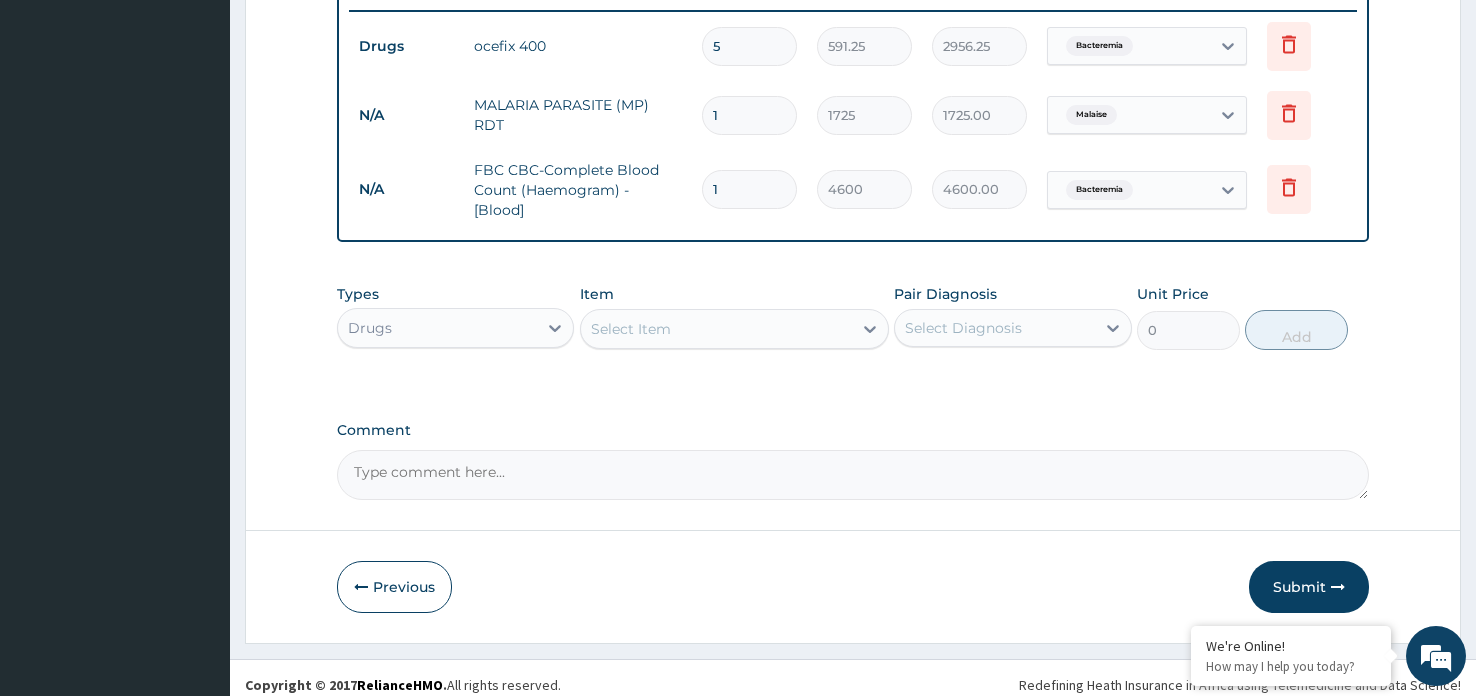 click on "Select Item" at bounding box center [735, 329] 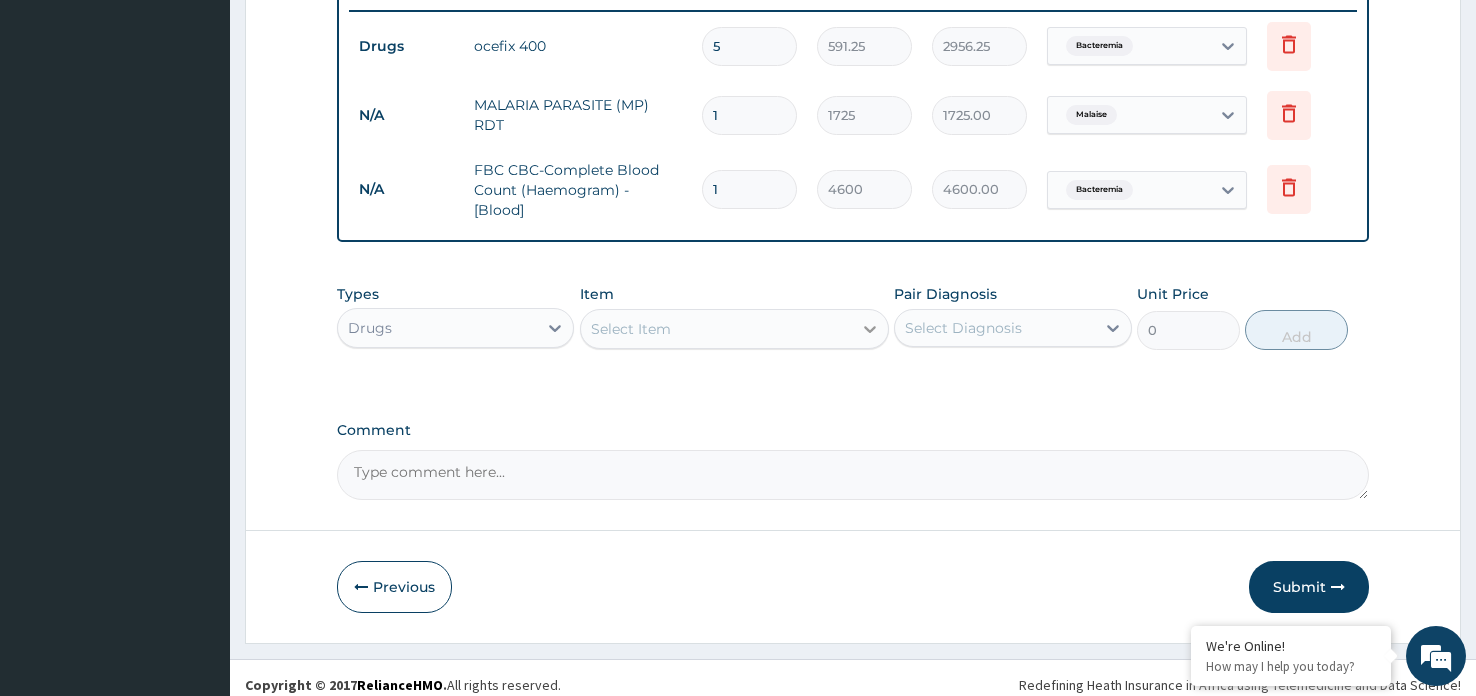 click at bounding box center [870, 329] 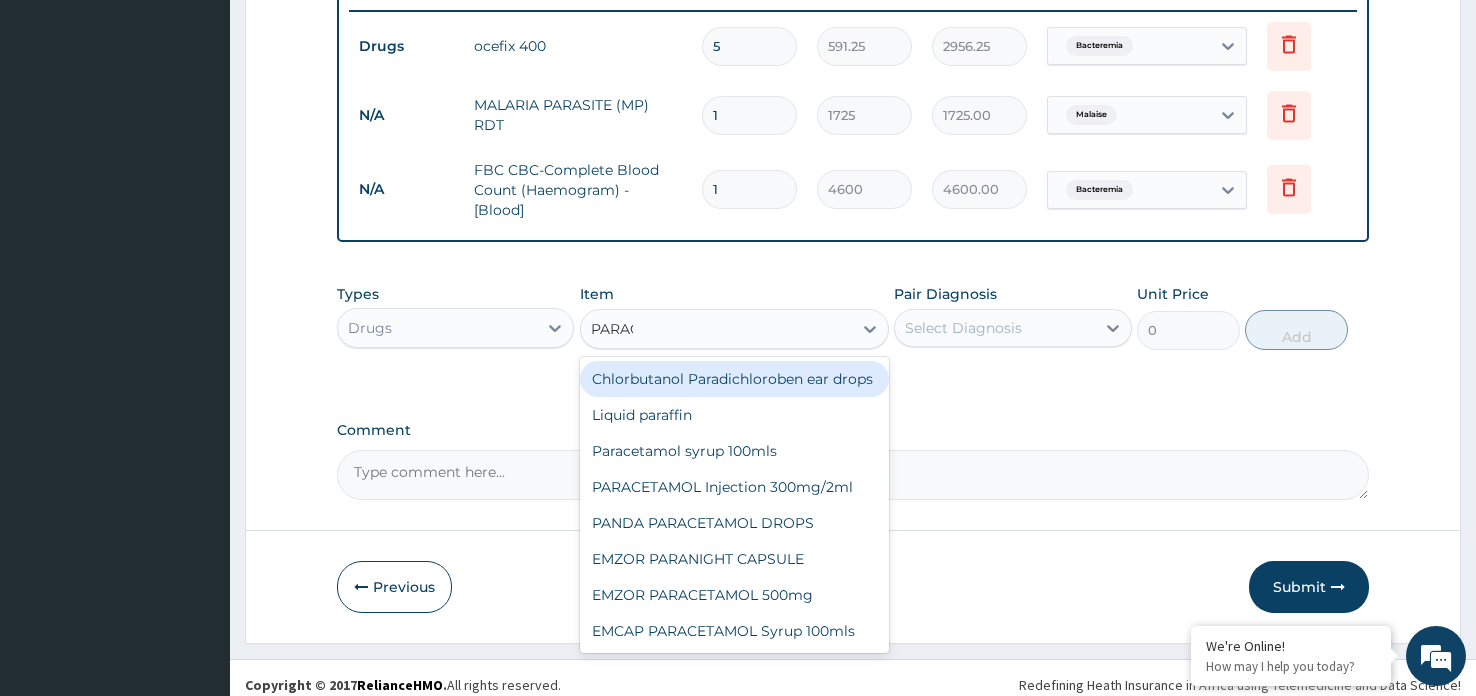 type on "PARACE" 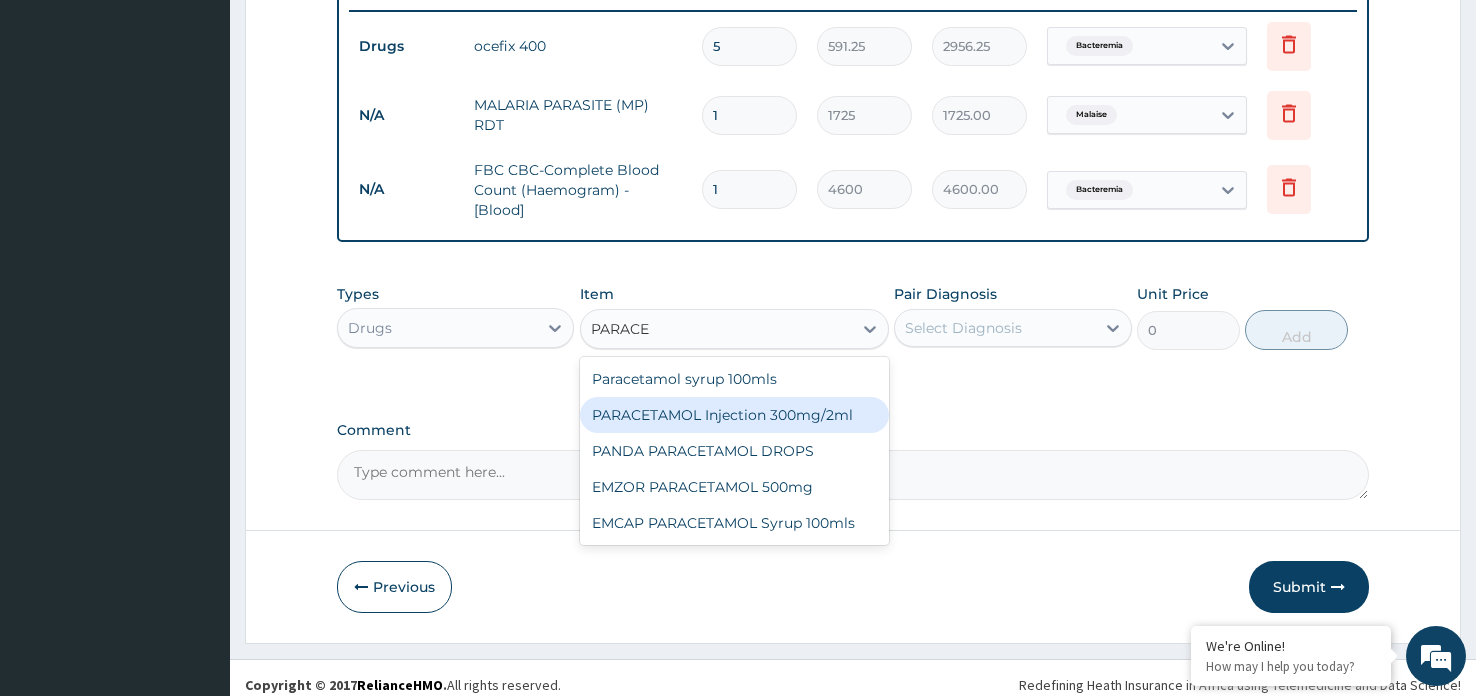 click on "PARACETAMOL Injection 300mg/2ml" at bounding box center (735, 415) 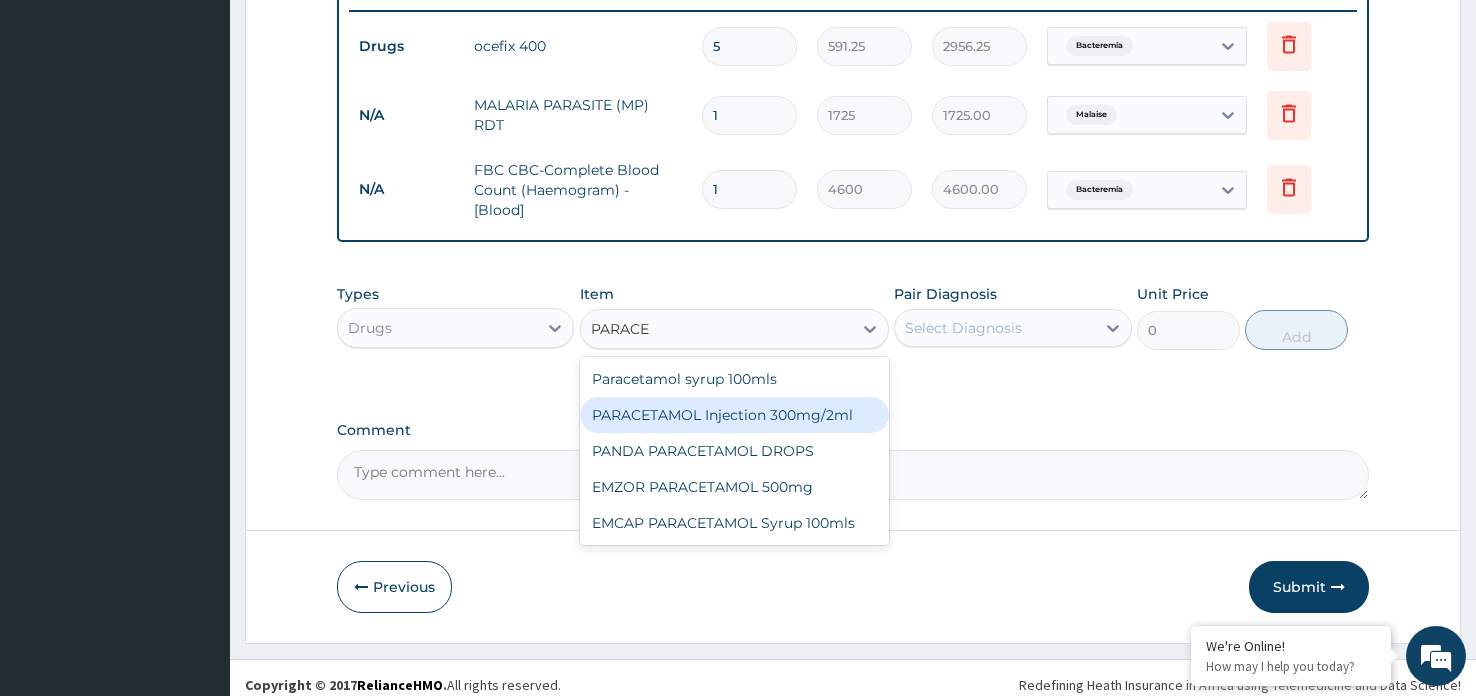 type 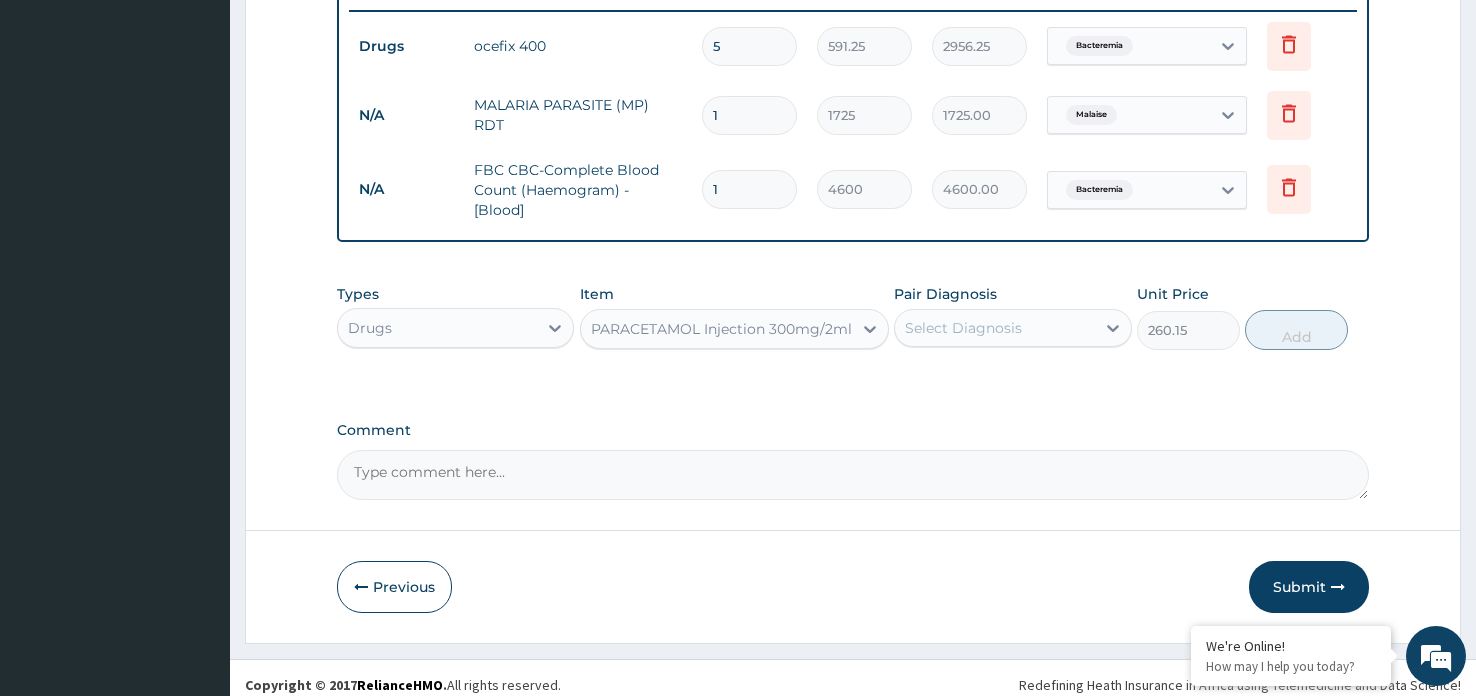 click on "Select Diagnosis" at bounding box center (994, 328) 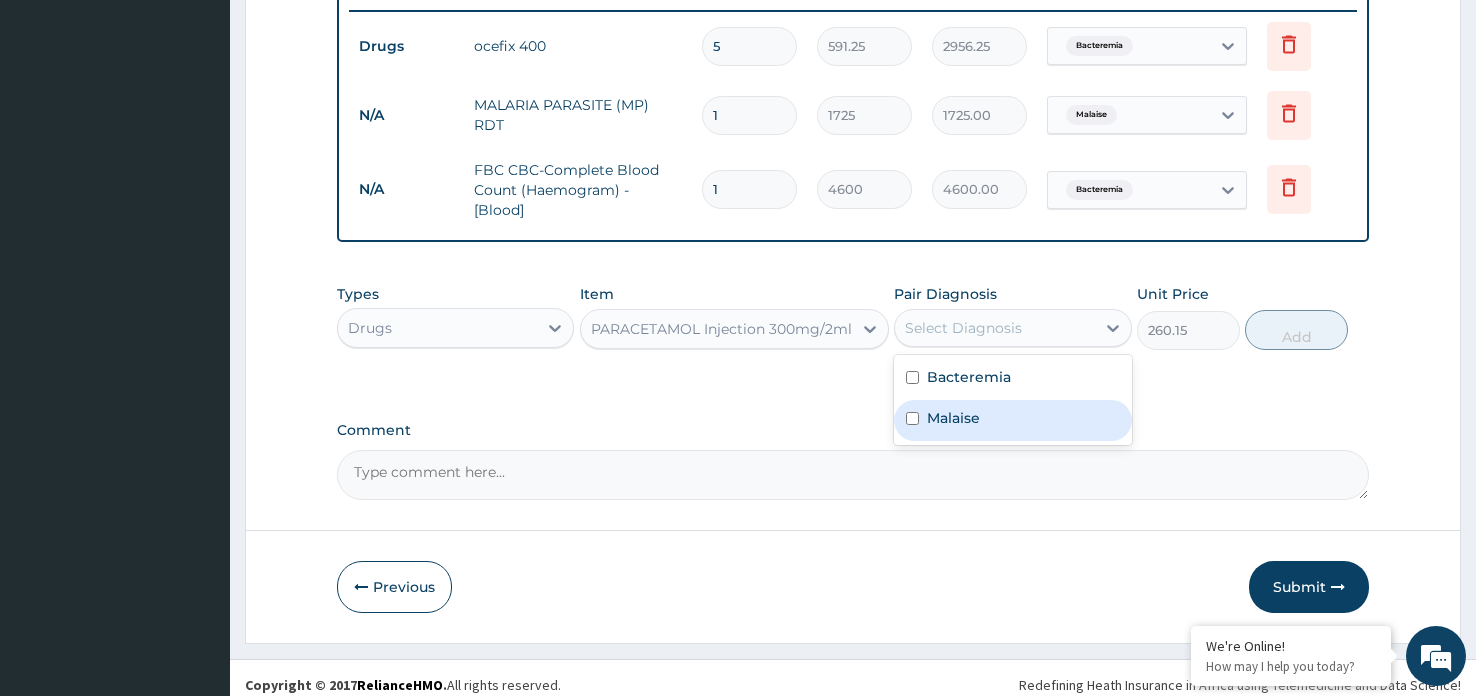 drag, startPoint x: 1036, startPoint y: 400, endPoint x: 1043, endPoint y: 390, distance: 12.206555 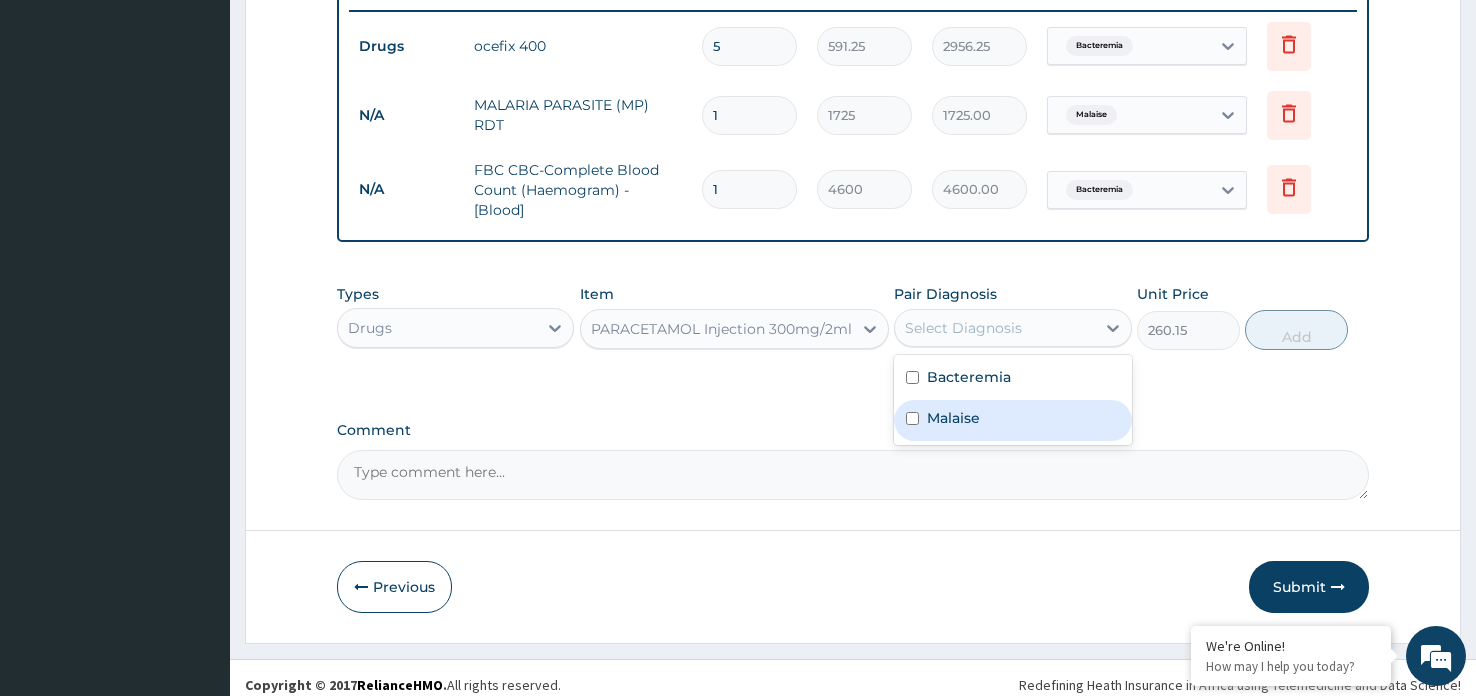 click on "Malaise" at bounding box center (1012, 420) 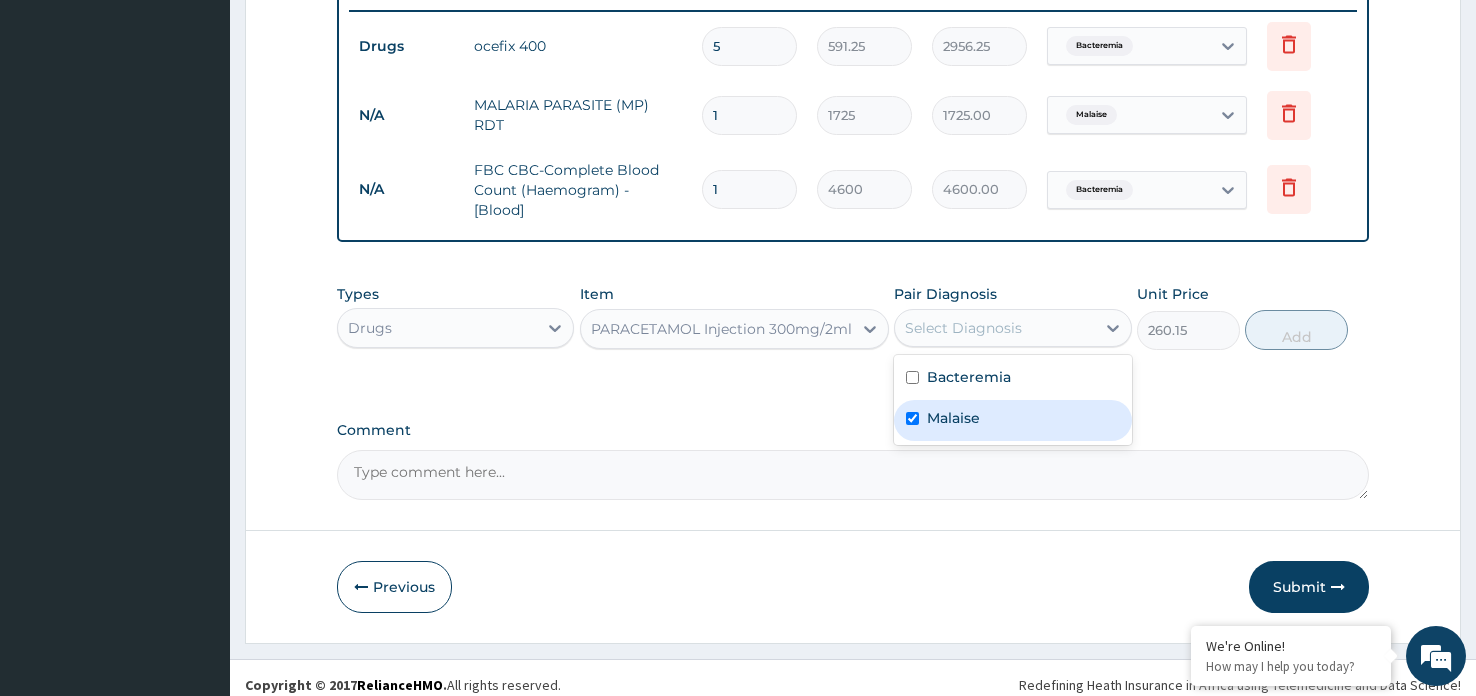 checkbox on "true" 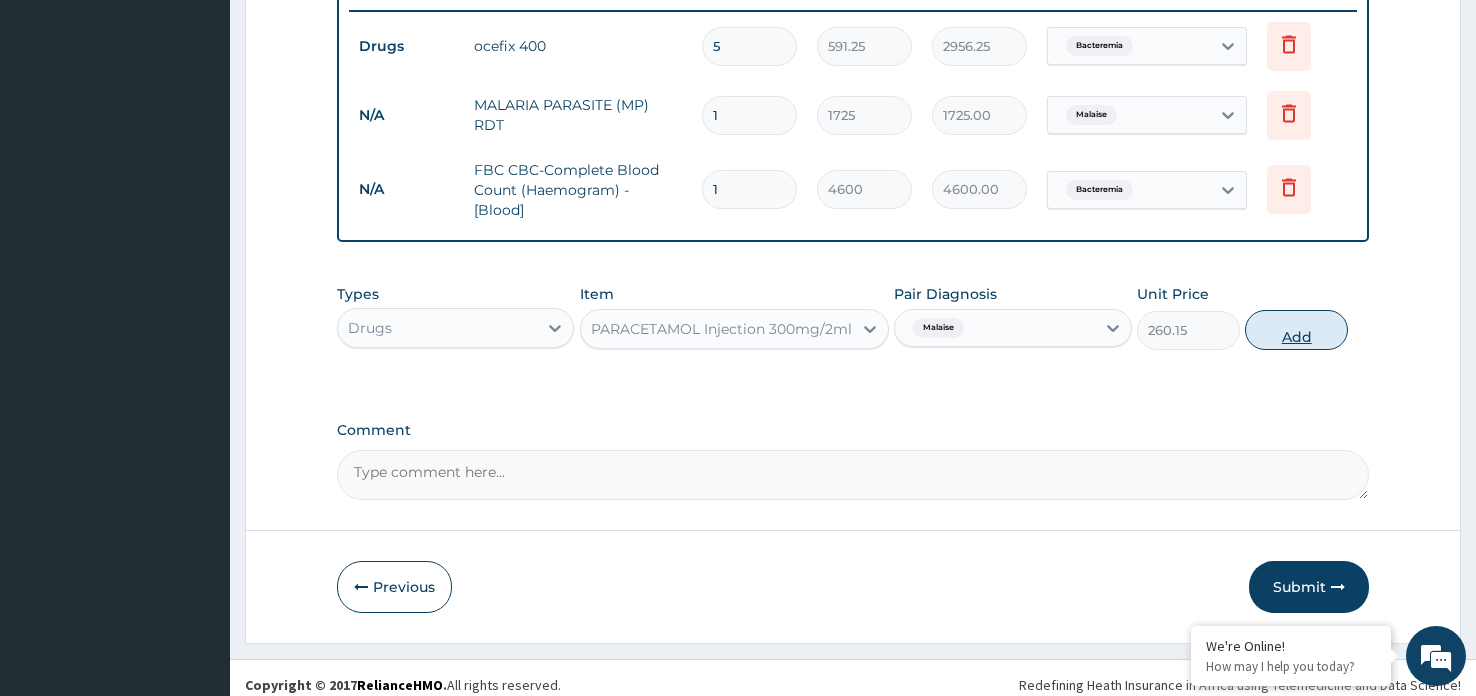 click on "Add" at bounding box center [1296, 330] 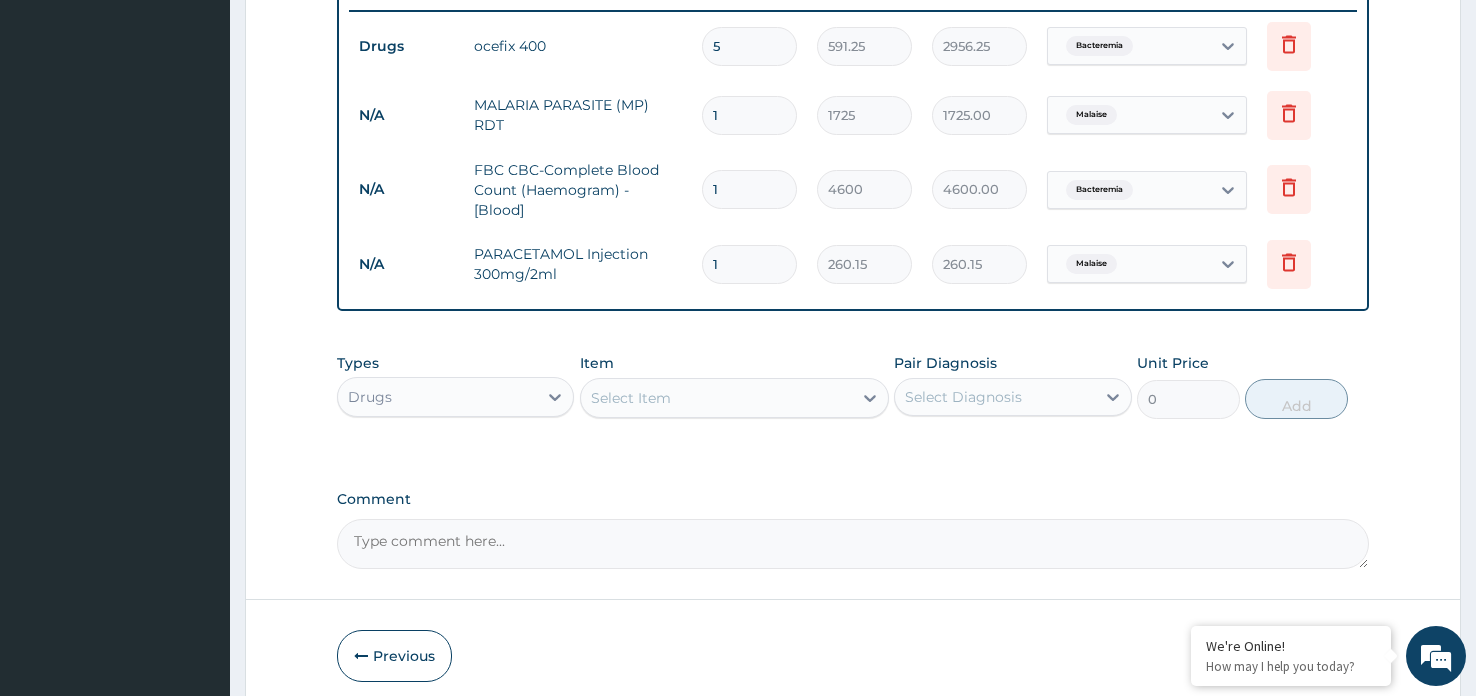 click on "1" at bounding box center (749, 264) 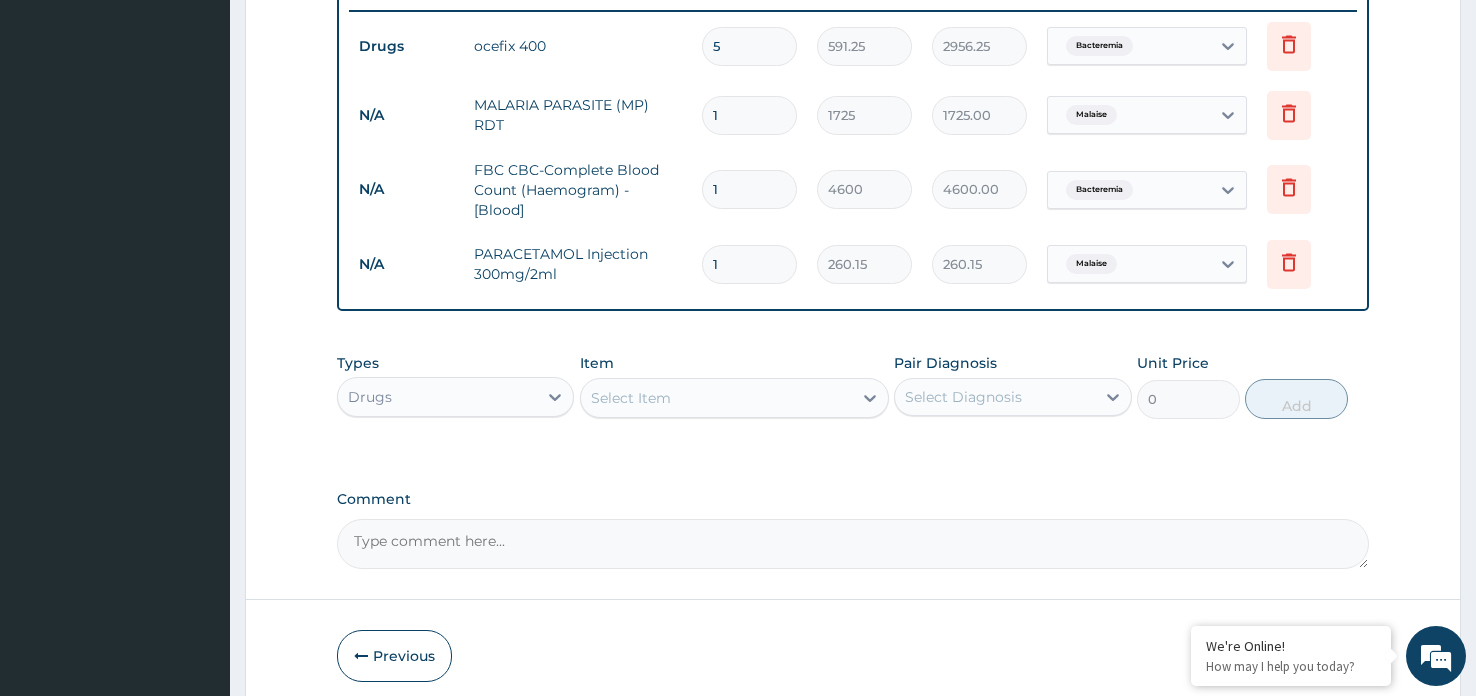type on "0.00" 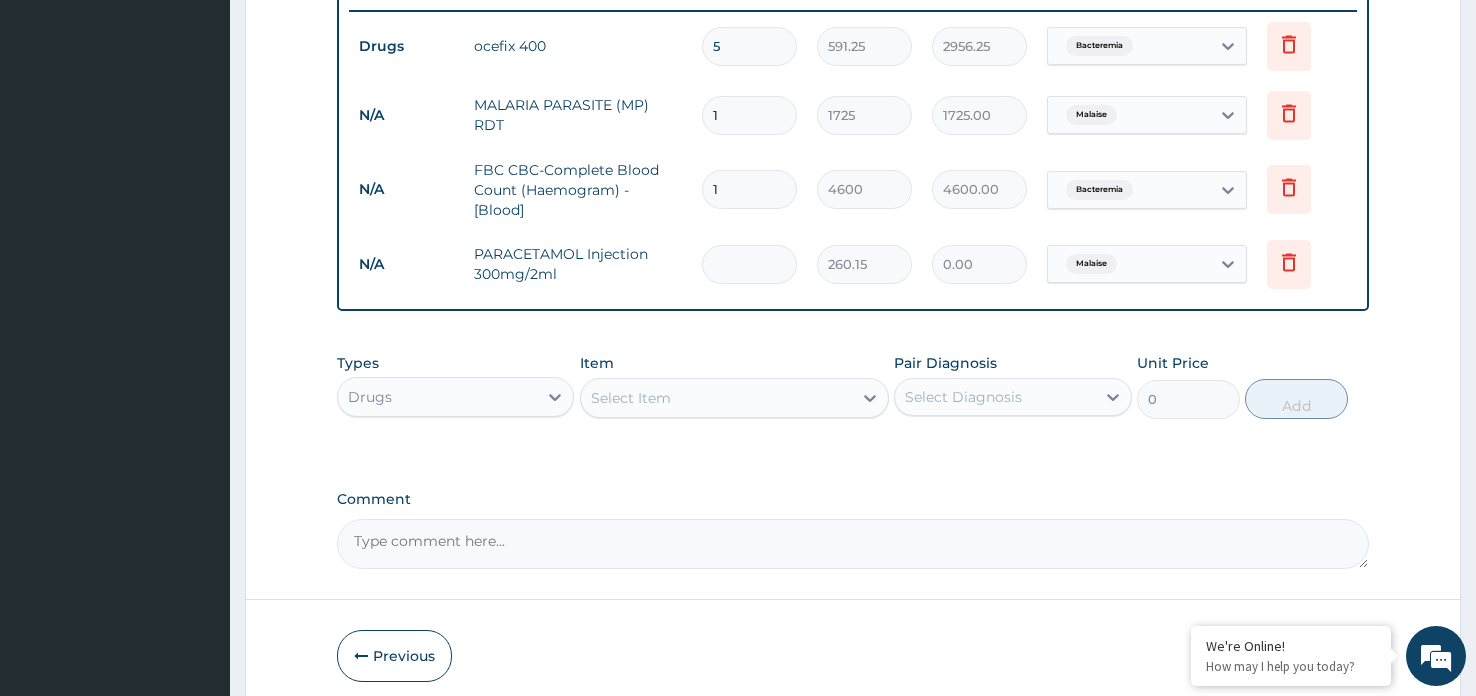 type on "2" 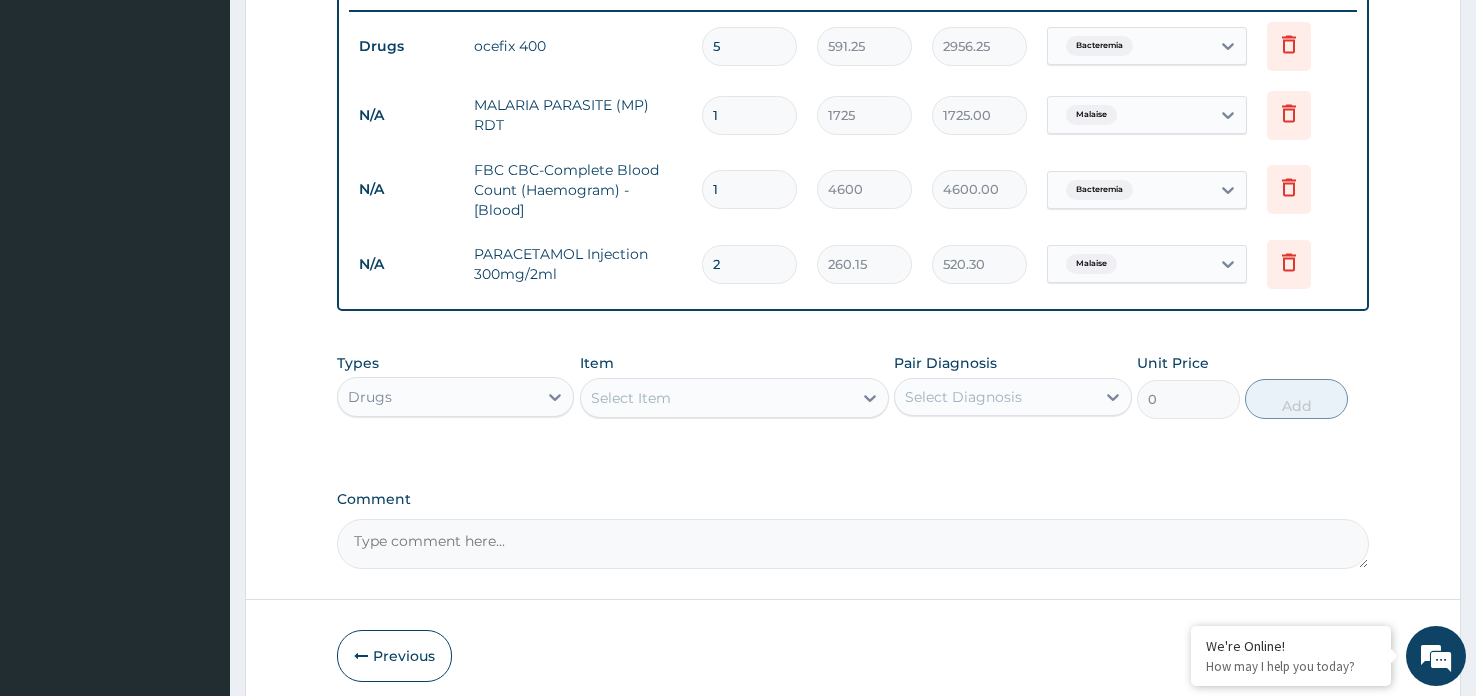 type on "2" 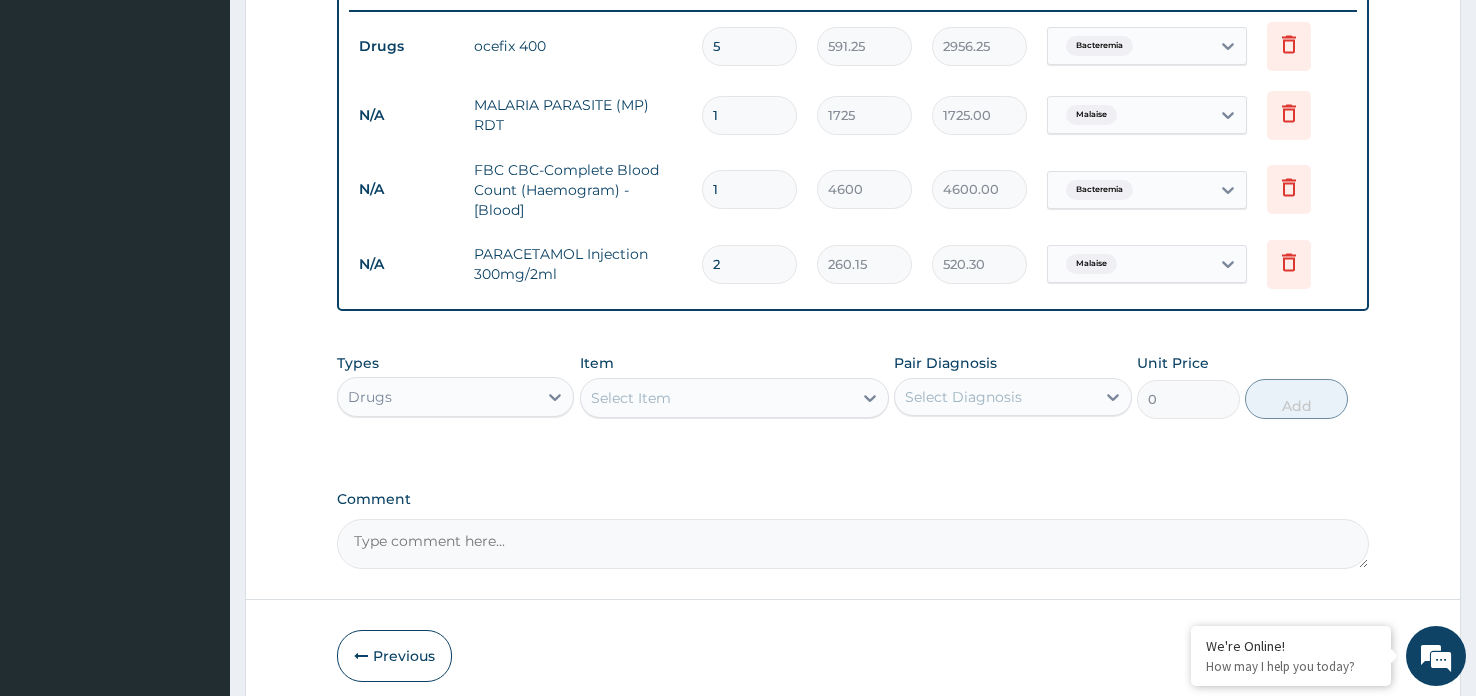 click on "Select Item" at bounding box center (631, 398) 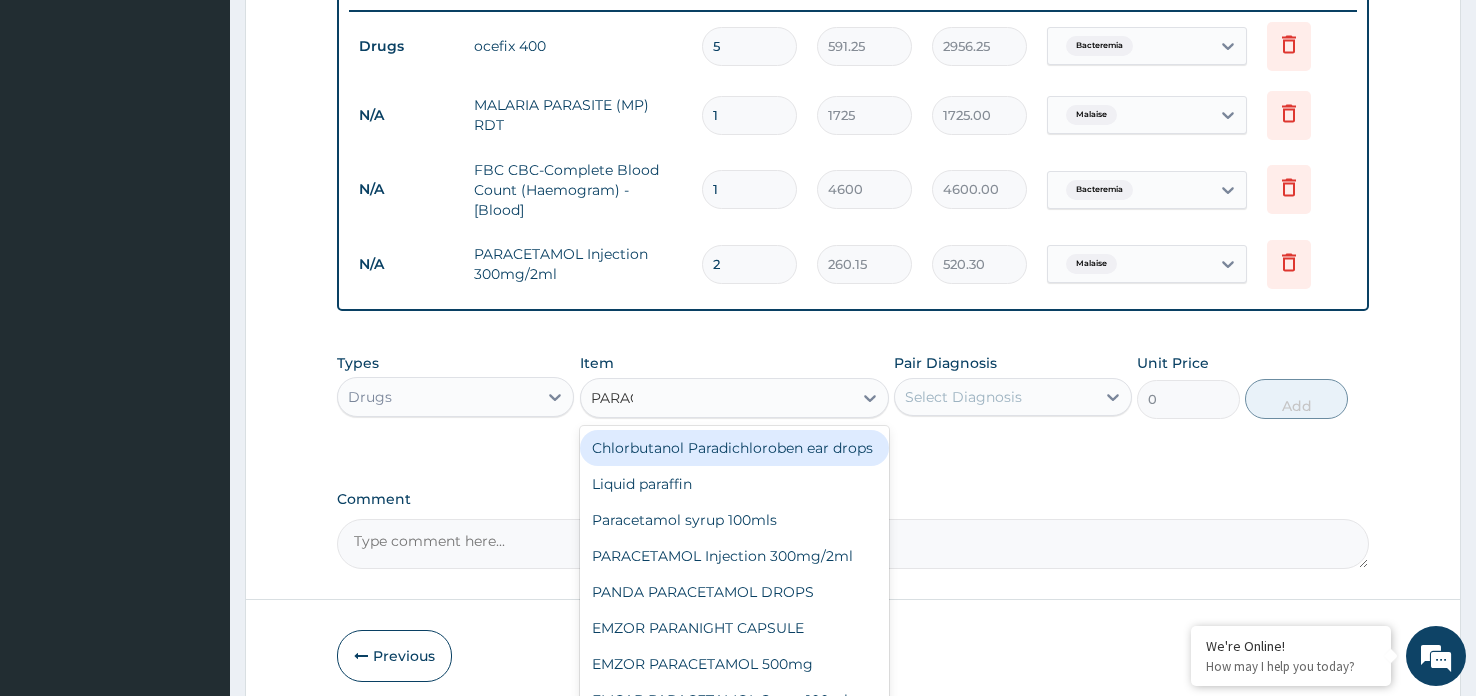 type on "PARACE" 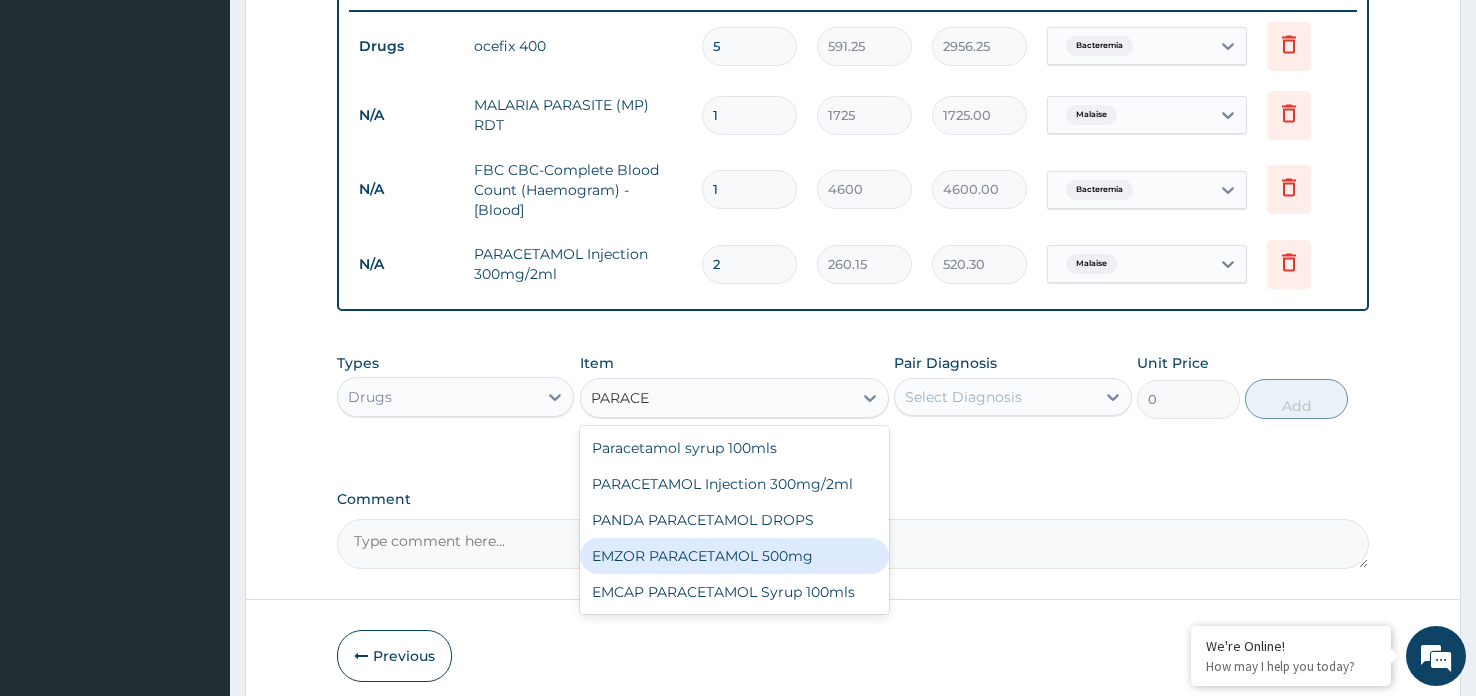 click on "EMZOR PARACETAMOL 500mg" at bounding box center (735, 556) 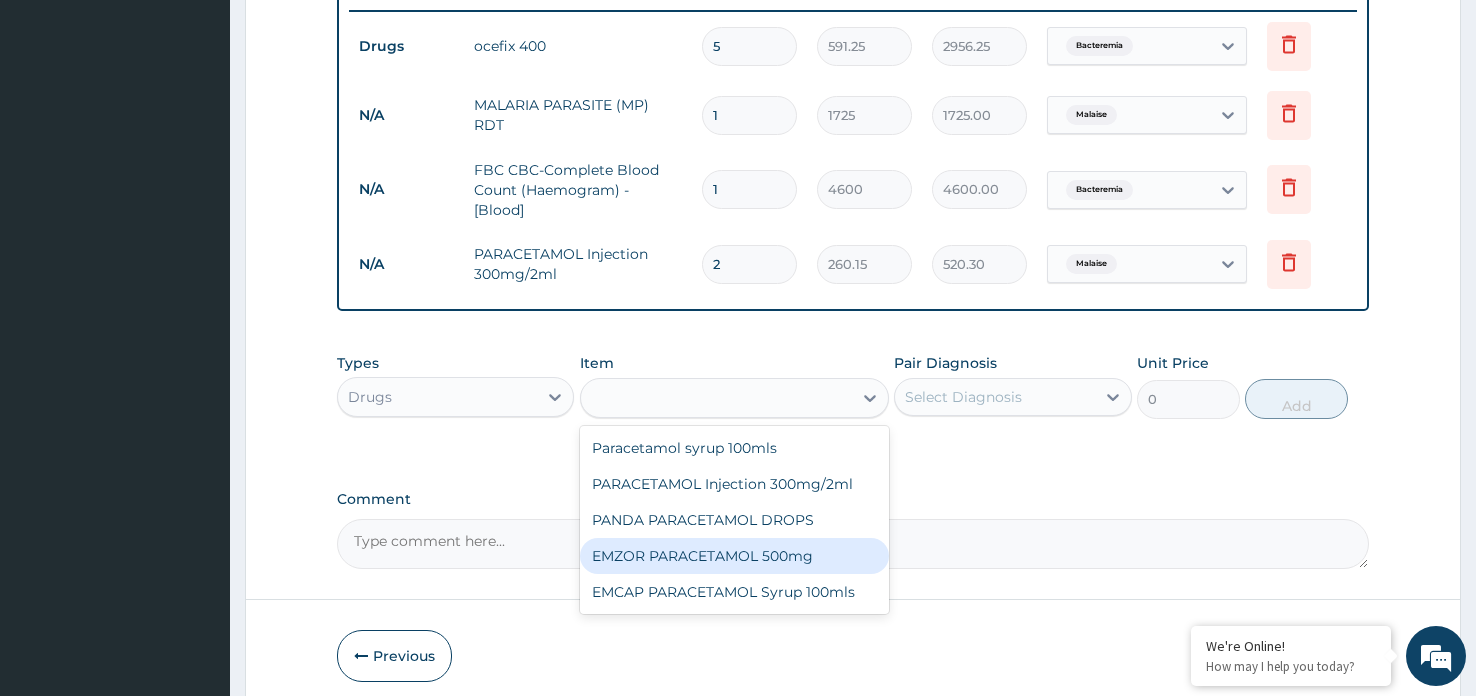 type on "23.65" 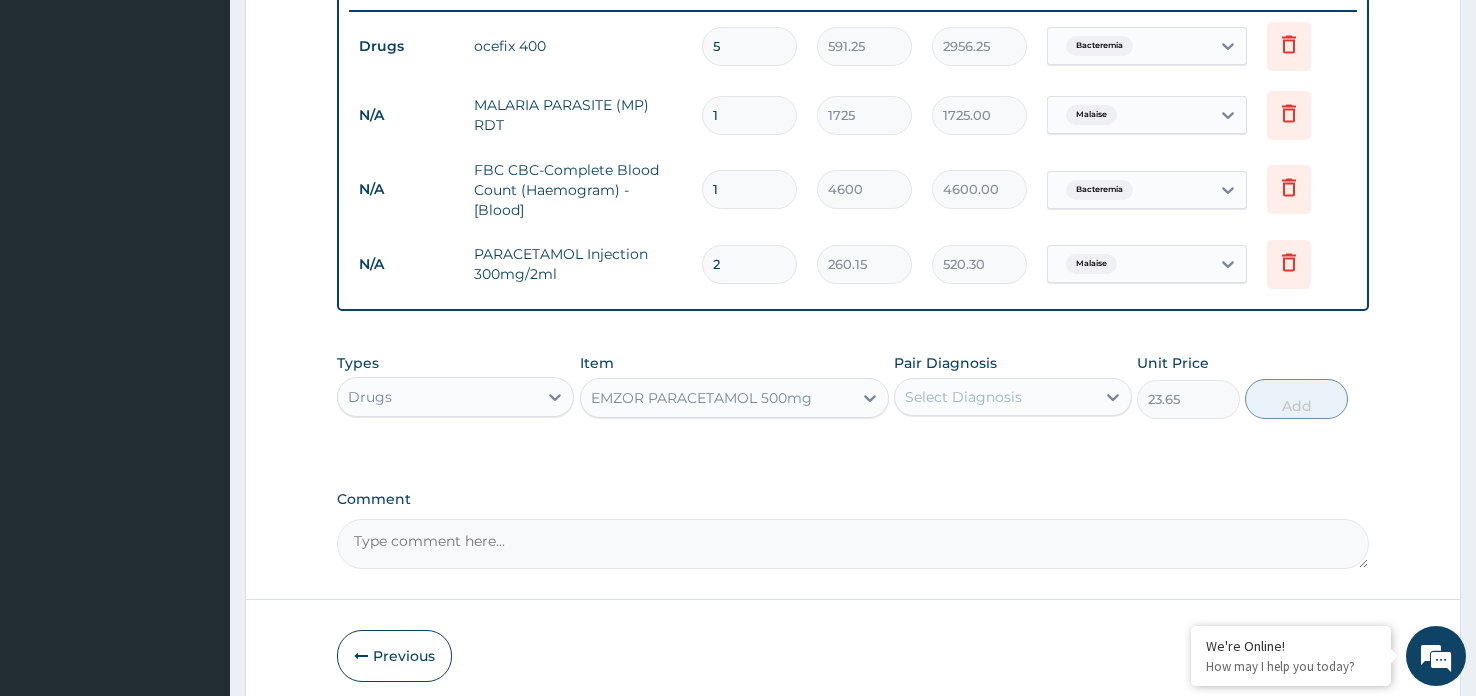 click on "Select Diagnosis" at bounding box center [994, 397] 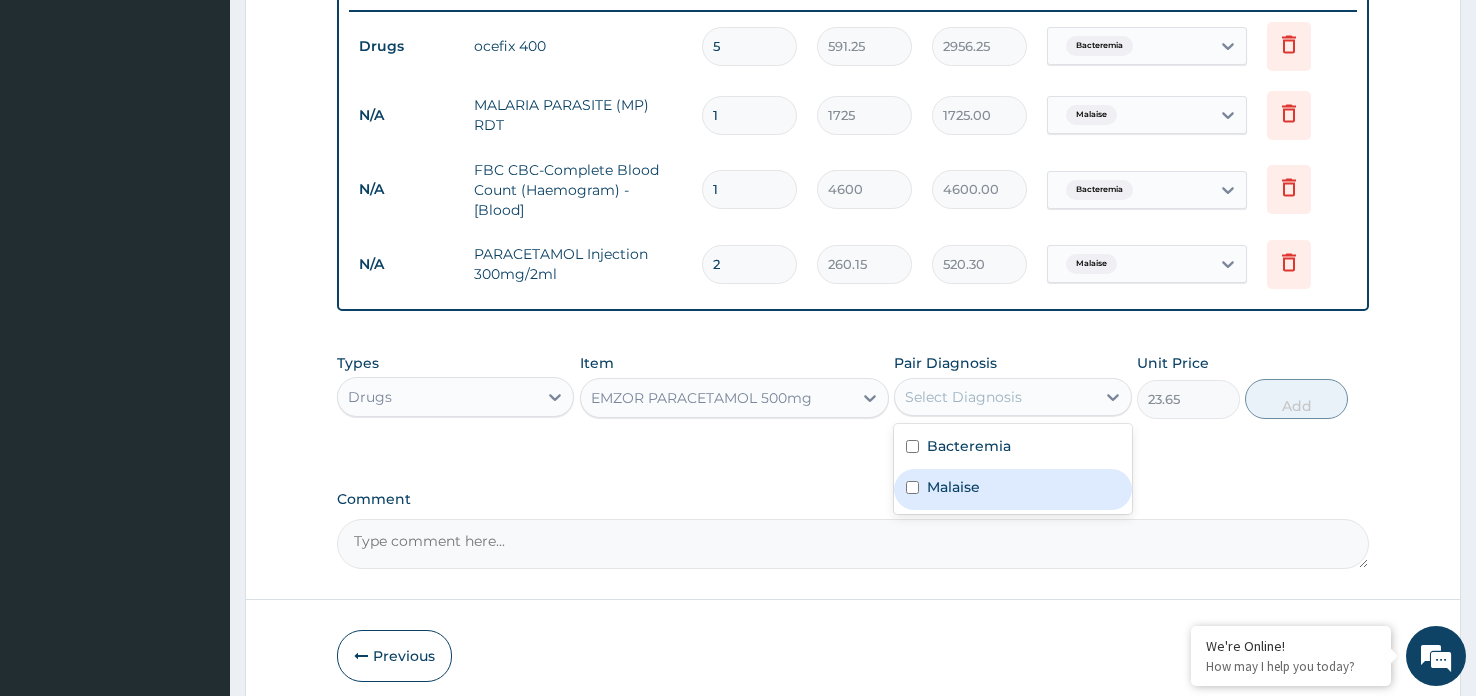 drag, startPoint x: 1015, startPoint y: 472, endPoint x: 1106, endPoint y: 440, distance: 96.462425 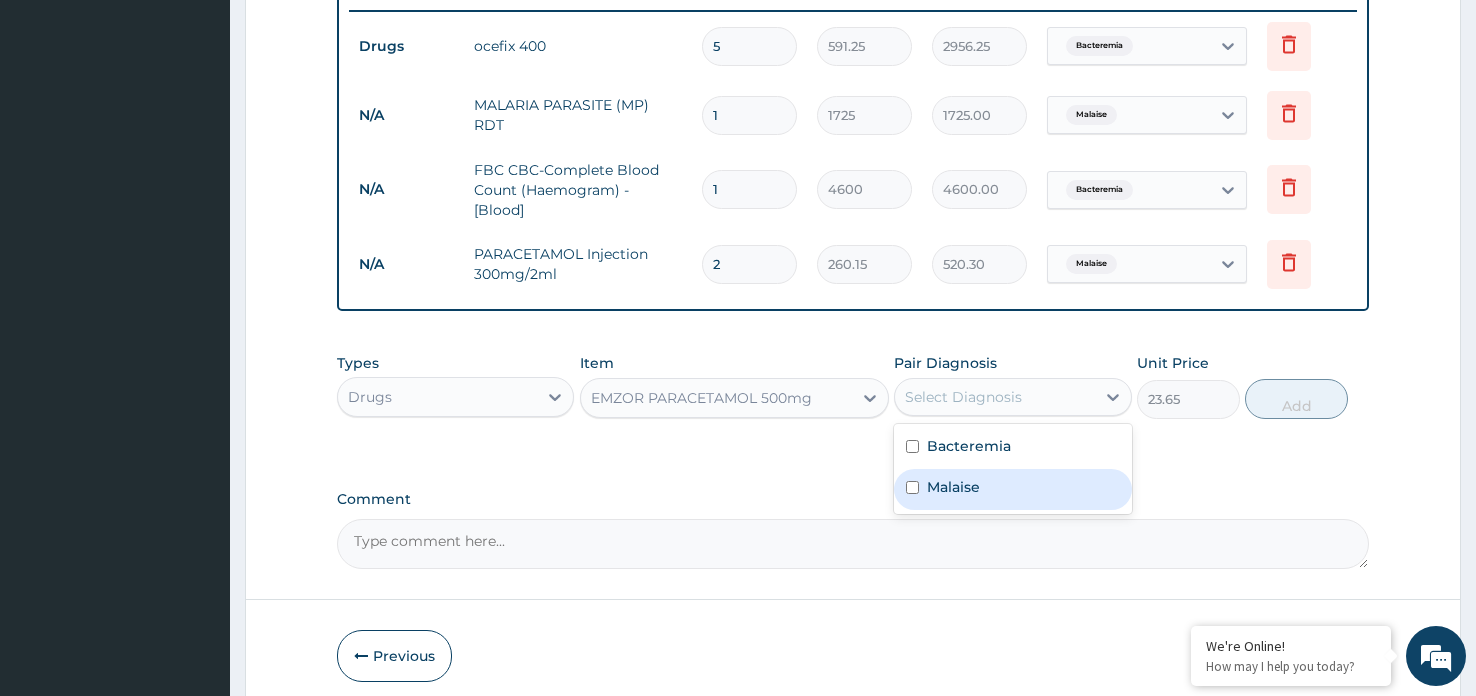 click on "Malaise" at bounding box center [1012, 489] 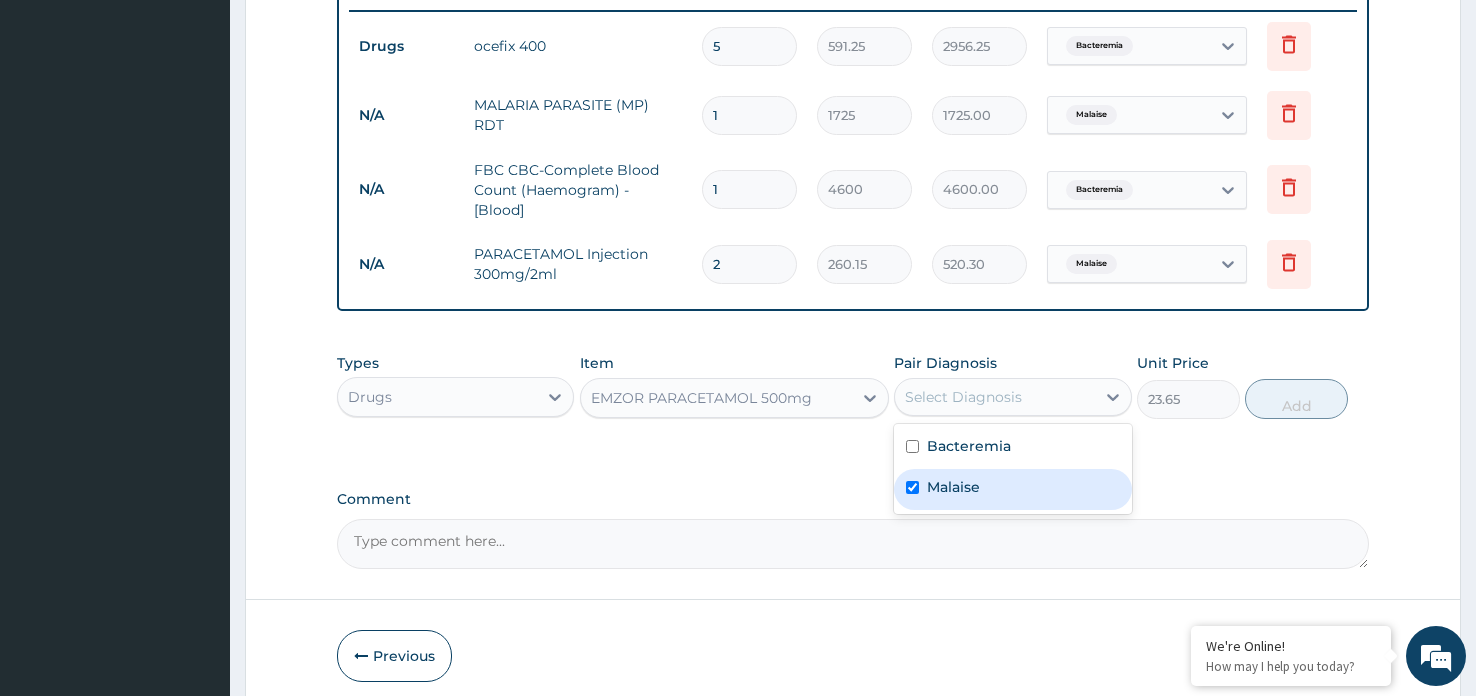 checkbox on "true" 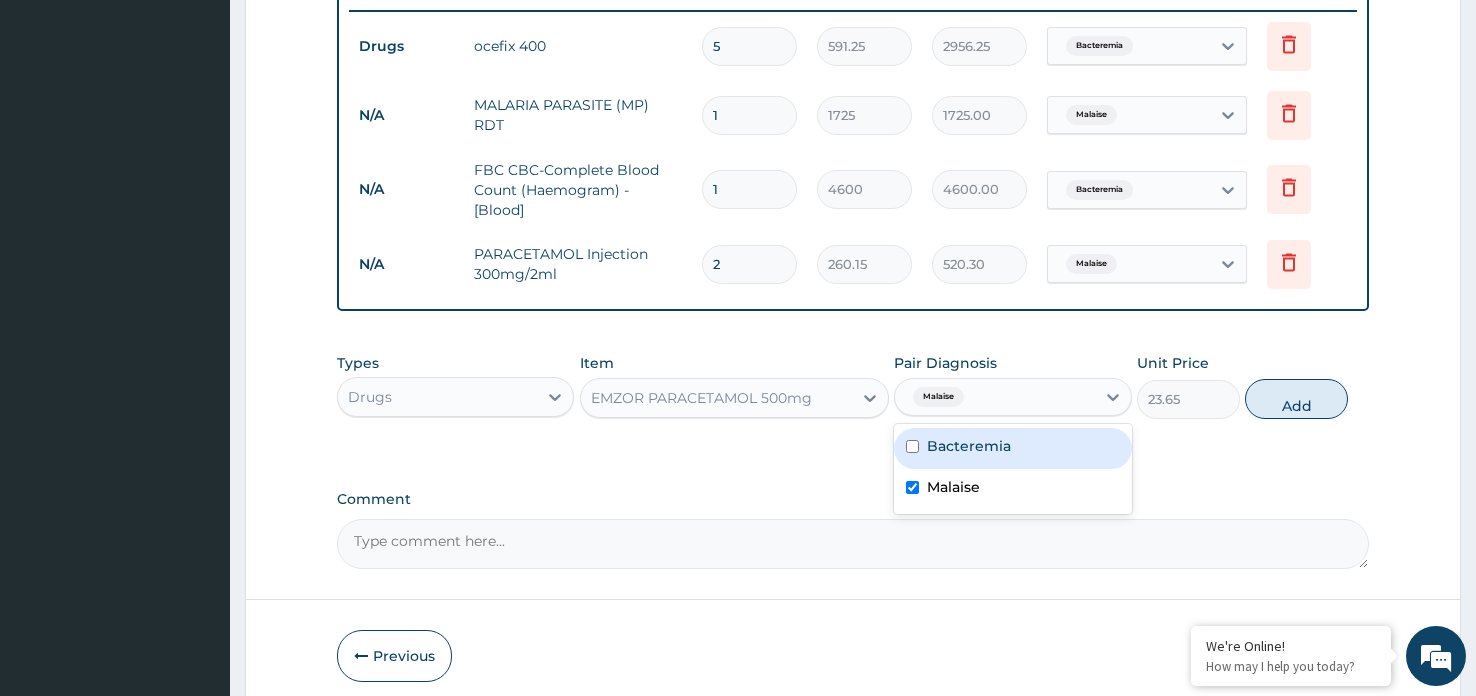 drag, startPoint x: 1269, startPoint y: 396, endPoint x: 1254, endPoint y: 395, distance: 15.033297 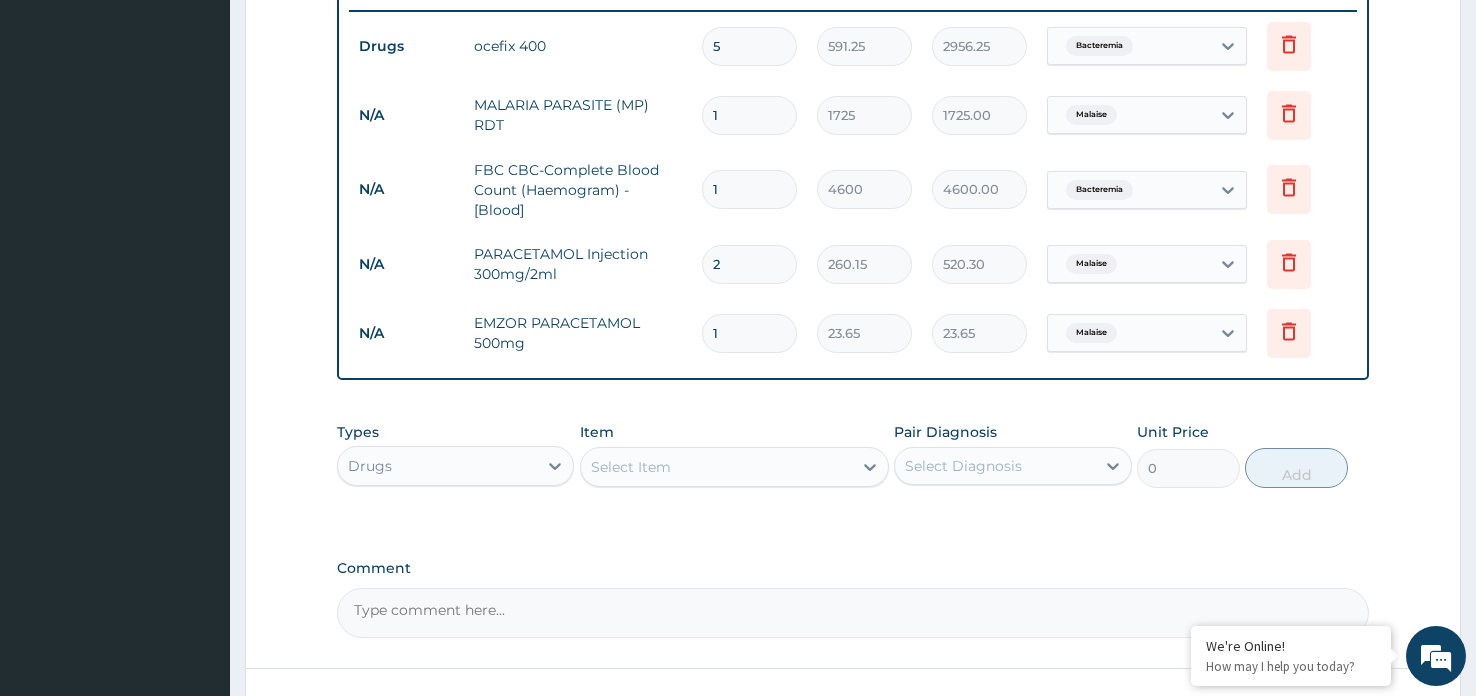 type 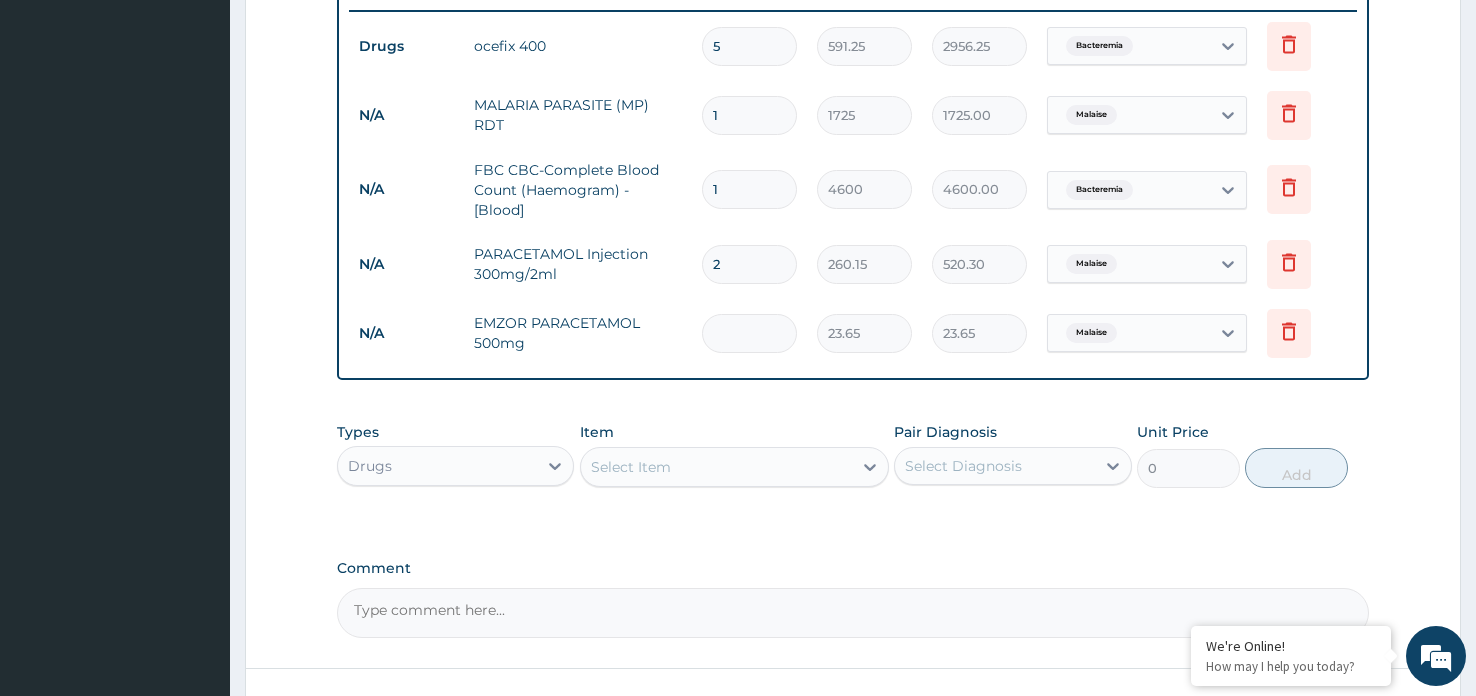 type on "0.00" 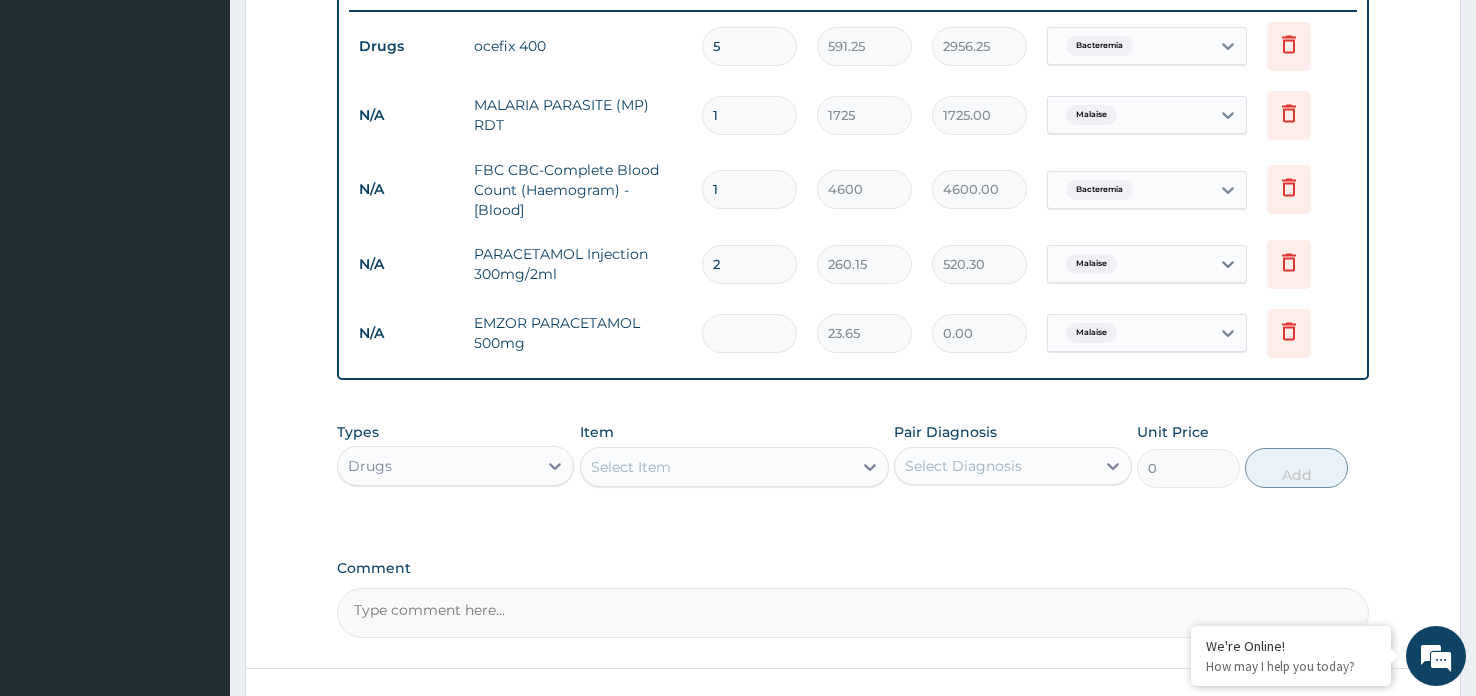 type on "1" 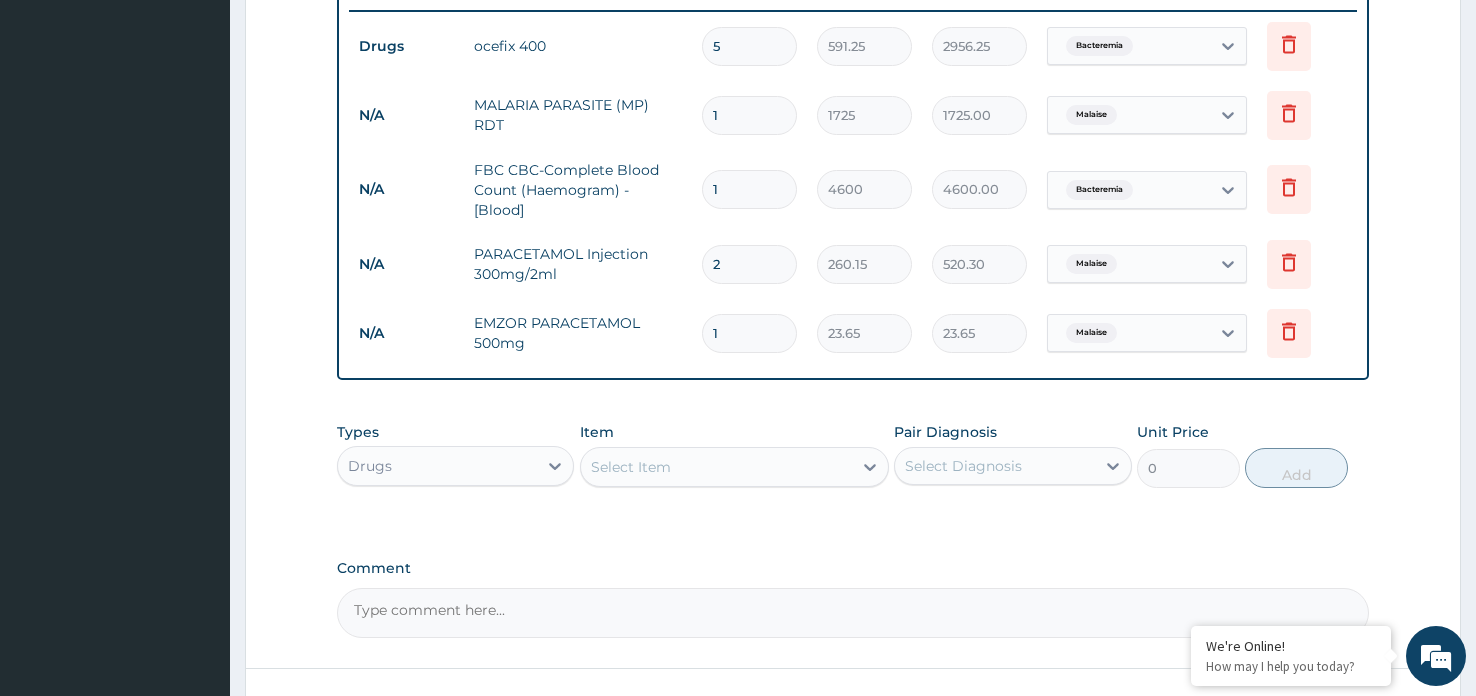 type on "18" 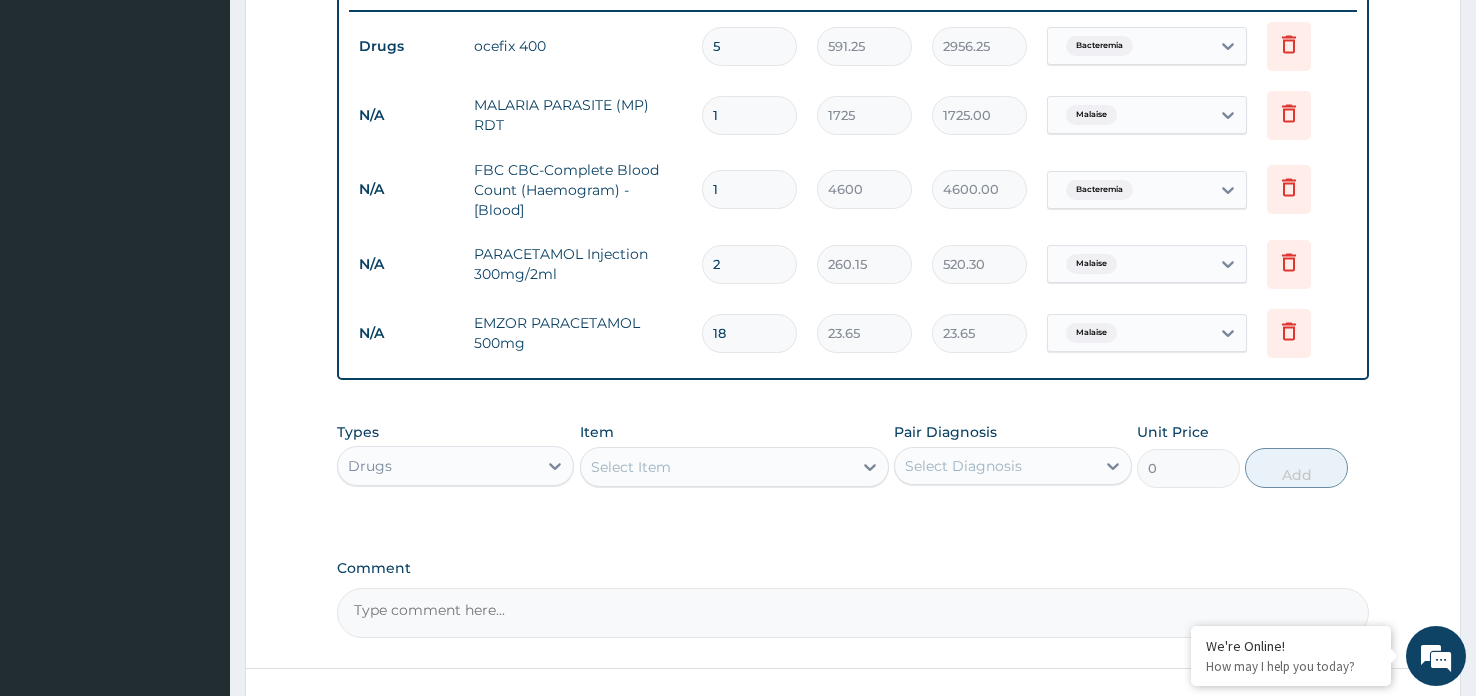 type on "425.70" 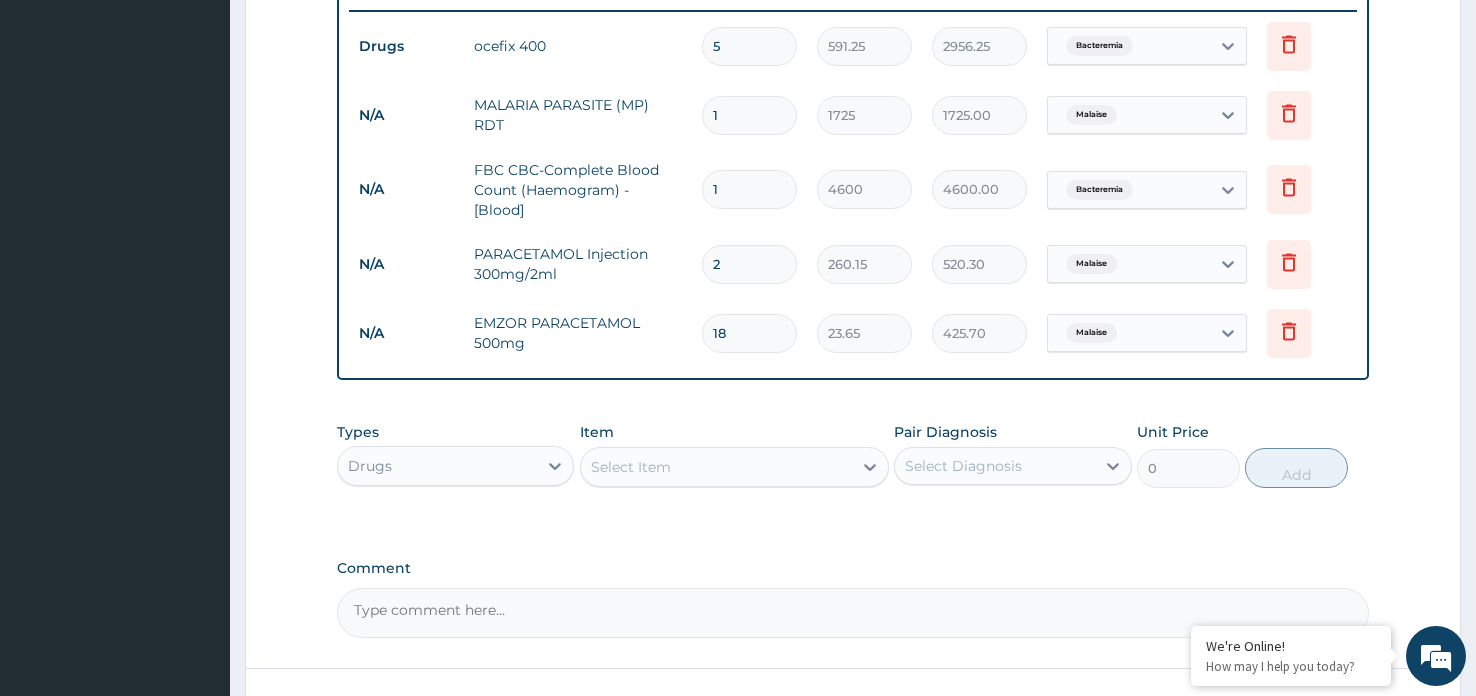 type on "18" 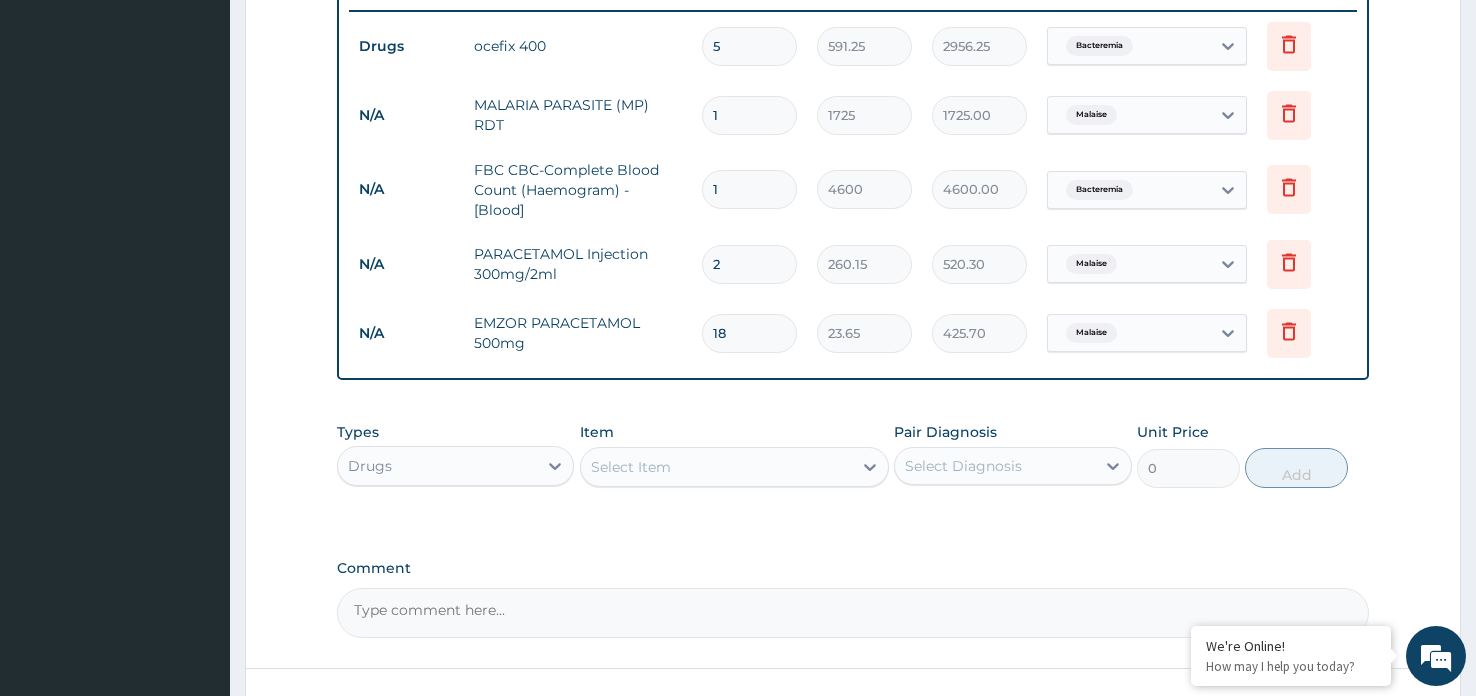 click on "Select Item" at bounding box center (631, 467) 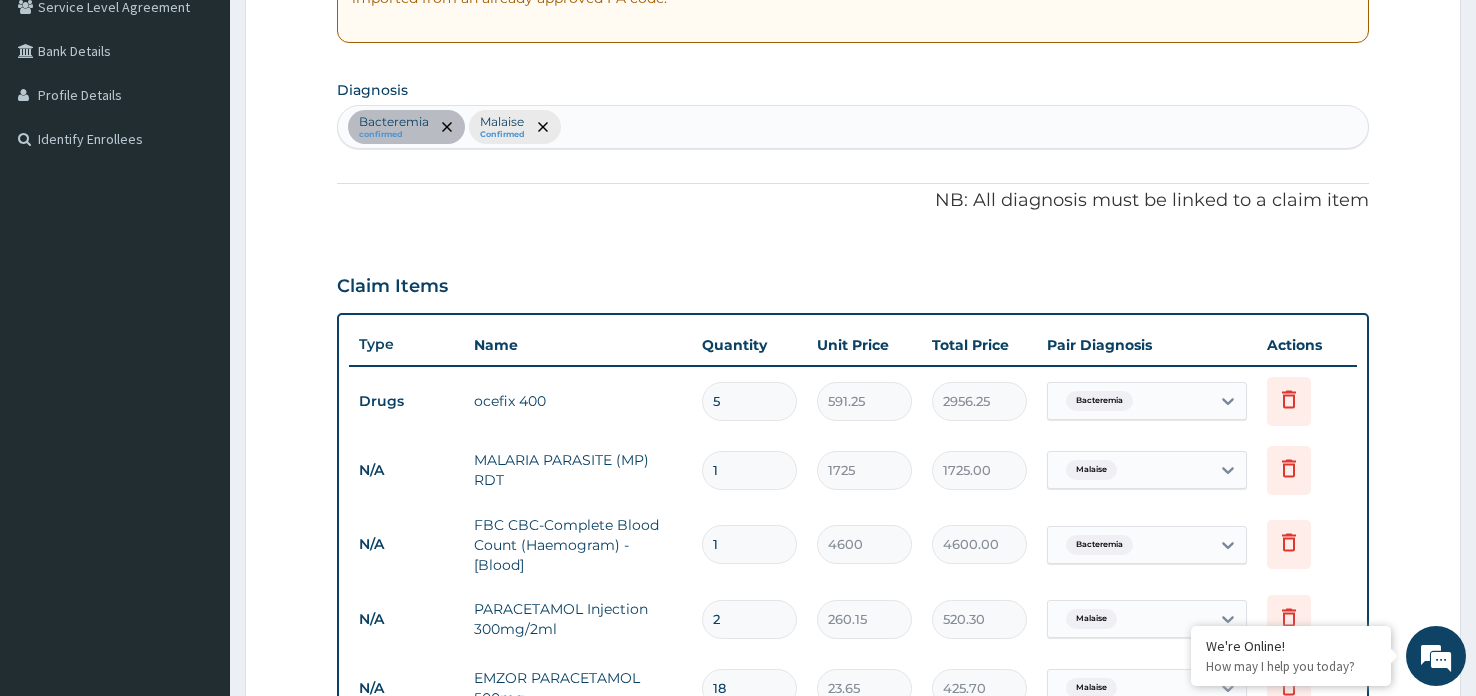 scroll, scrollTop: 422, scrollLeft: 0, axis: vertical 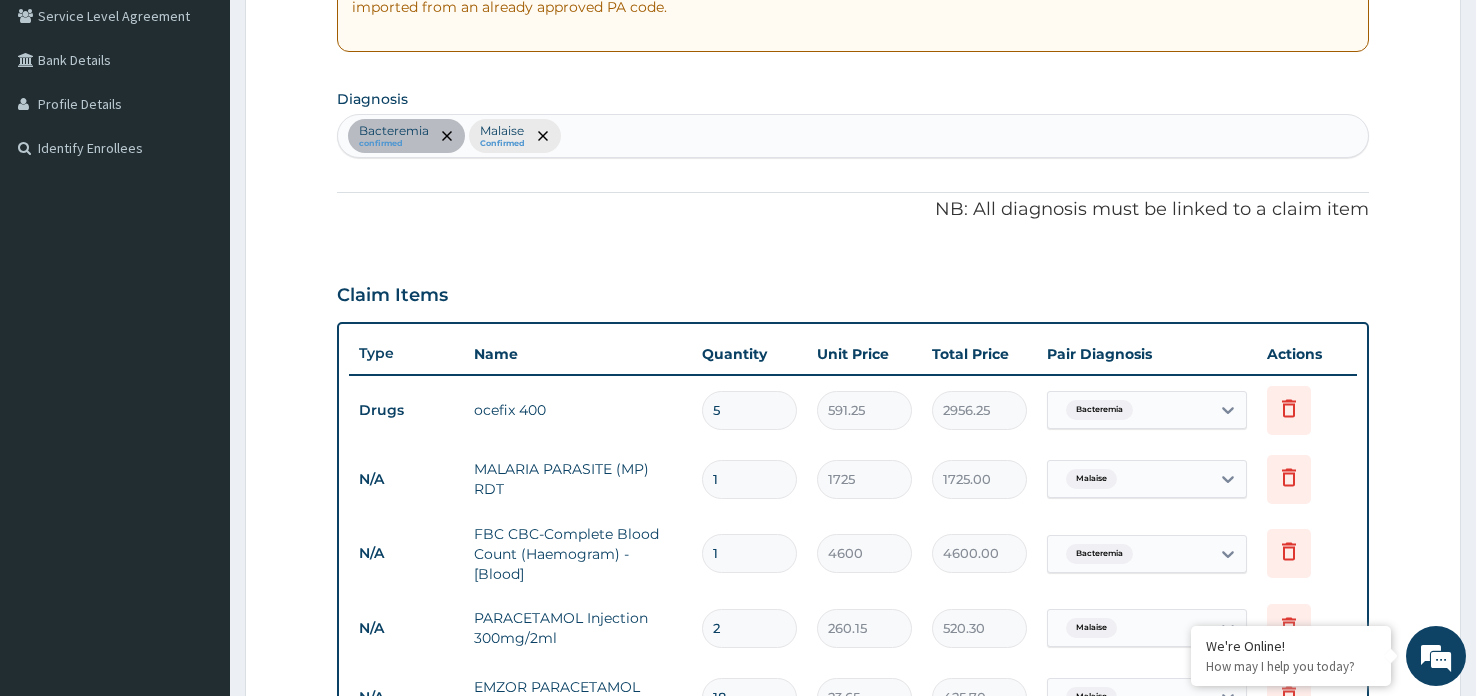 type on "LONA" 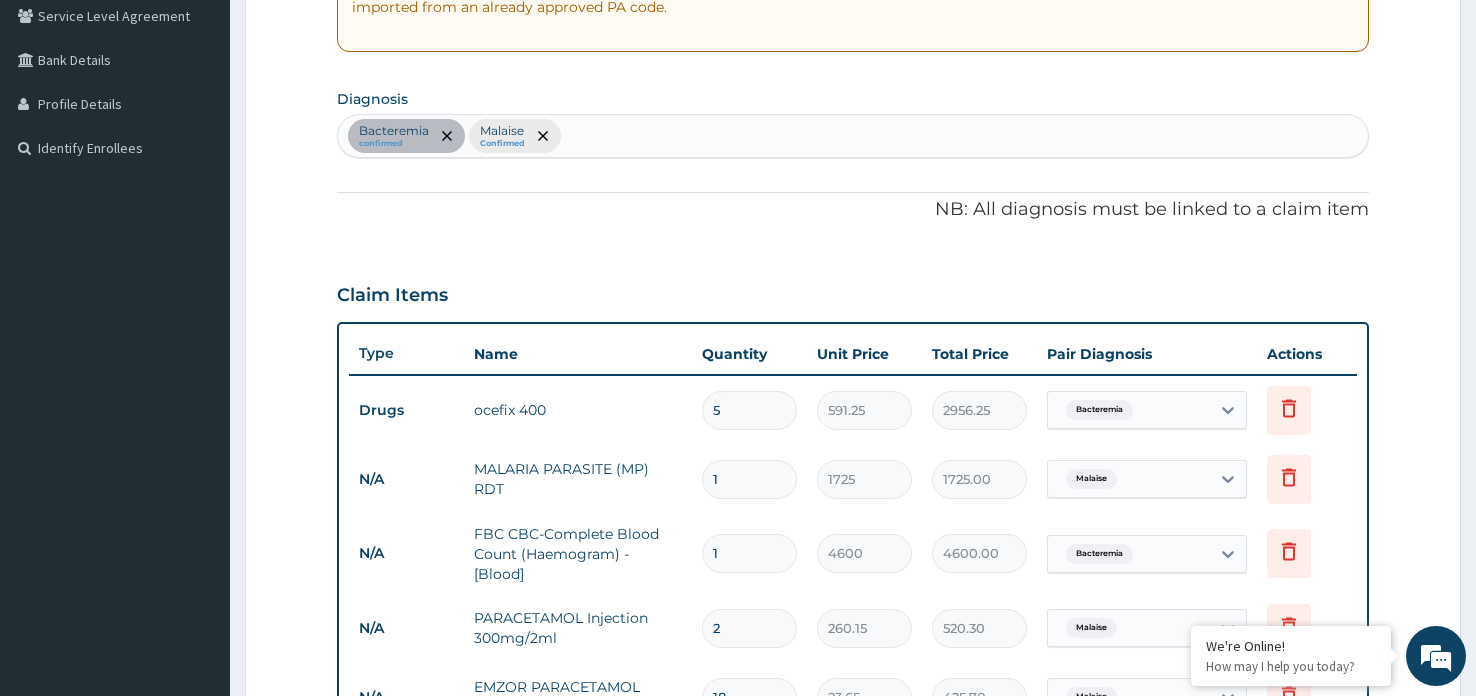type 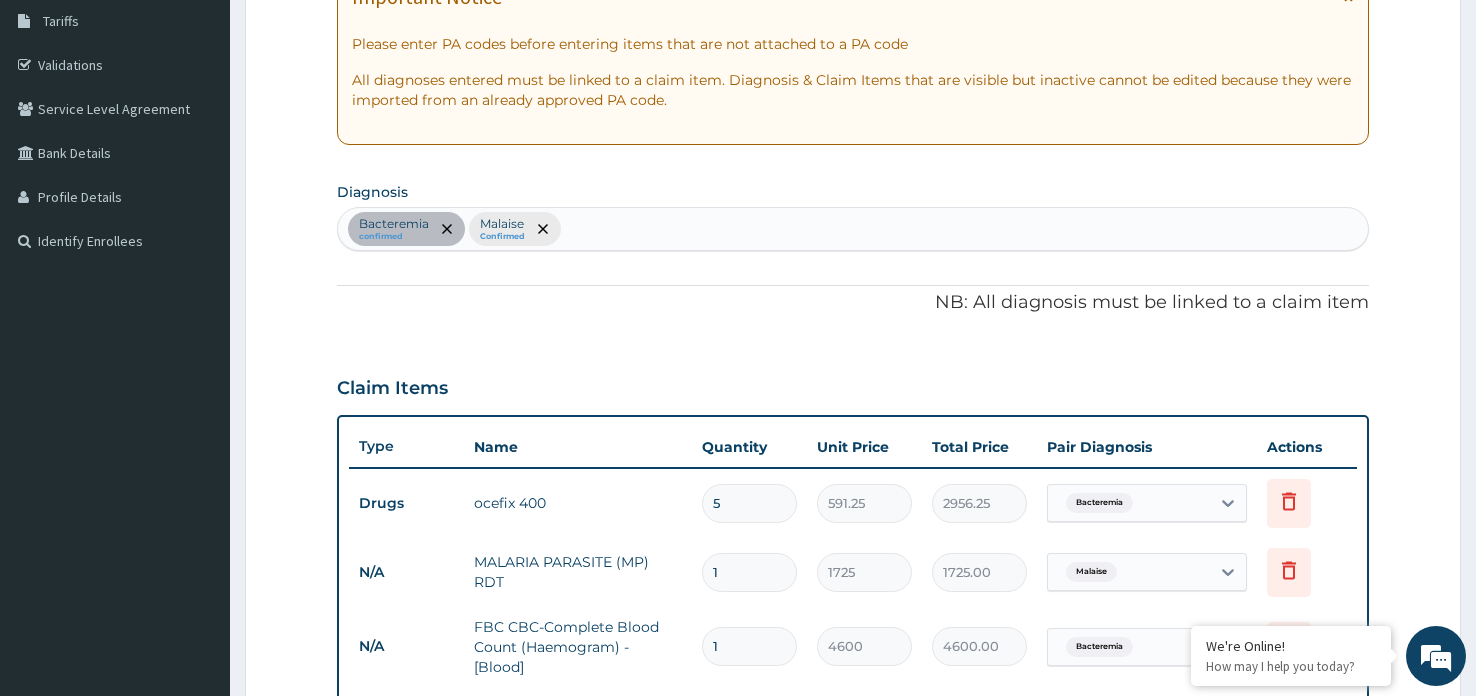 scroll, scrollTop: 321, scrollLeft: 0, axis: vertical 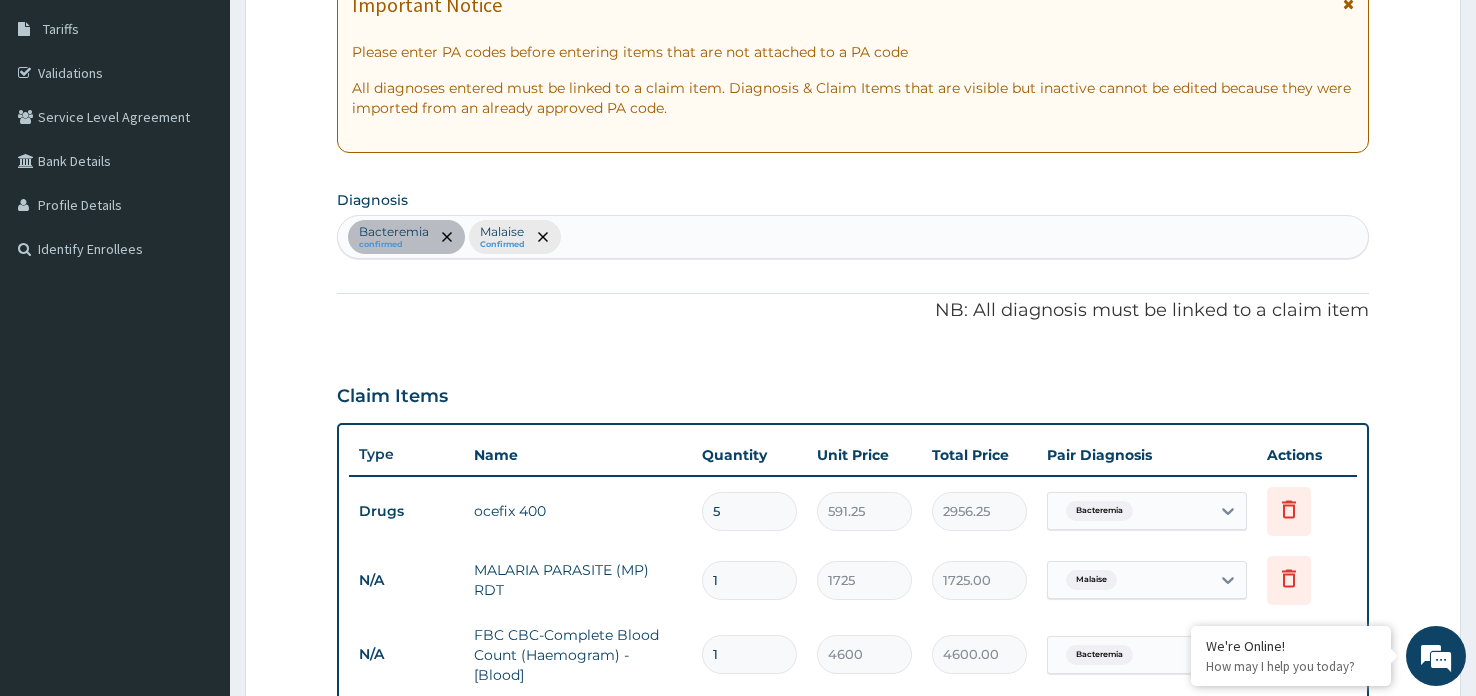 click on "Bacteremia confirmed Malaise Confirmed" at bounding box center (853, 237) 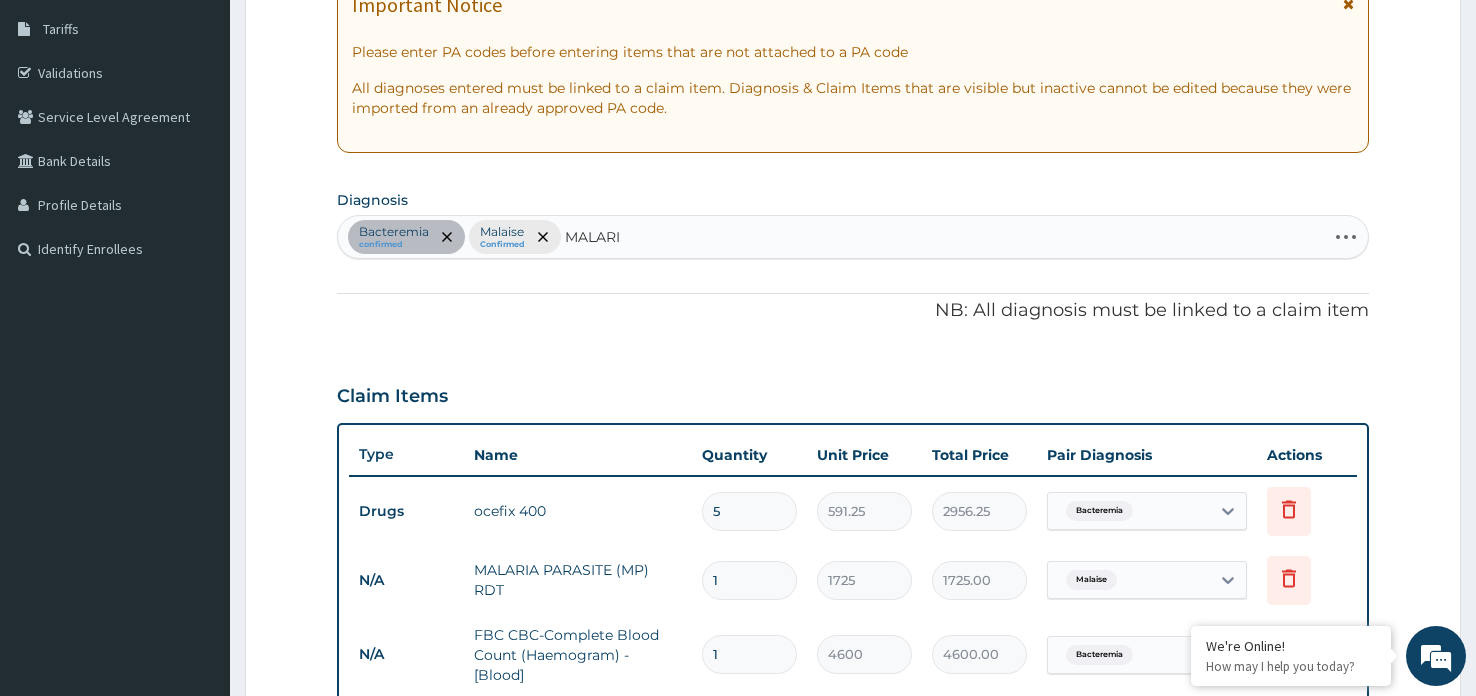 type on "MALARIA" 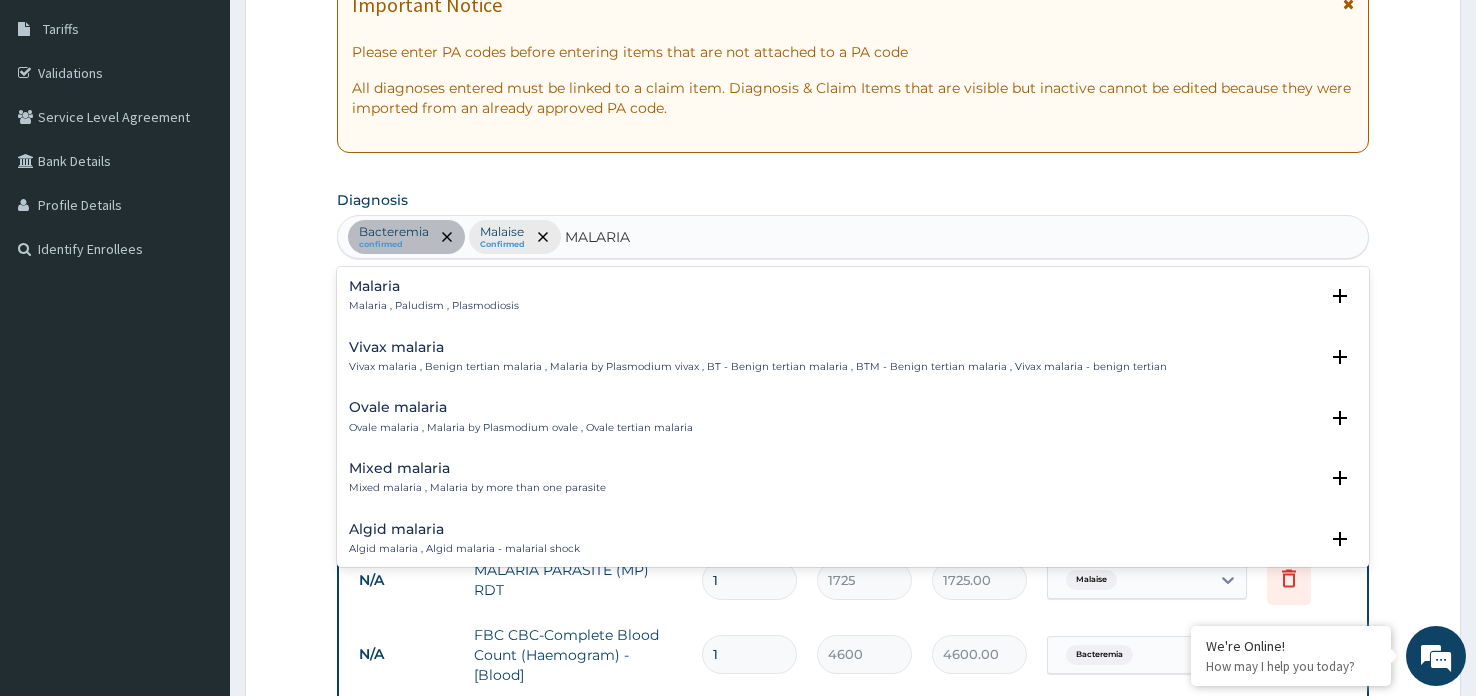 click on "Malaria" at bounding box center (434, 286) 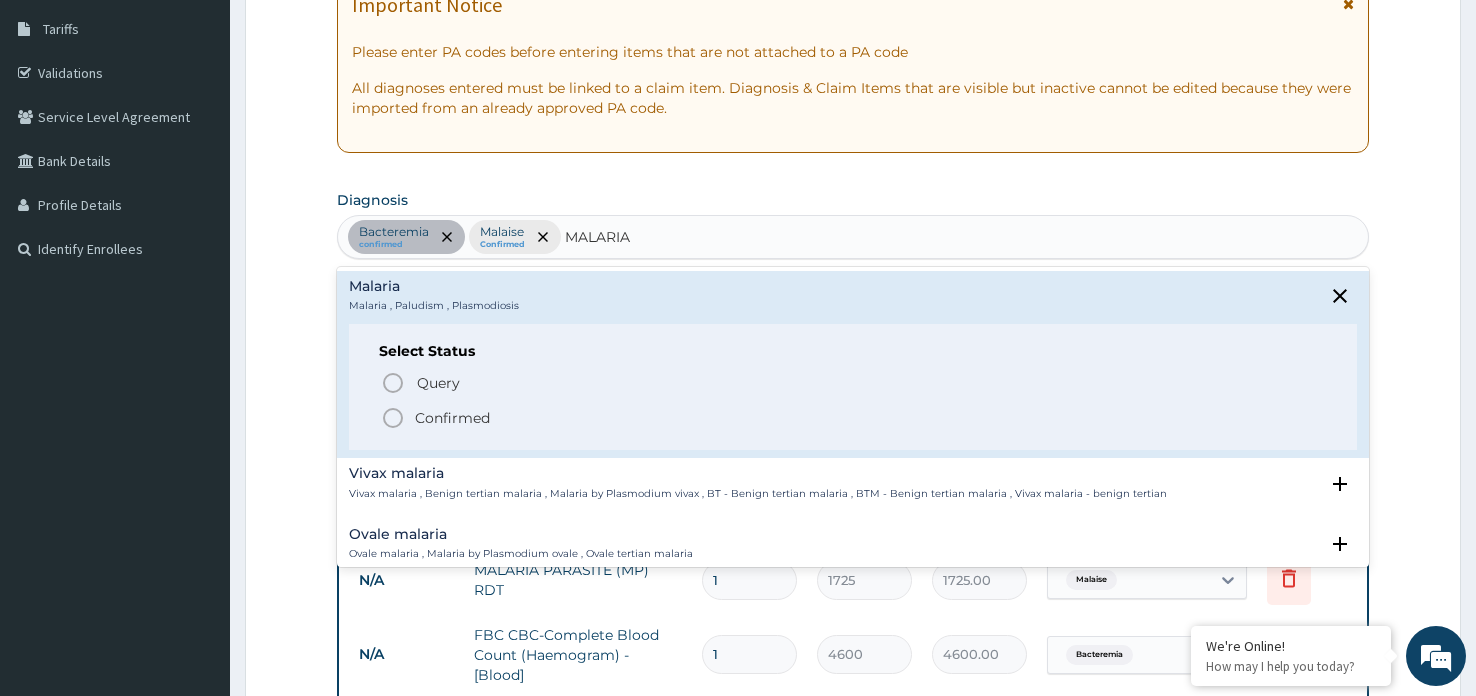 click on "Confirmed" at bounding box center [452, 418] 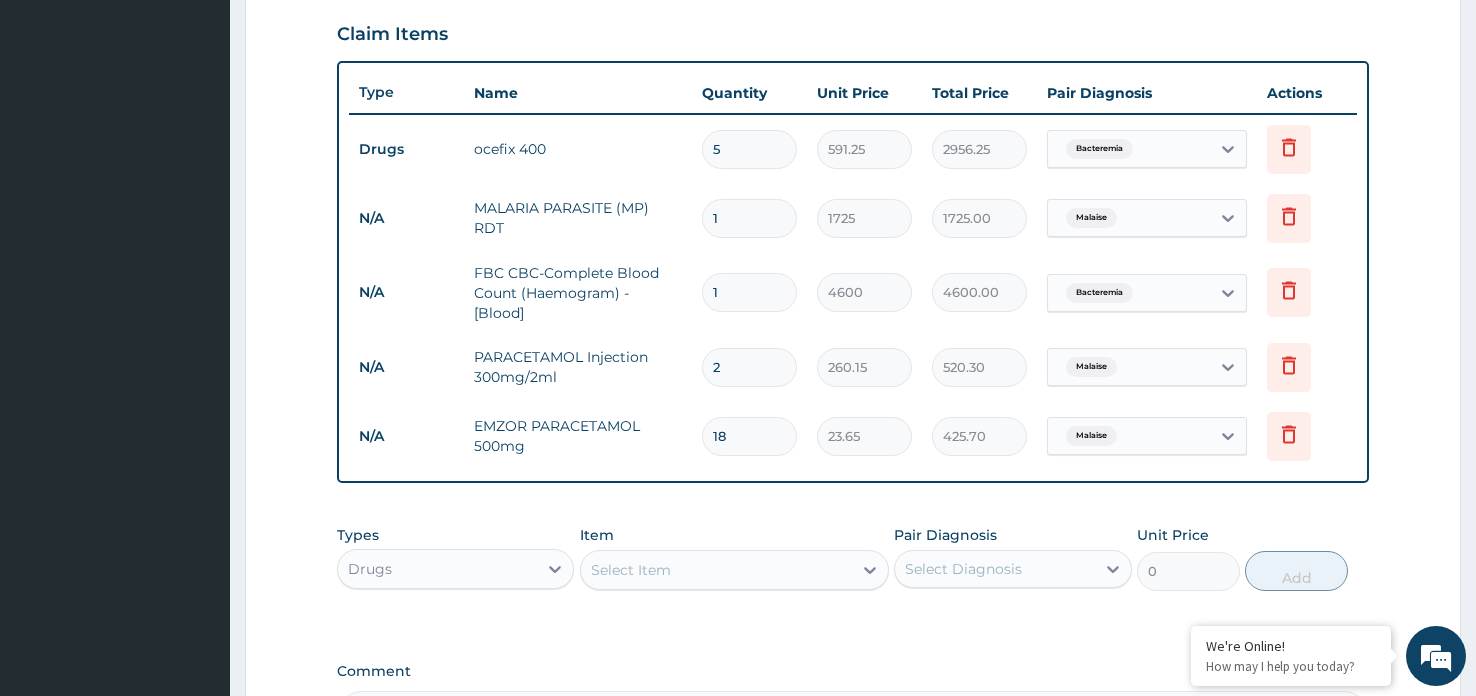 scroll, scrollTop: 709, scrollLeft: 0, axis: vertical 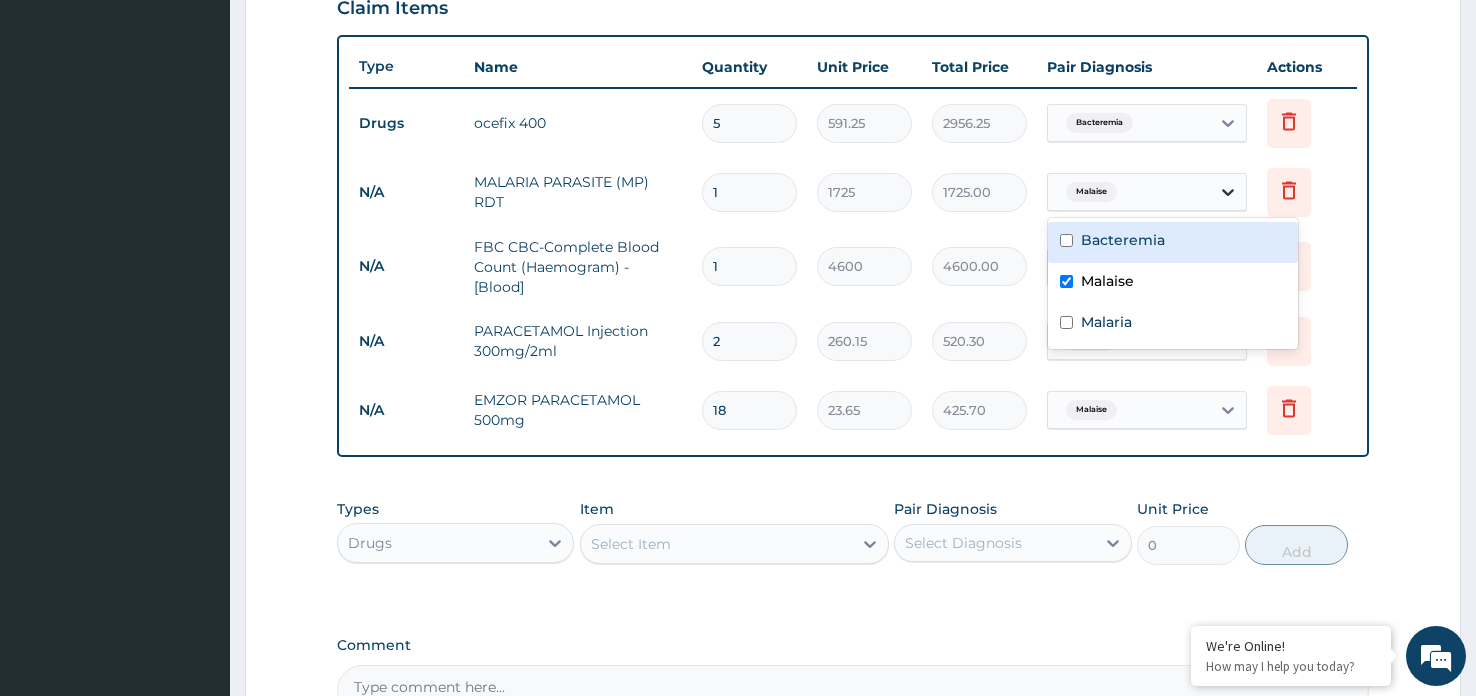click at bounding box center (1228, 192) 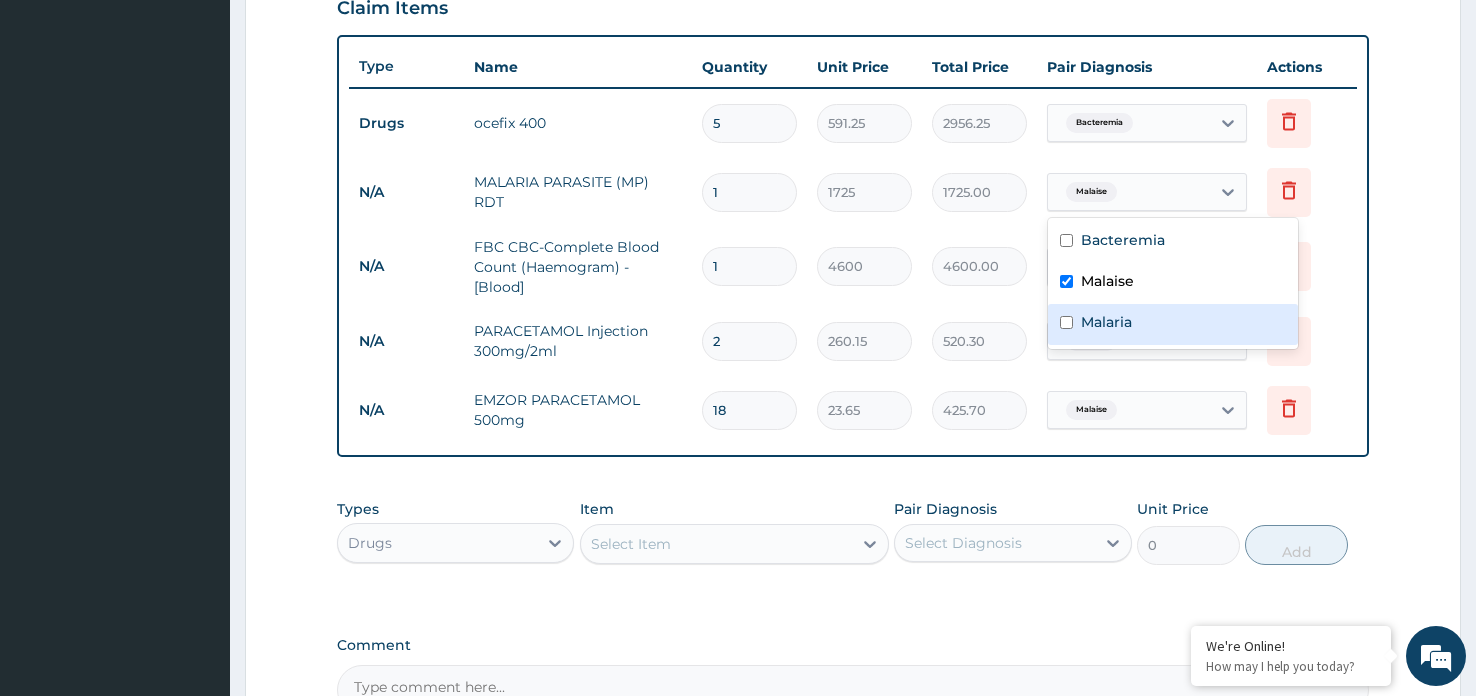click on "Malaria" at bounding box center (1106, 322) 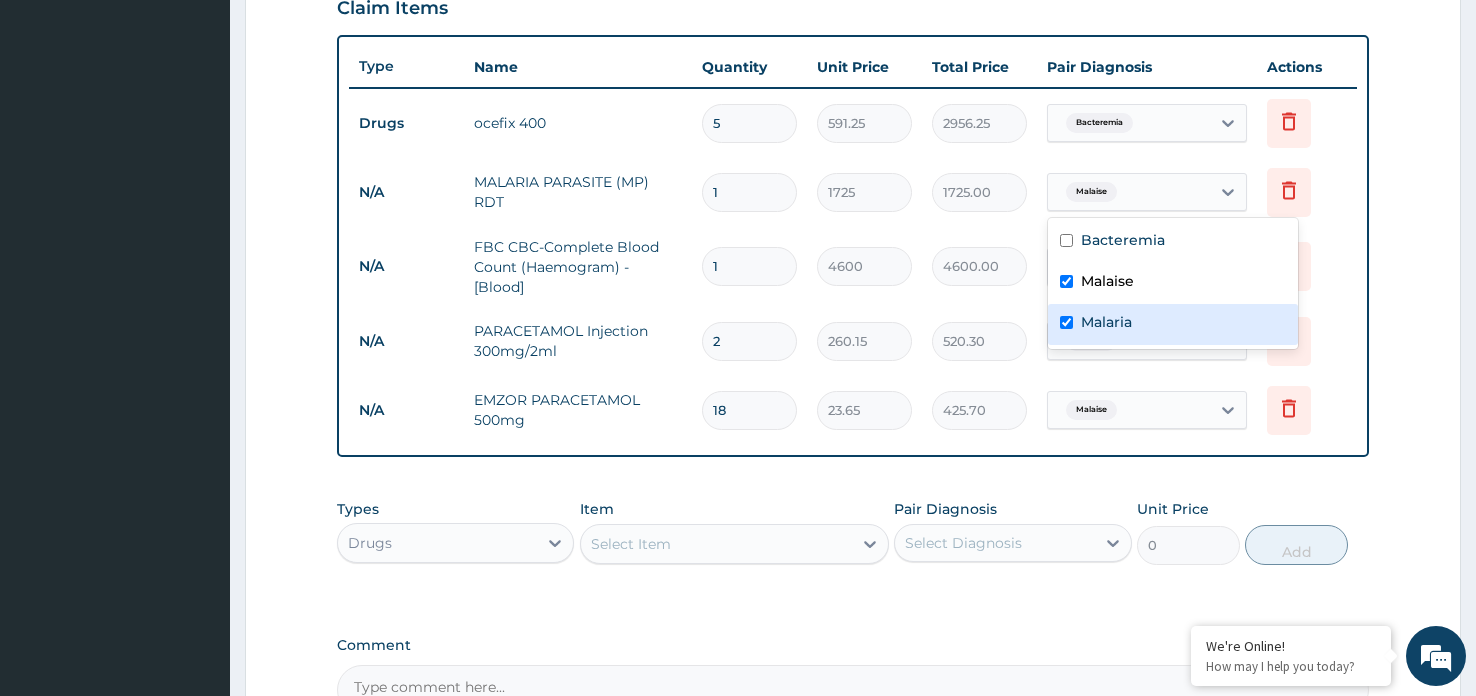checkbox on "true" 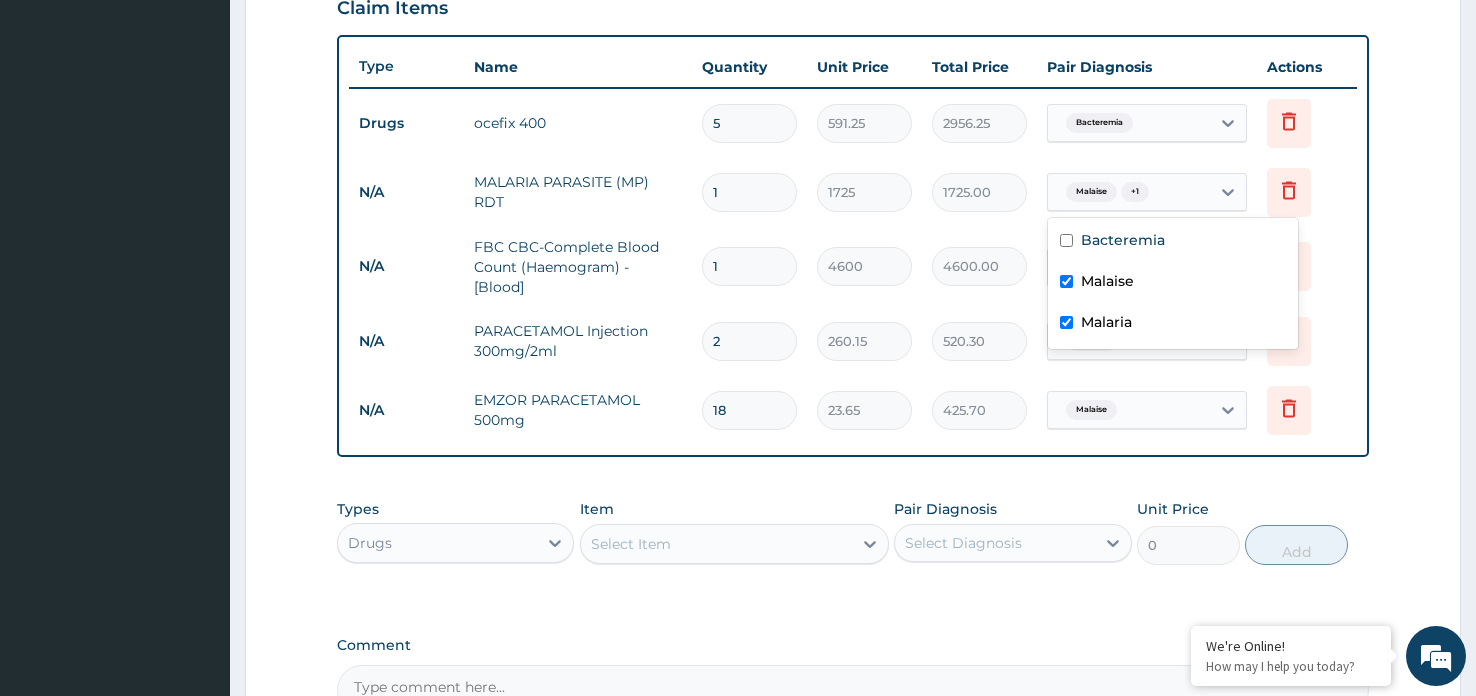 click on "N/A EMZOR PARACETAMOL 500mg 18 23.65 425.70 Malaise Delete" at bounding box center [853, 410] 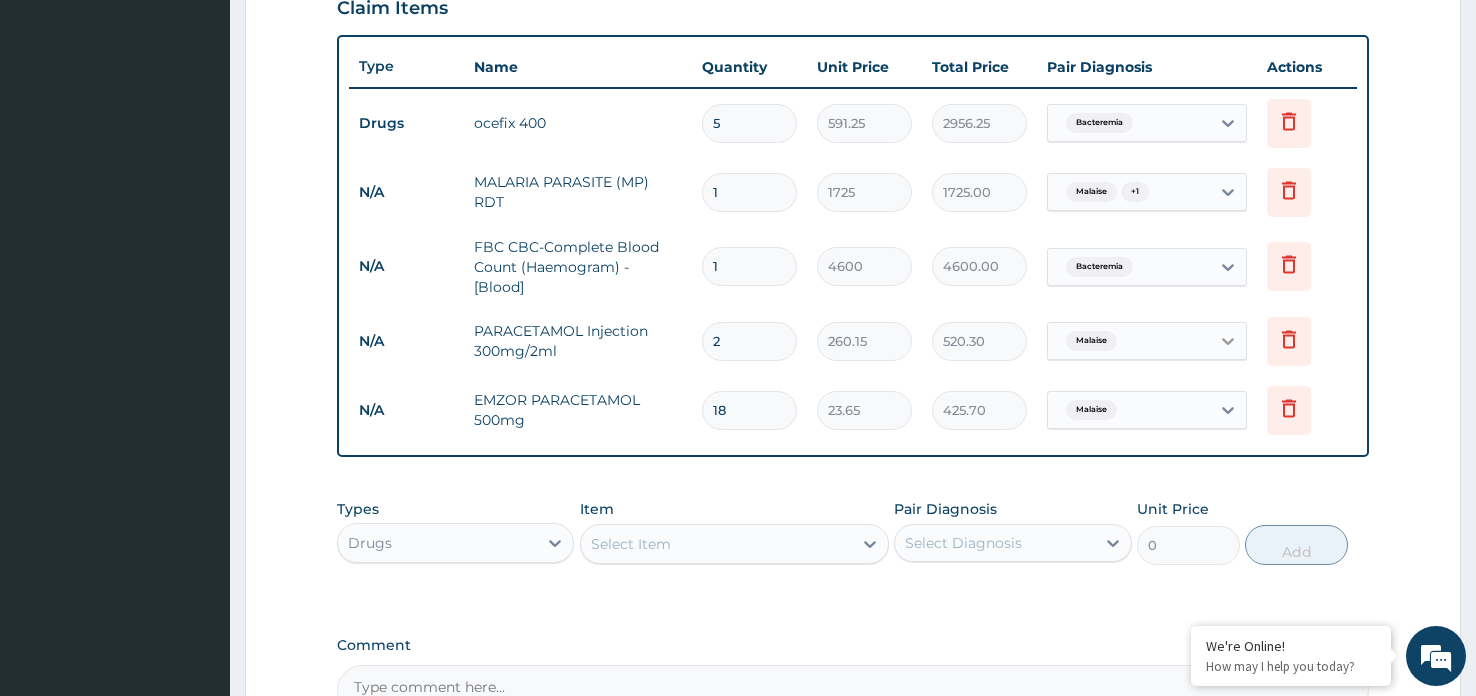 click at bounding box center (1228, 341) 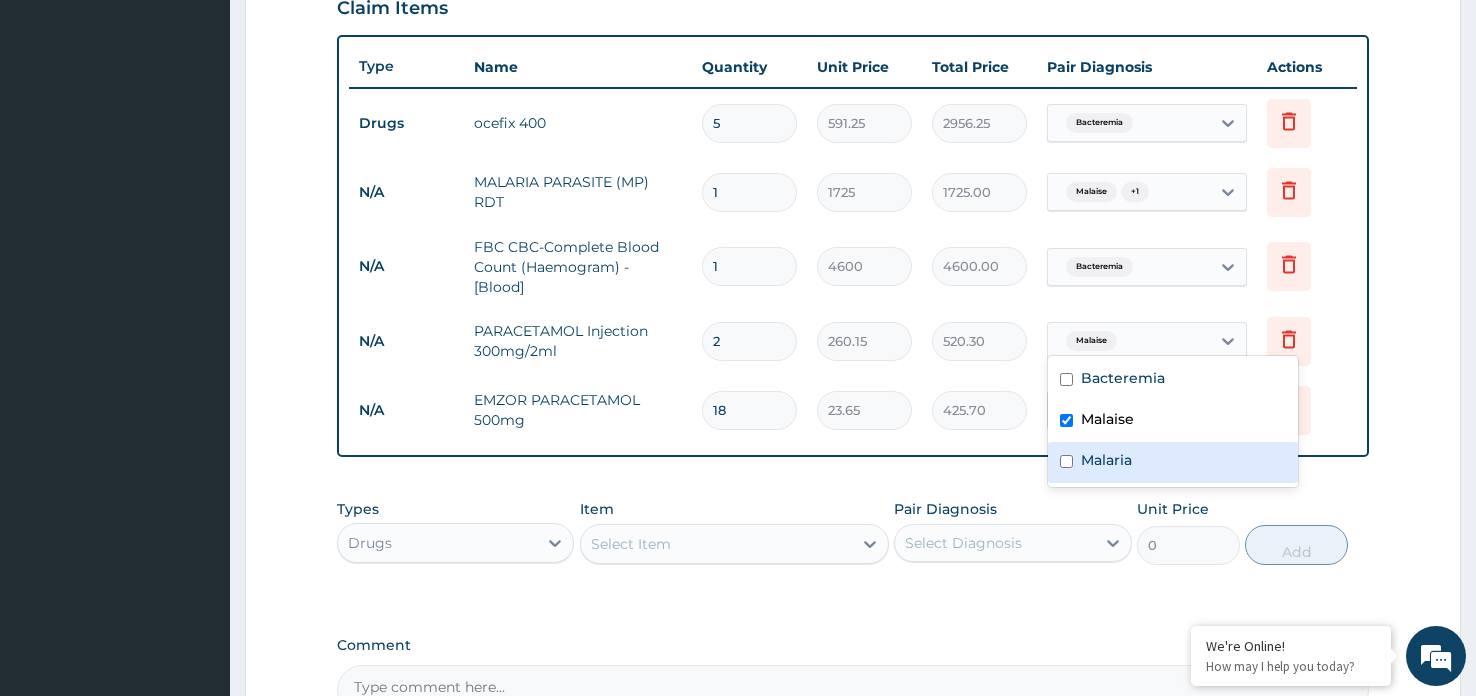 drag, startPoint x: 1106, startPoint y: 461, endPoint x: 1116, endPoint y: 450, distance: 14.866069 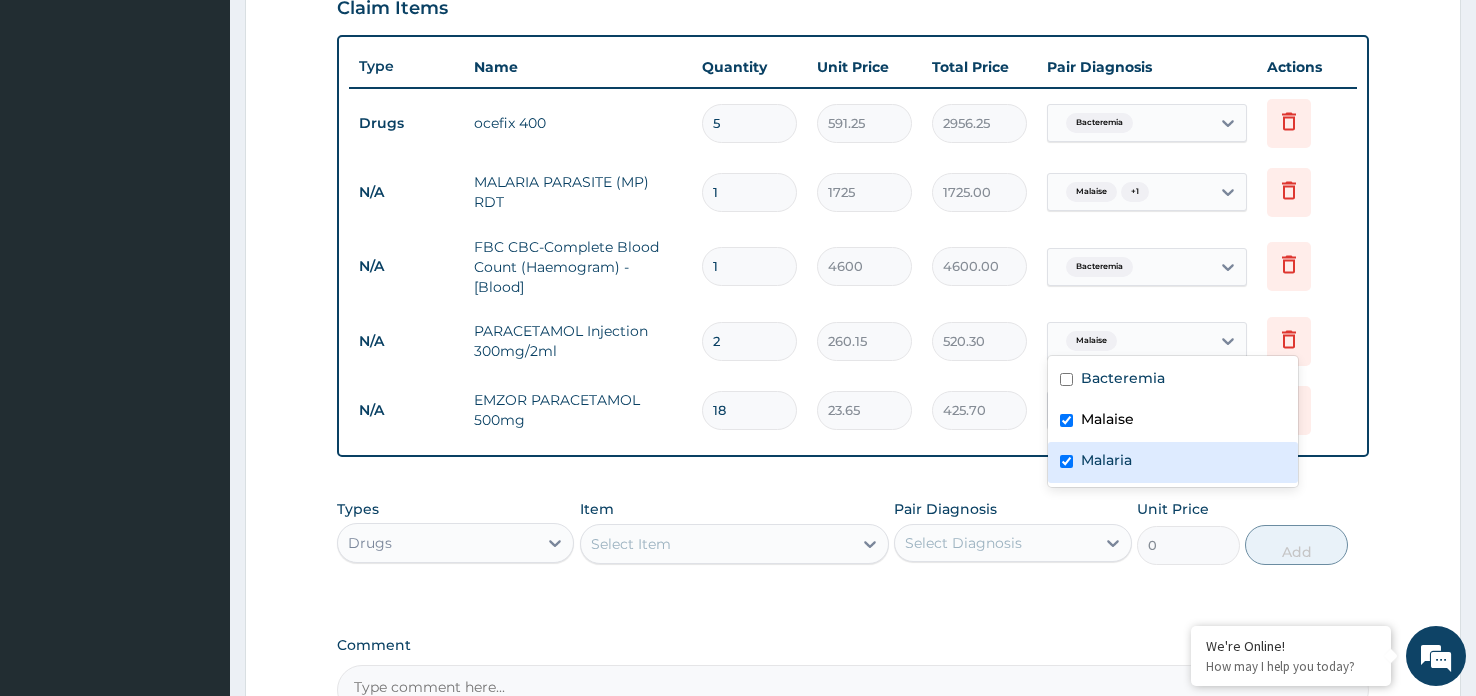 checkbox on "true" 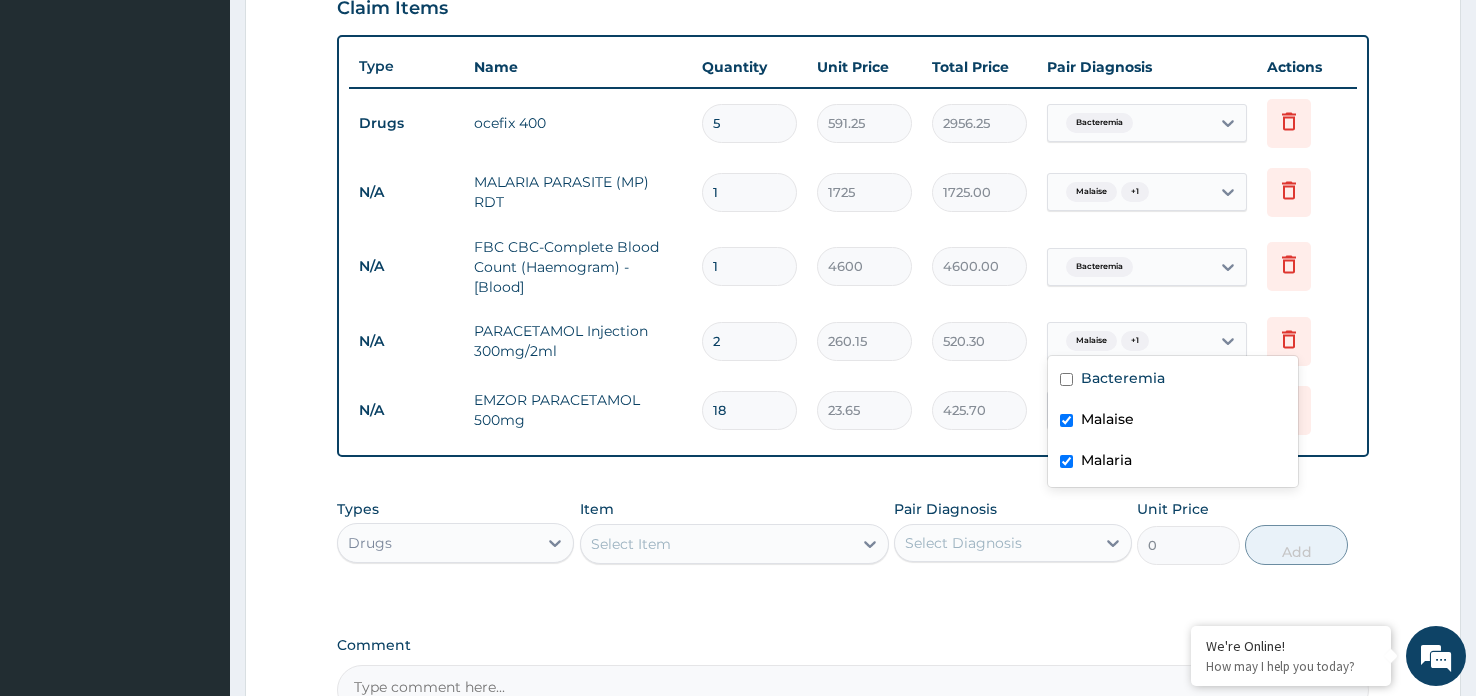 drag, startPoint x: 1002, startPoint y: 436, endPoint x: 1014, endPoint y: 437, distance: 12.0415945 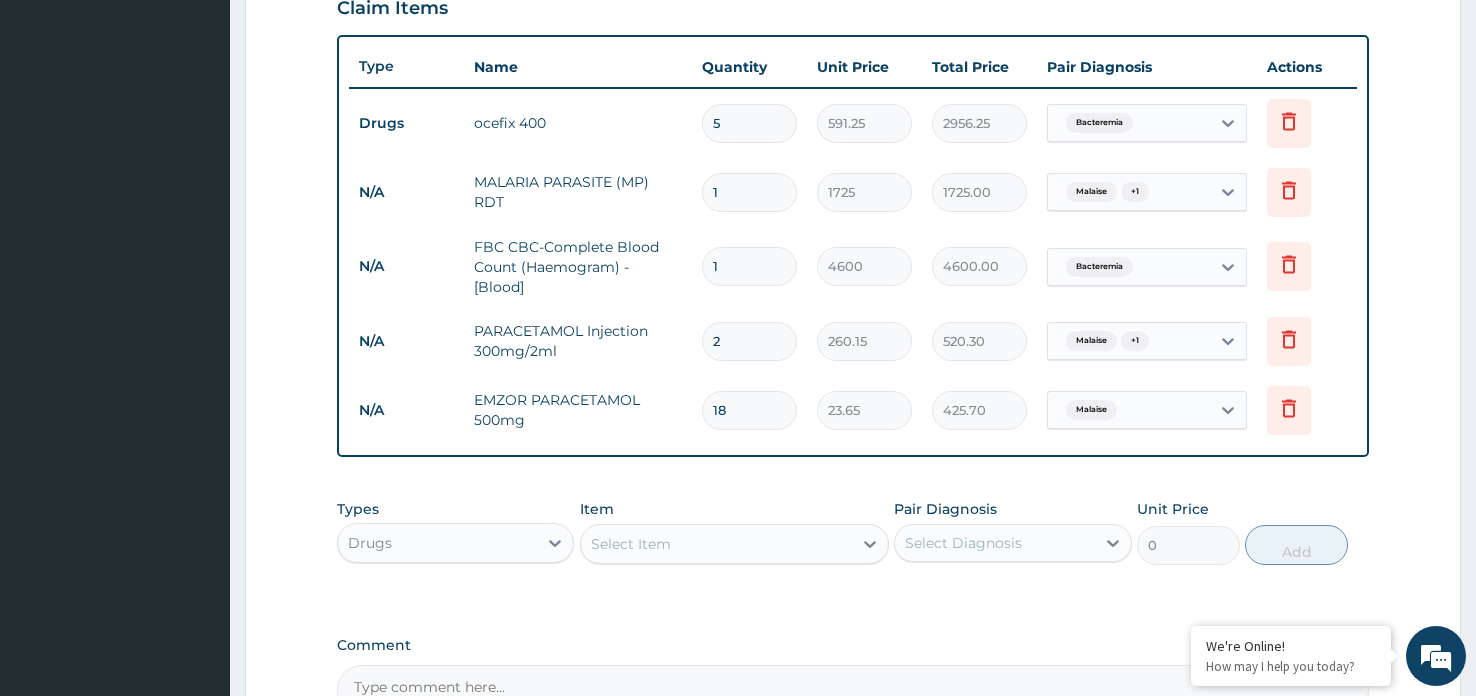 click on "Malaise" at bounding box center [1129, 410] 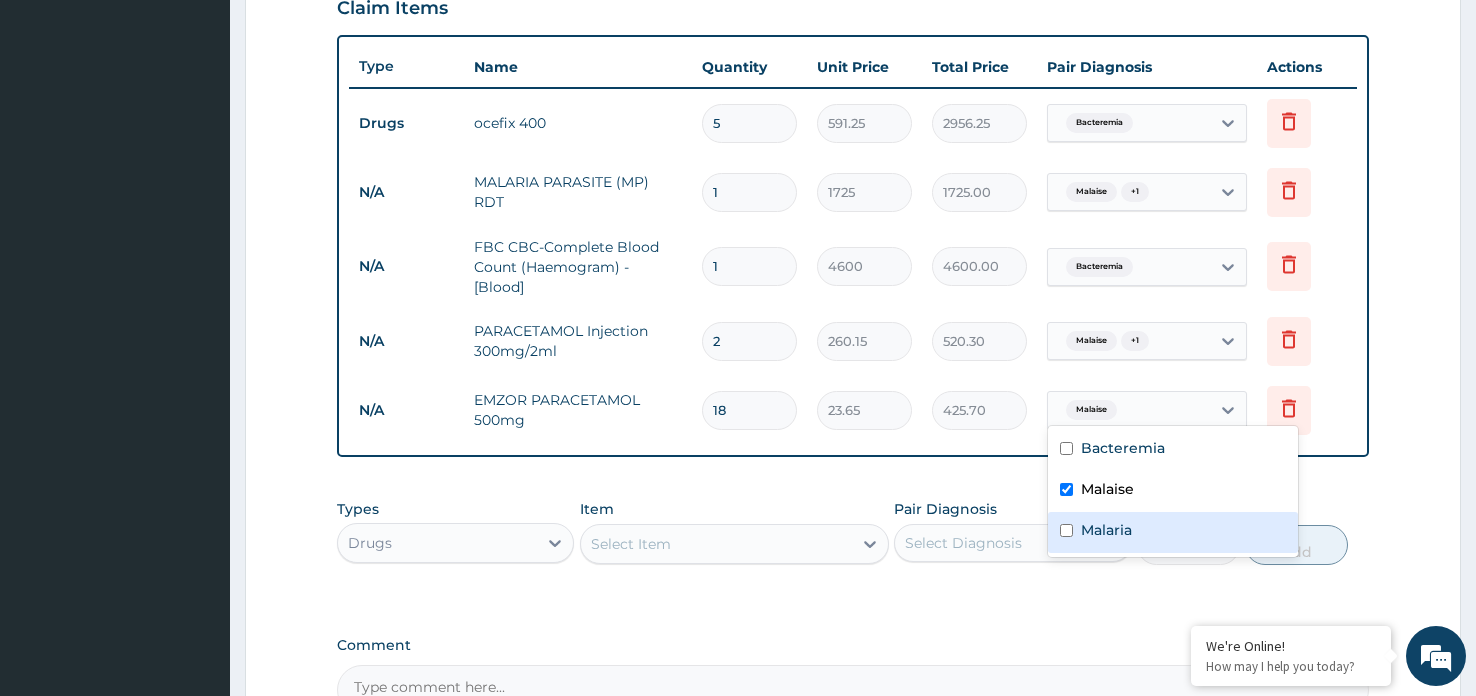click on "Malaria" at bounding box center (1106, 530) 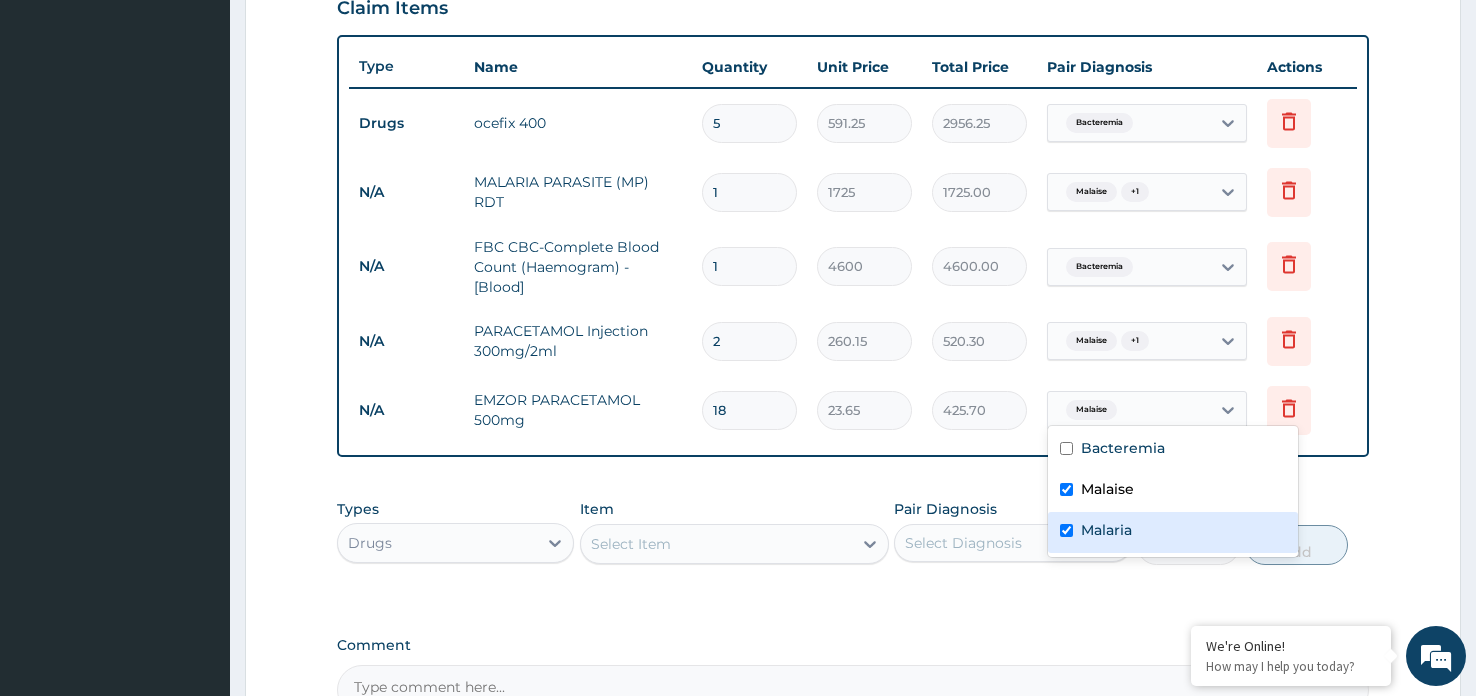 checkbox on "true" 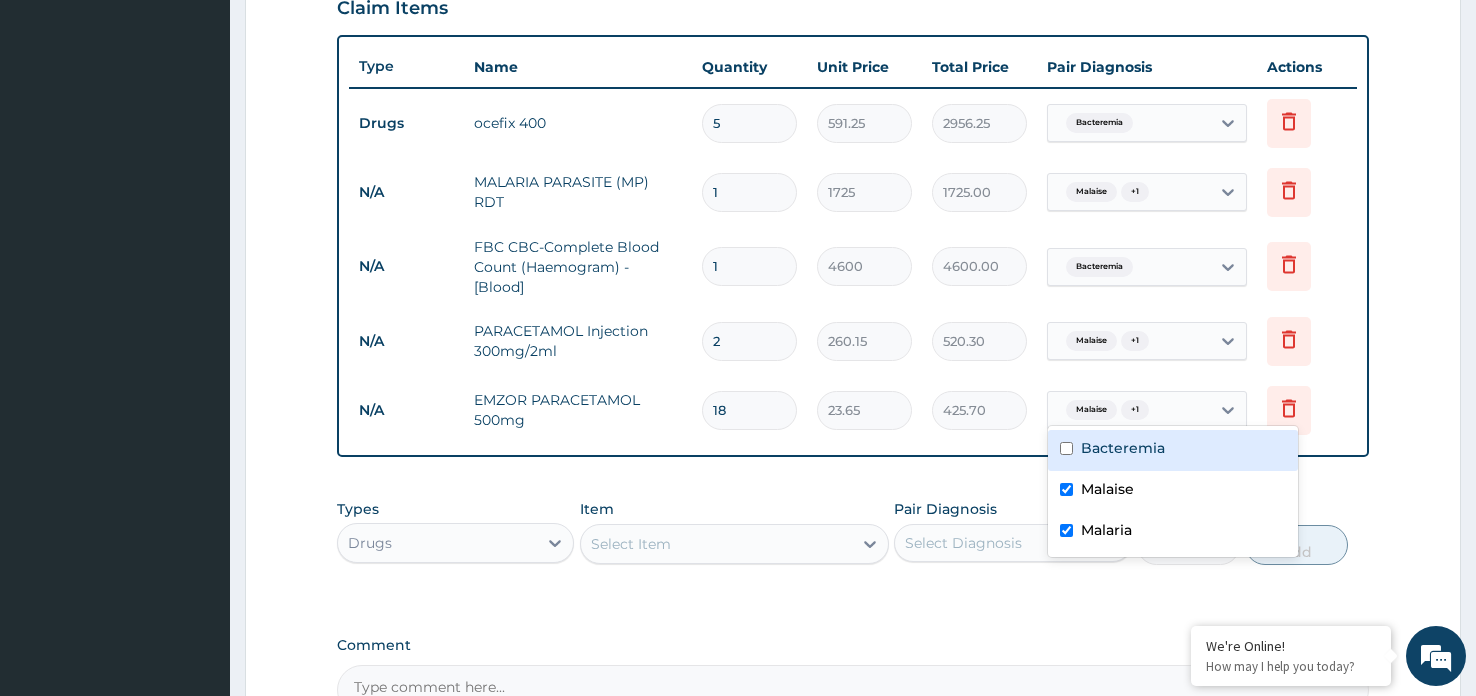 click on "Select Item" at bounding box center [631, 544] 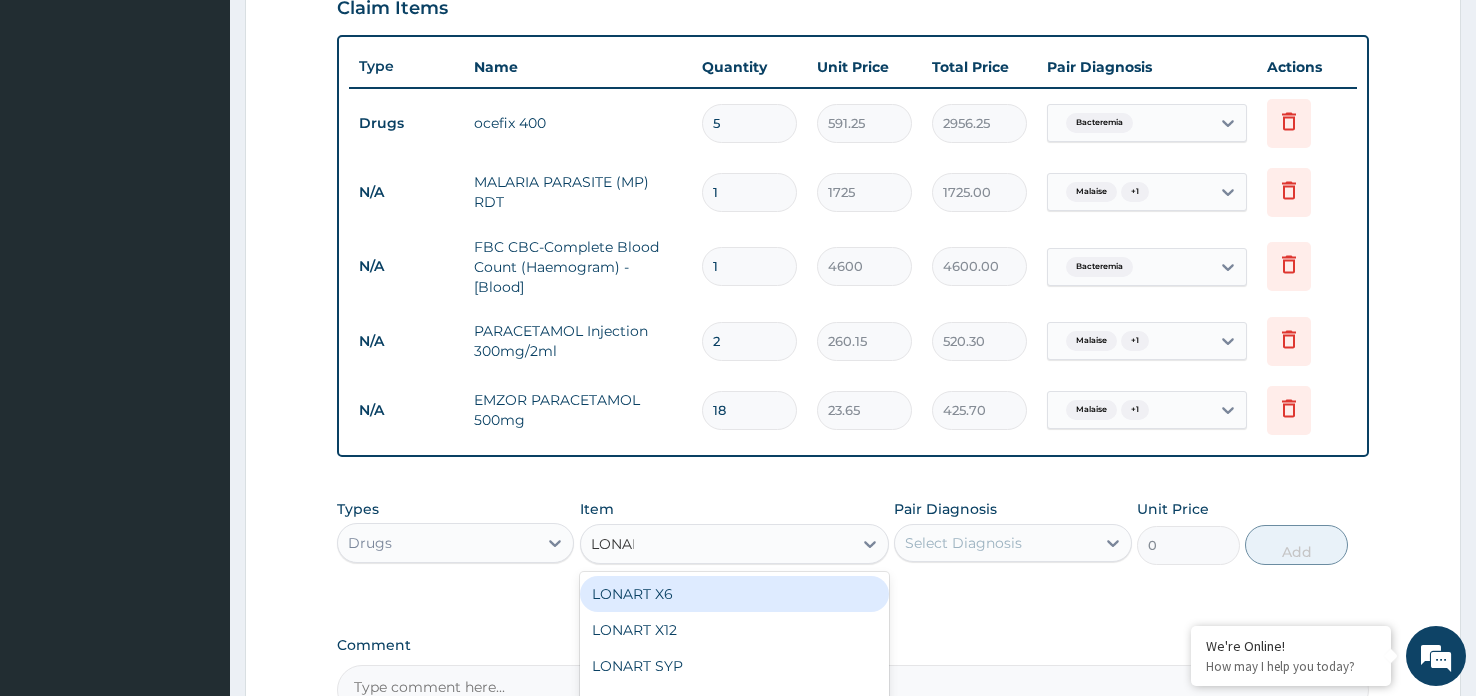 type on "LONART" 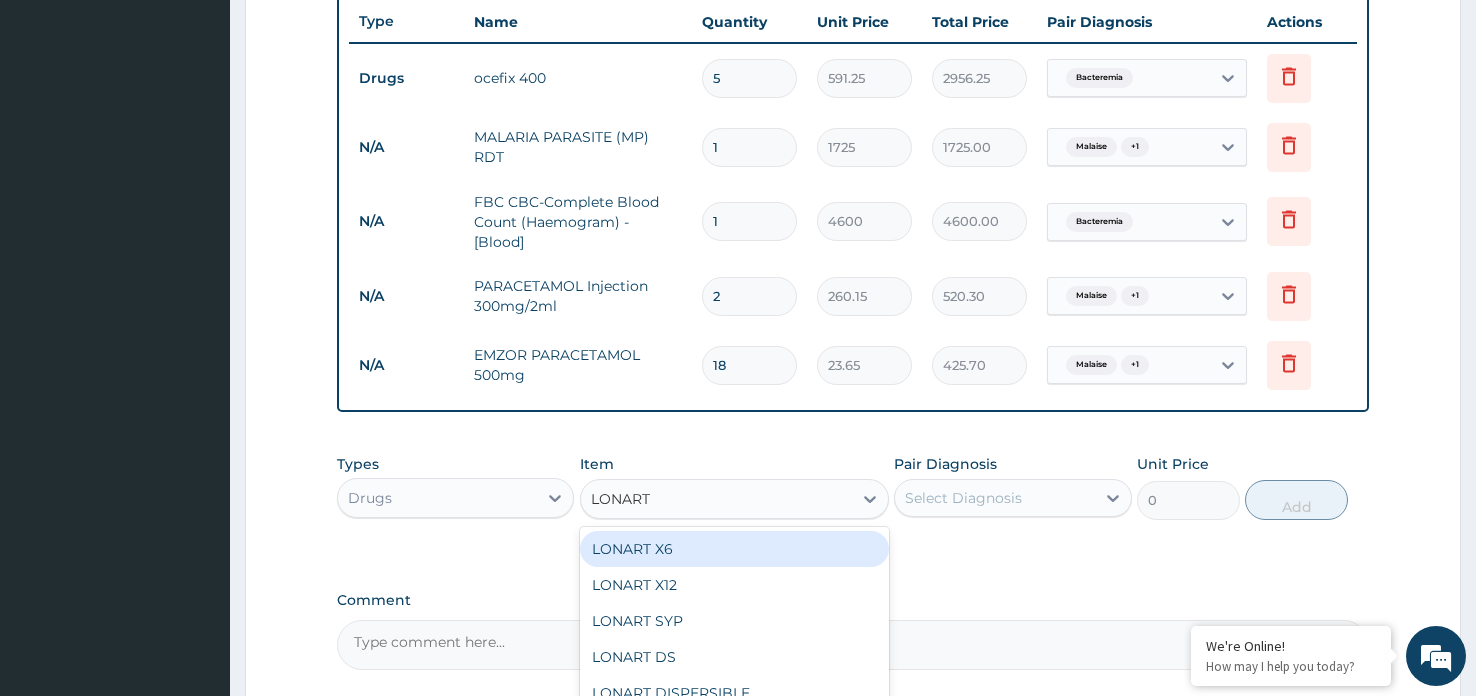 scroll, scrollTop: 760, scrollLeft: 0, axis: vertical 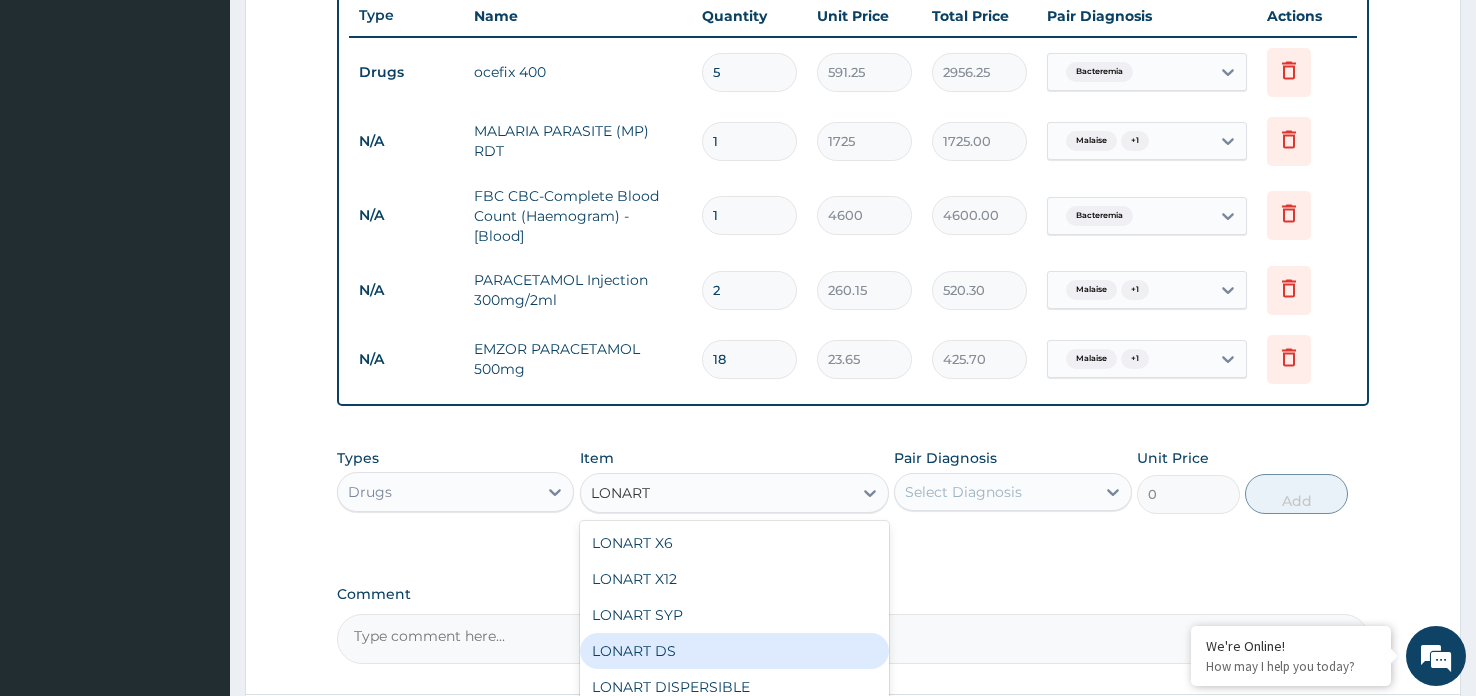 drag, startPoint x: 659, startPoint y: 640, endPoint x: 760, endPoint y: 605, distance: 106.89247 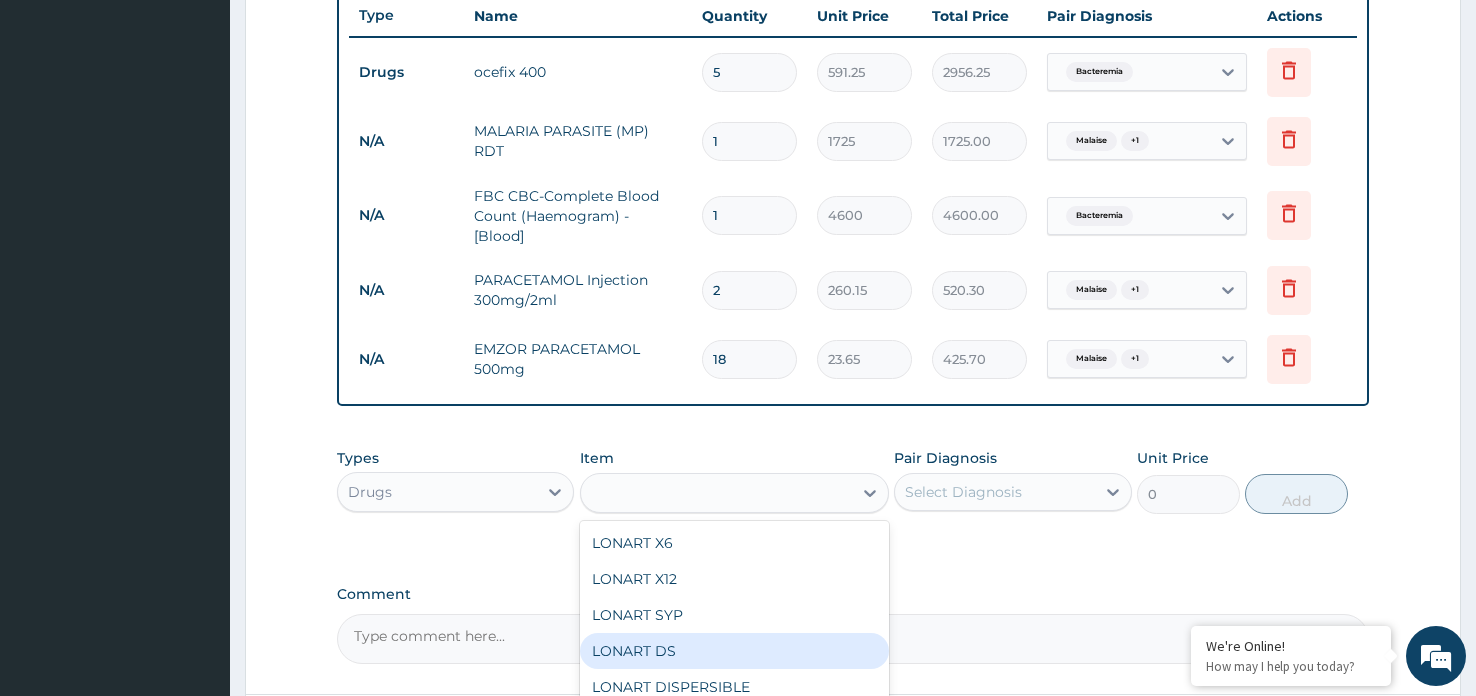 type on "473" 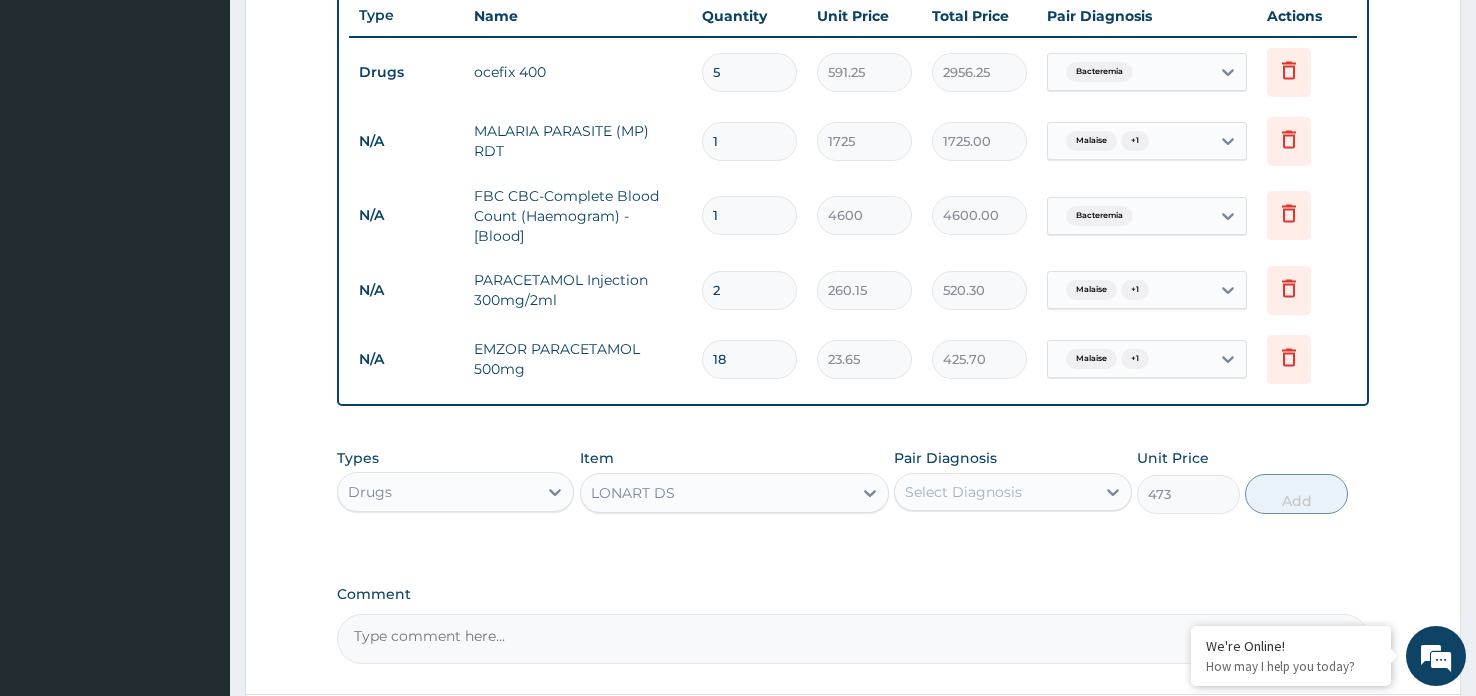 click on "Select Diagnosis" at bounding box center [963, 492] 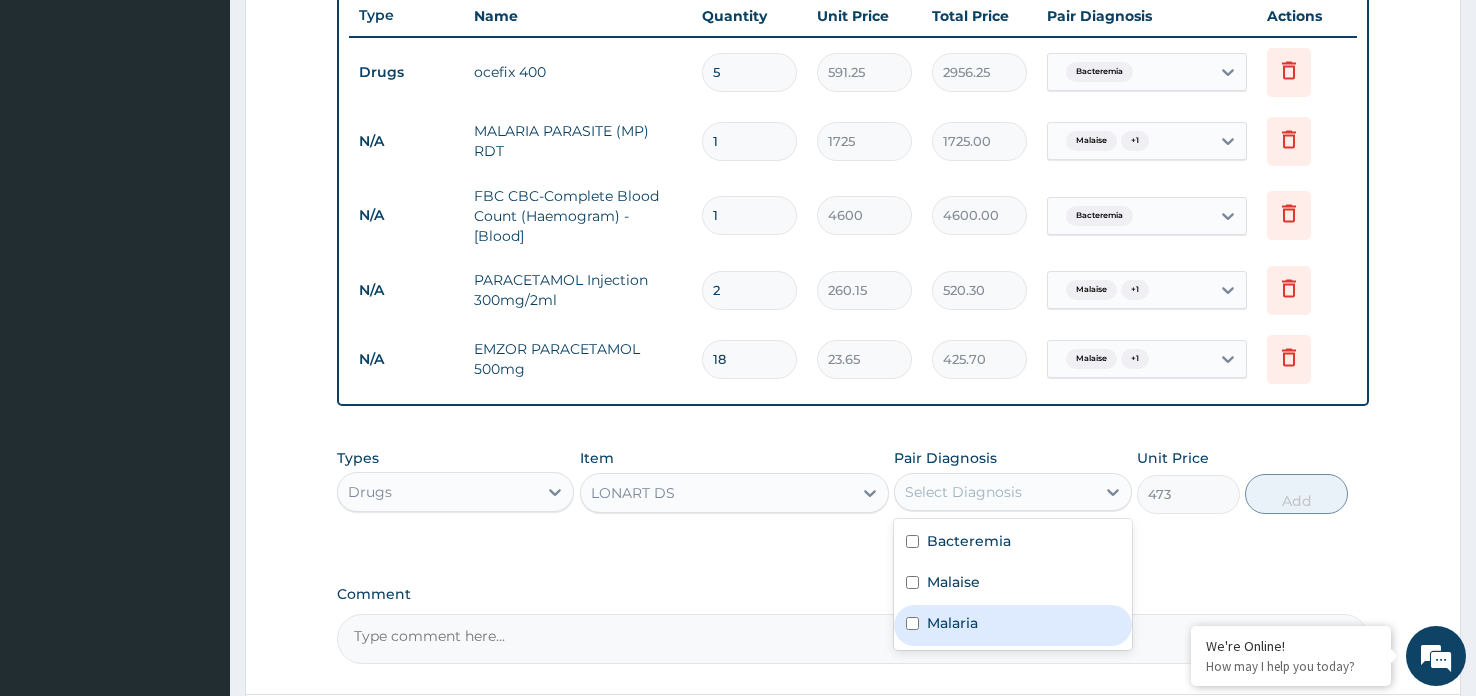 drag, startPoint x: 971, startPoint y: 607, endPoint x: 1077, endPoint y: 558, distance: 116.777565 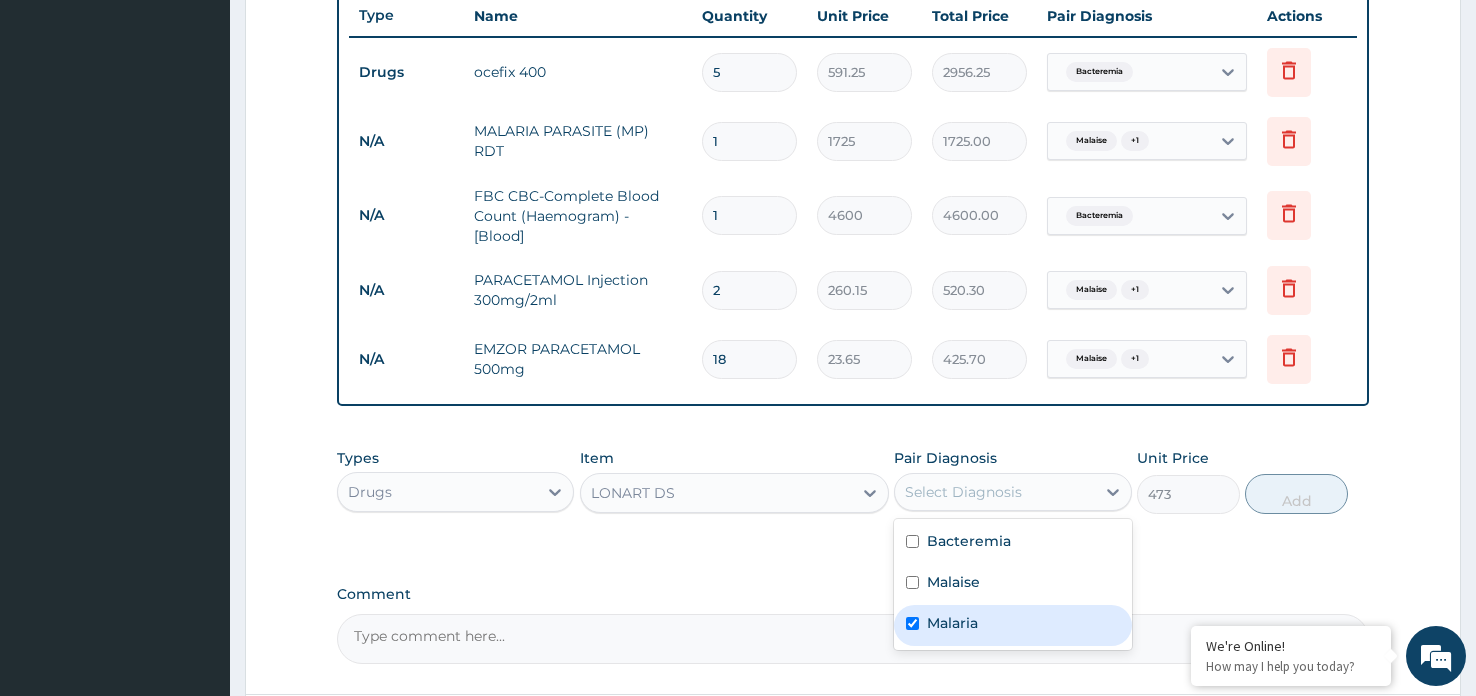 checkbox on "true" 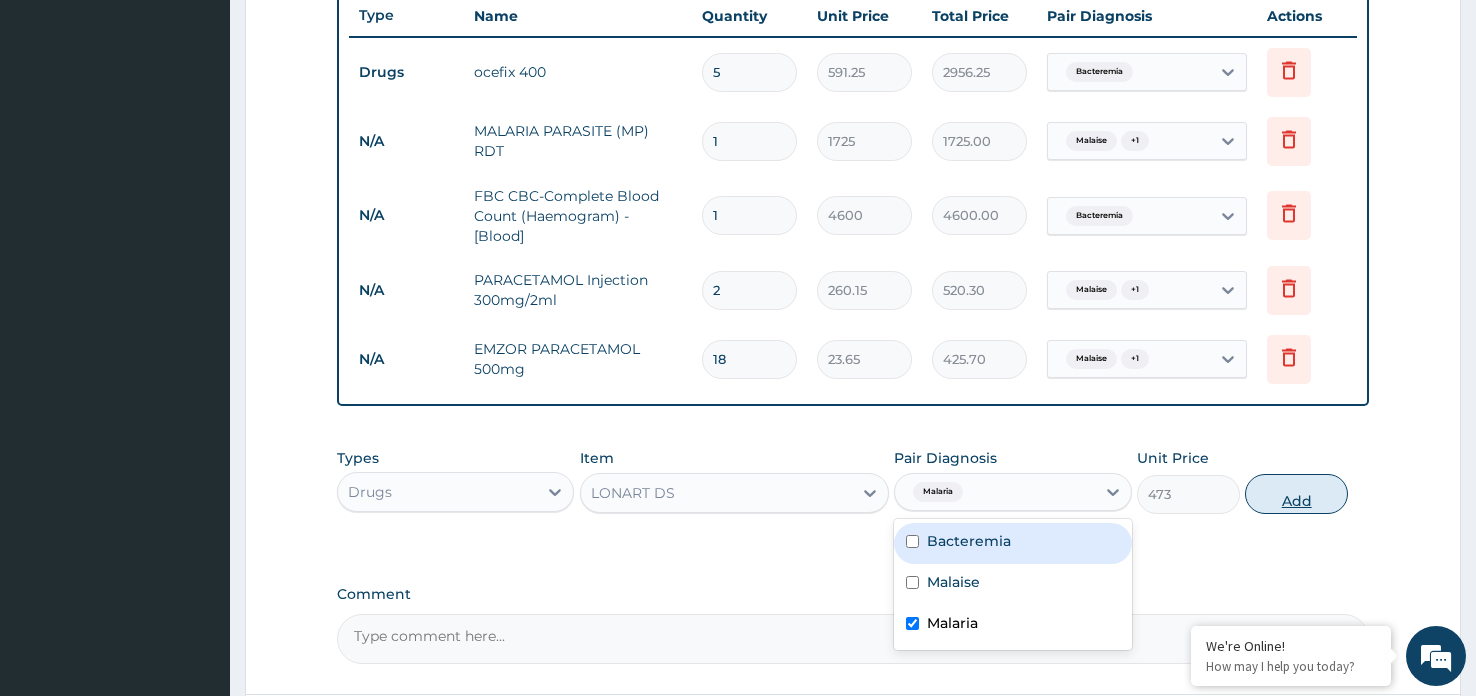 click on "Add" at bounding box center [1296, 494] 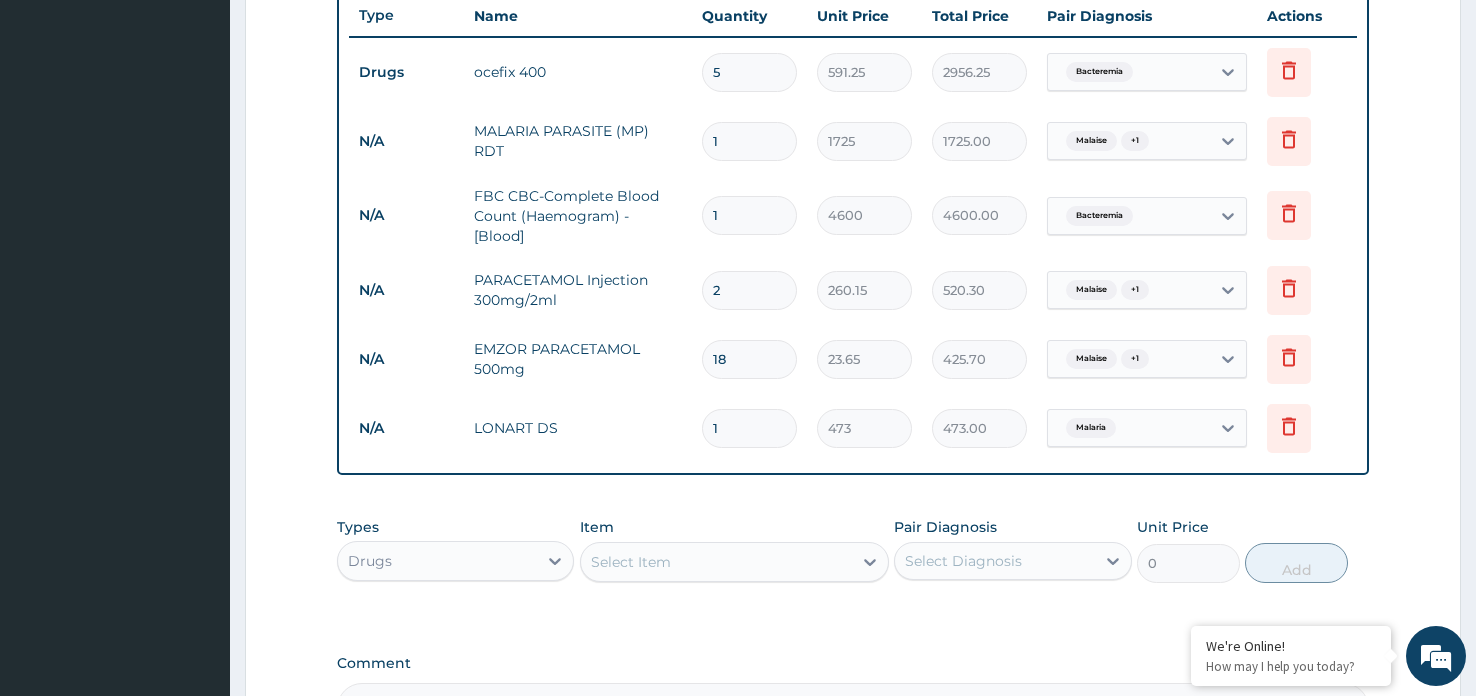 type 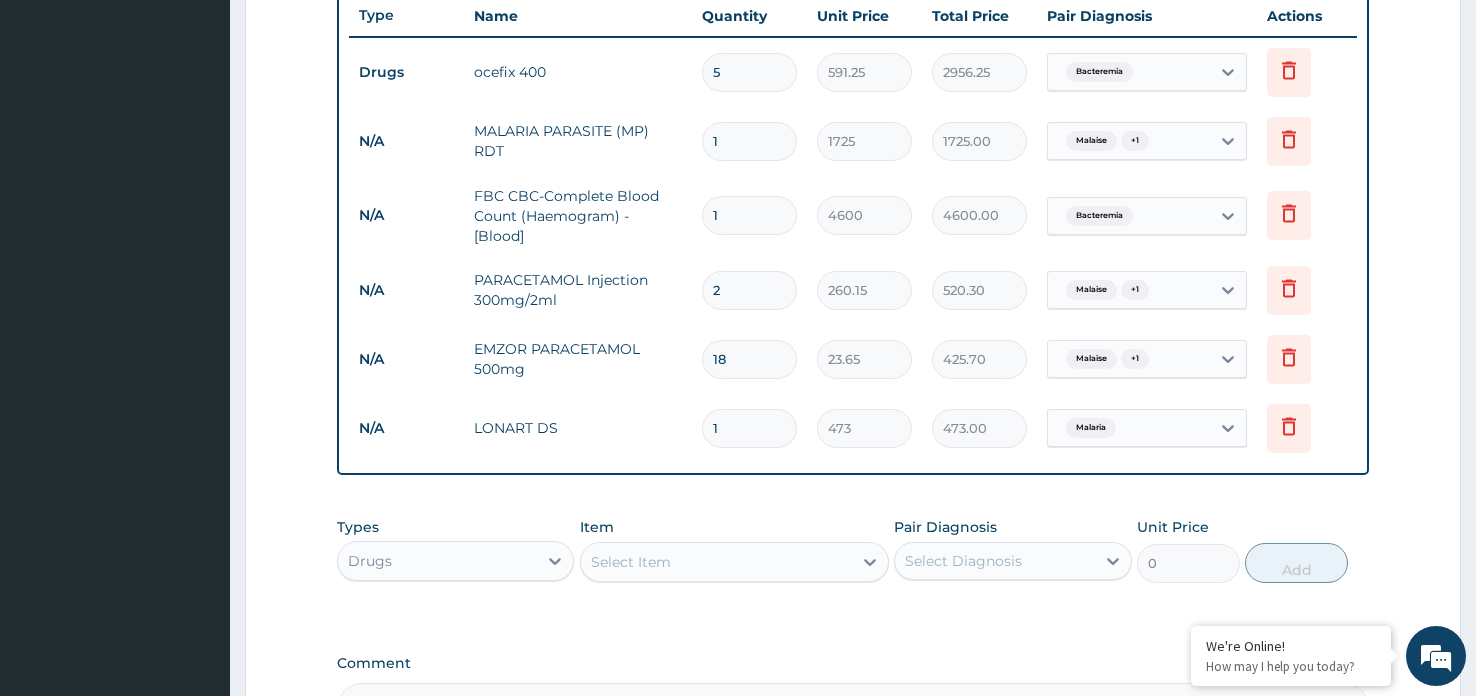 type on "0.00" 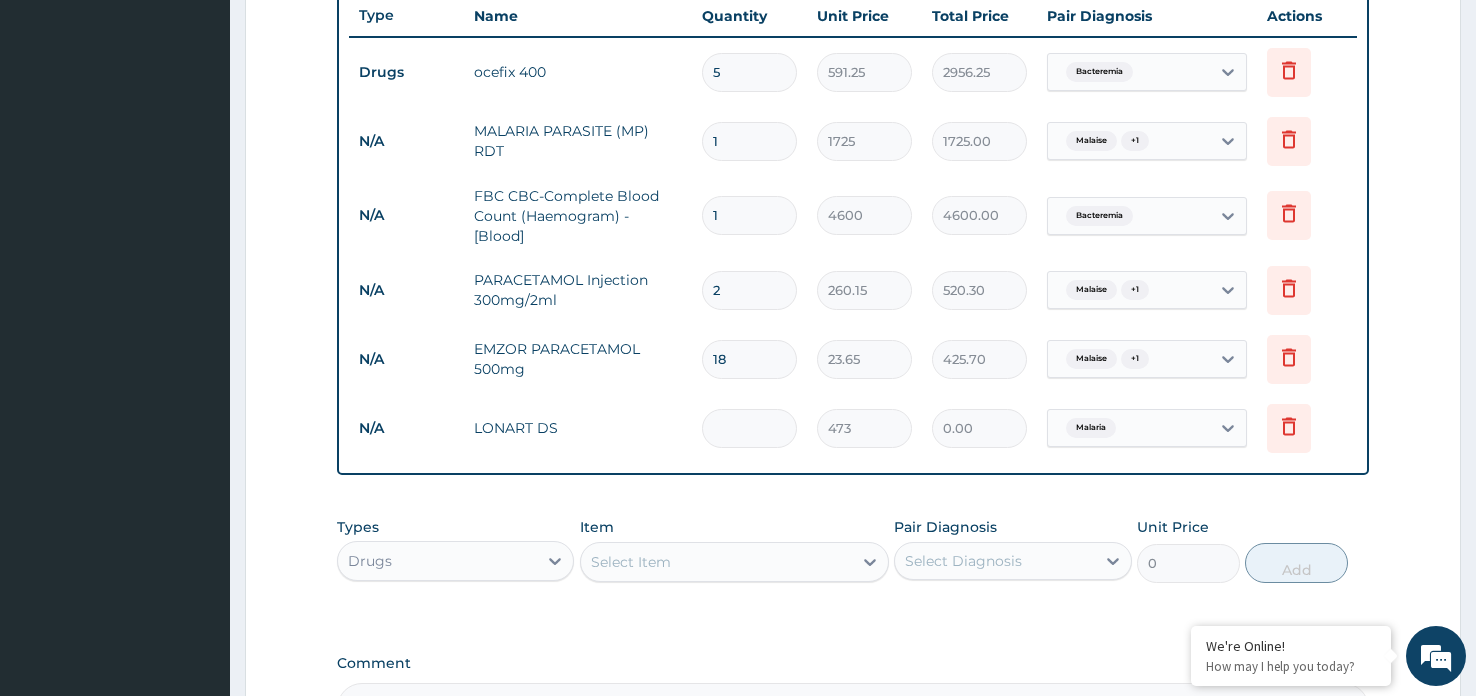 type on "6" 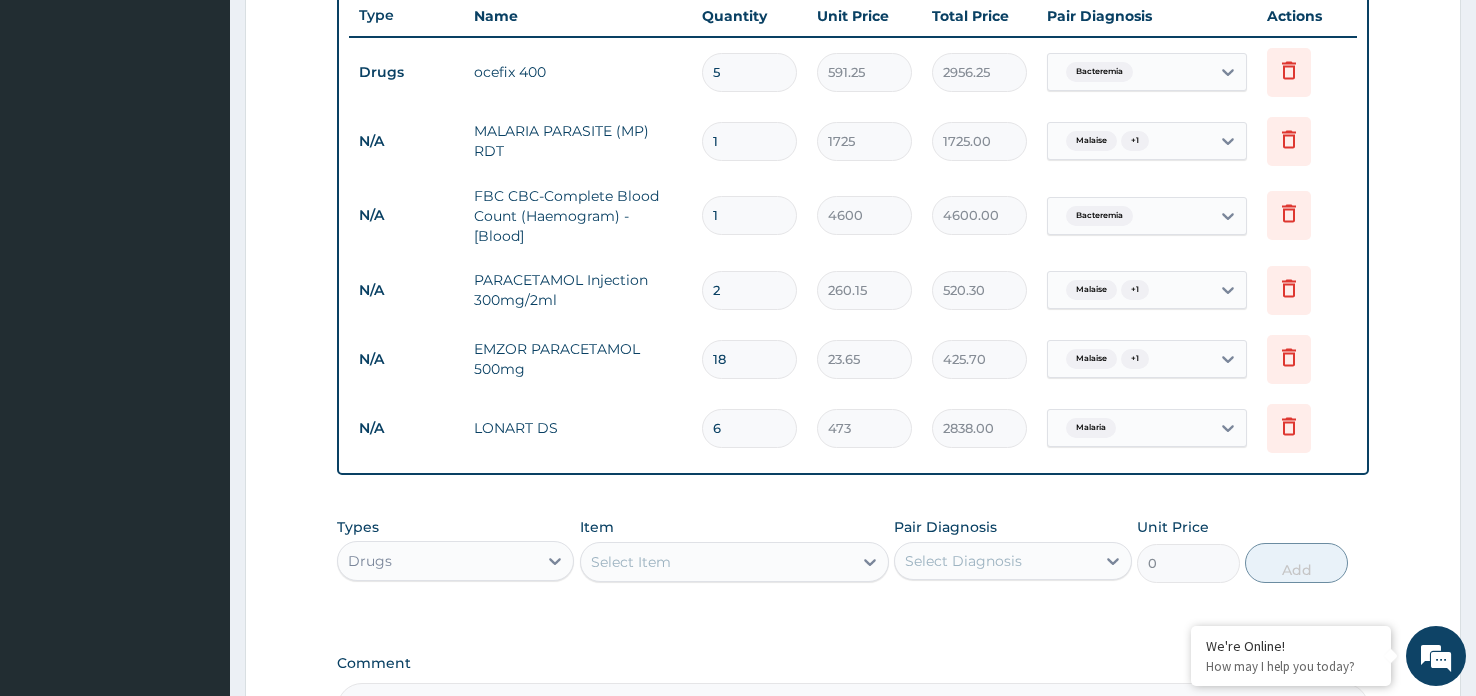 type on "6" 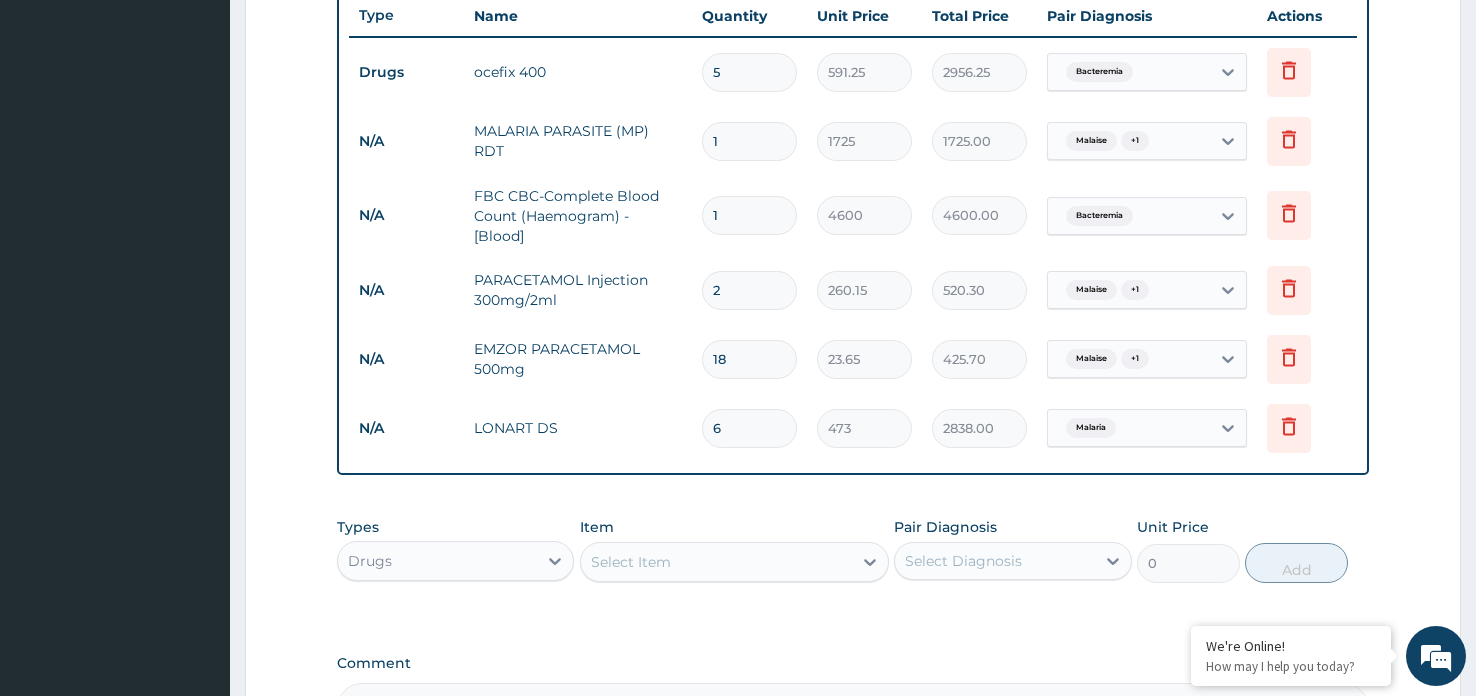 click on "N/A LONART DS 6 473 2838.00 Malaria Delete" at bounding box center (853, 428) 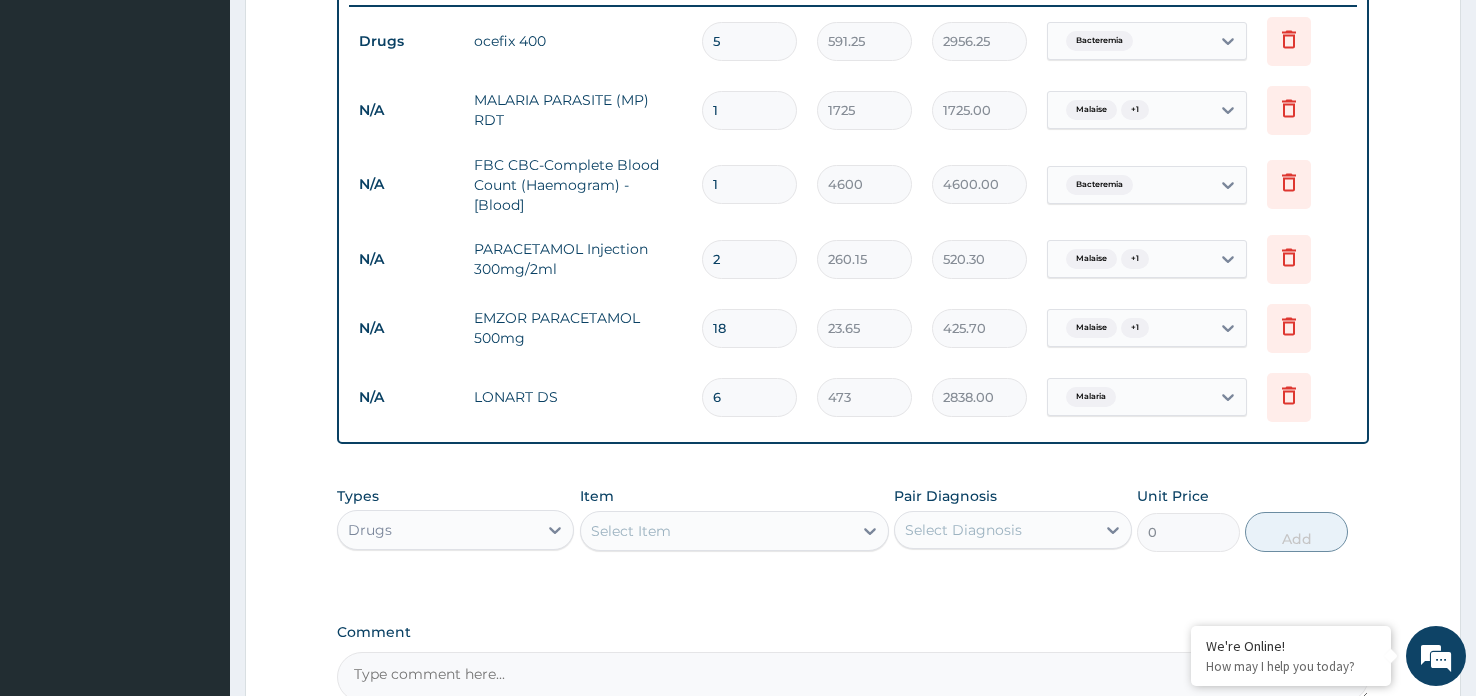 click on "Select Item" at bounding box center [717, 531] 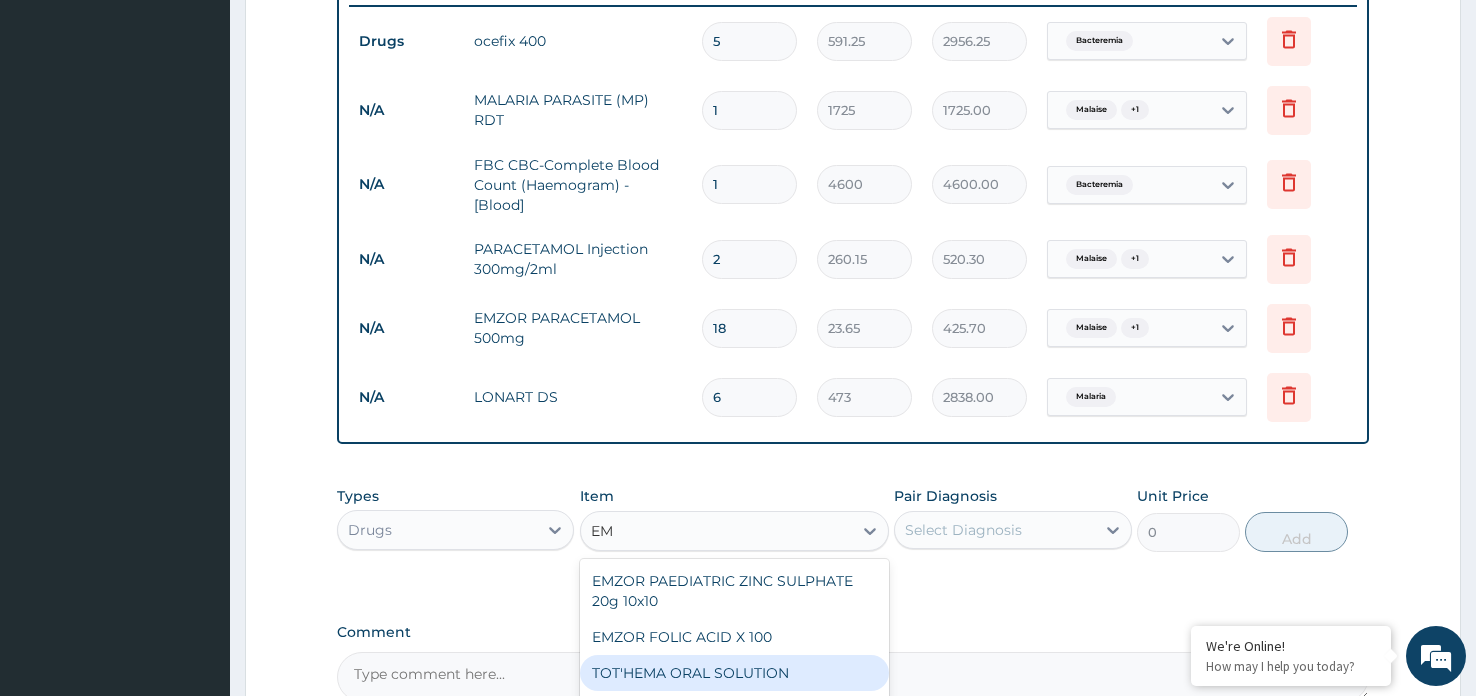 type on "E" 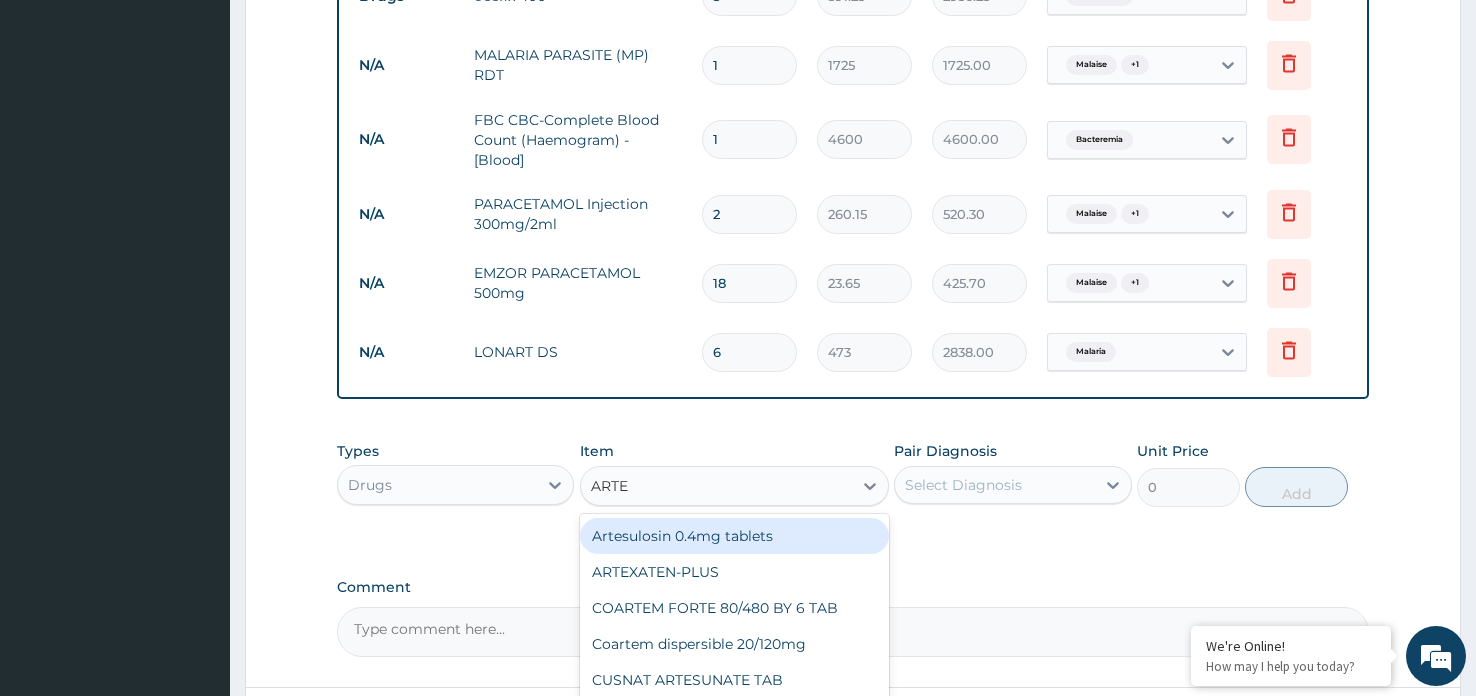 scroll, scrollTop: 897, scrollLeft: 0, axis: vertical 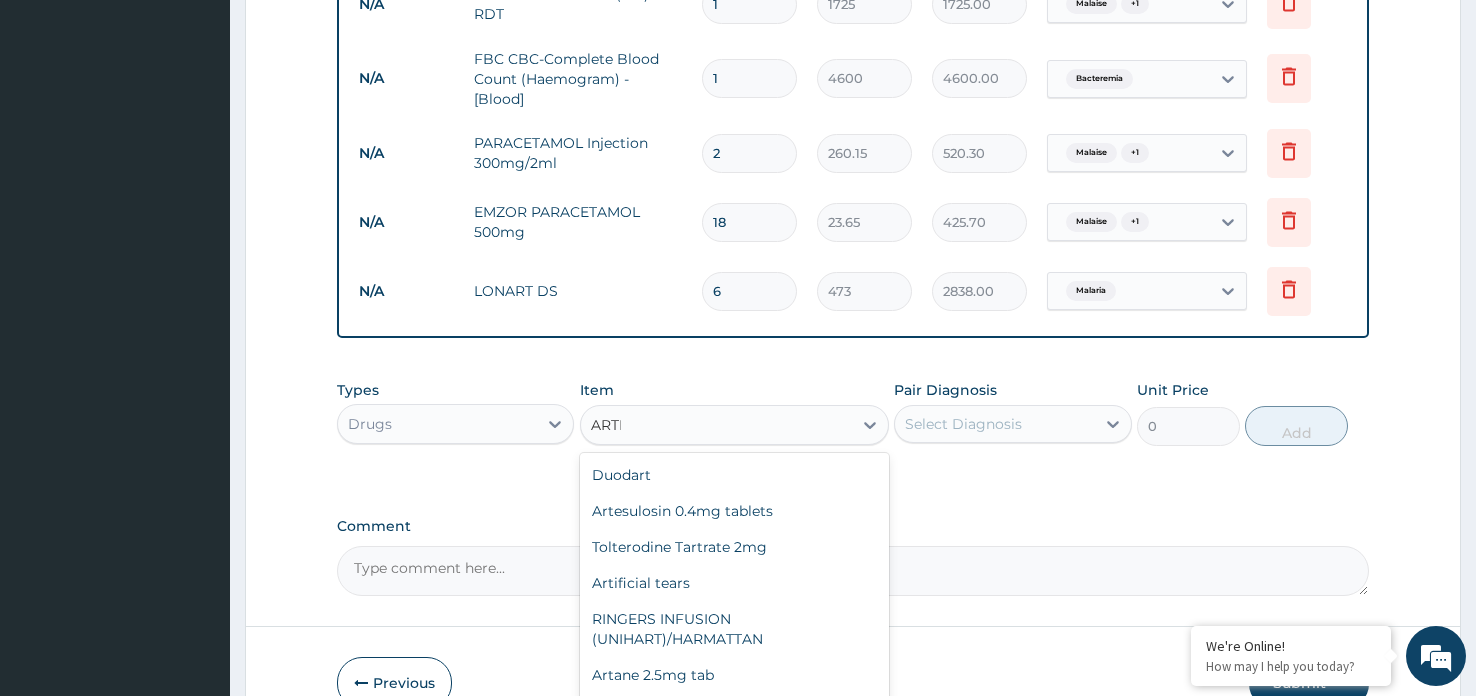 type on "ARTEE" 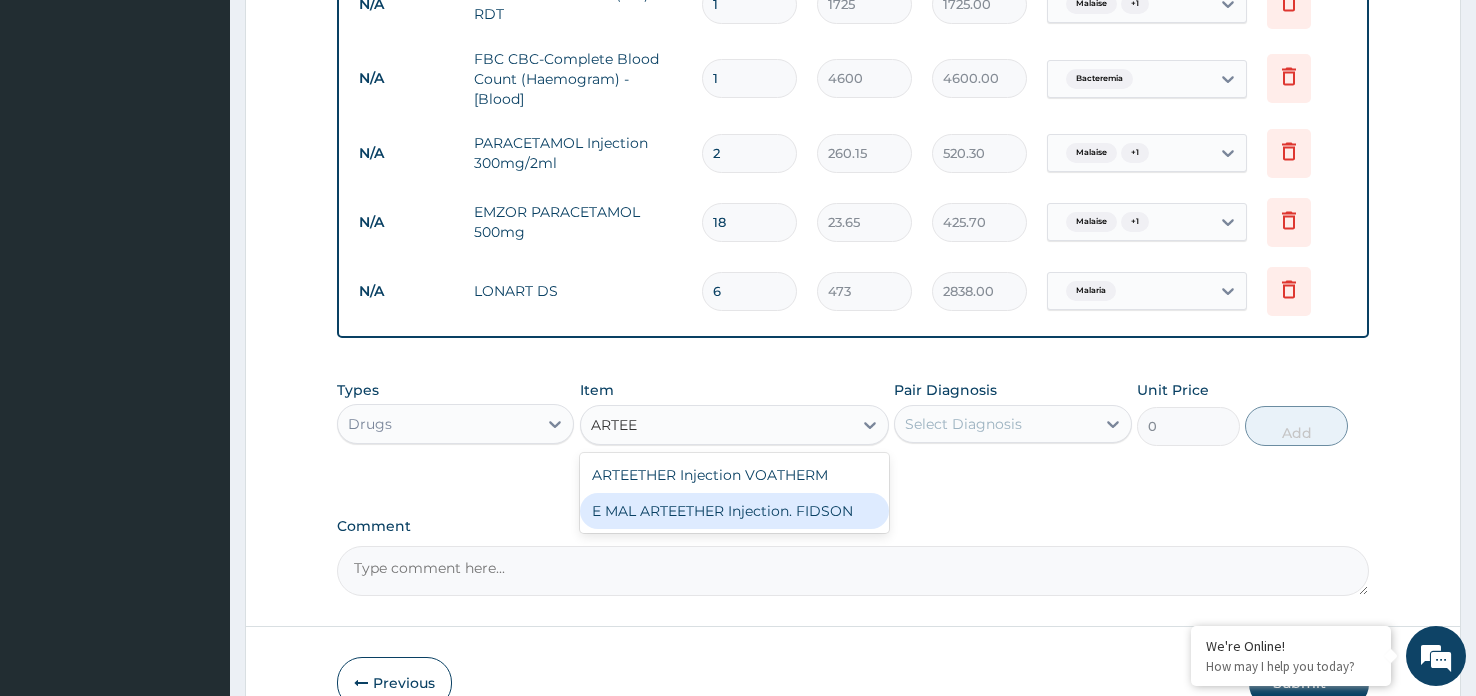 click on "E MAL ARTEETHER Injection. FIDSON" at bounding box center (735, 511) 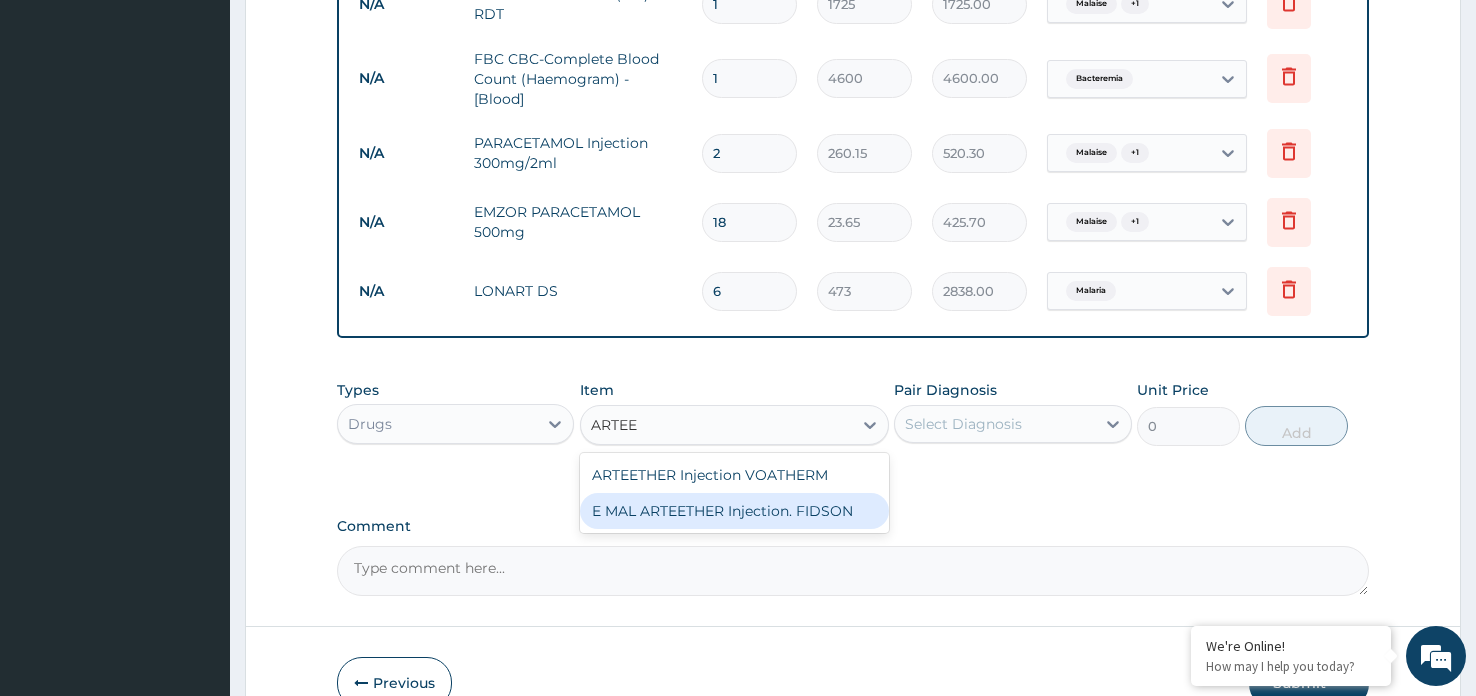 type 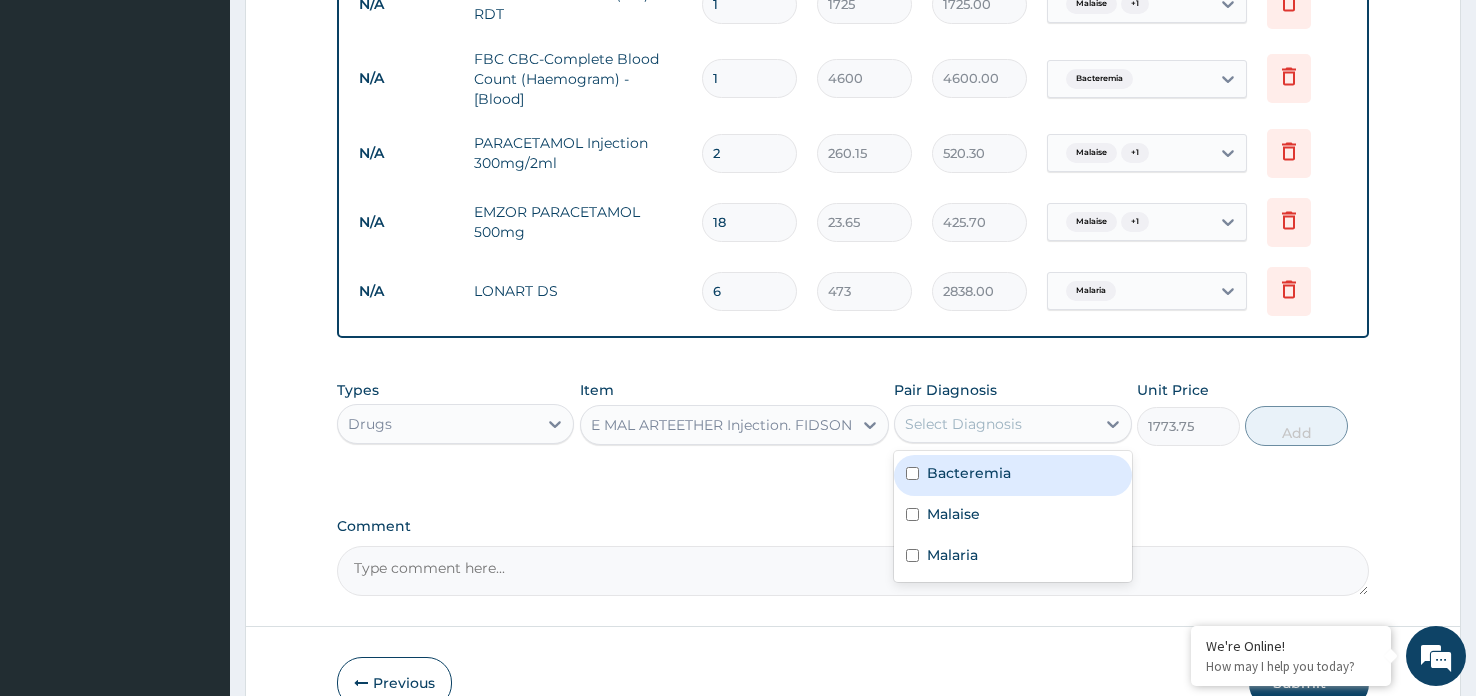 click on "Select Diagnosis" at bounding box center (994, 424) 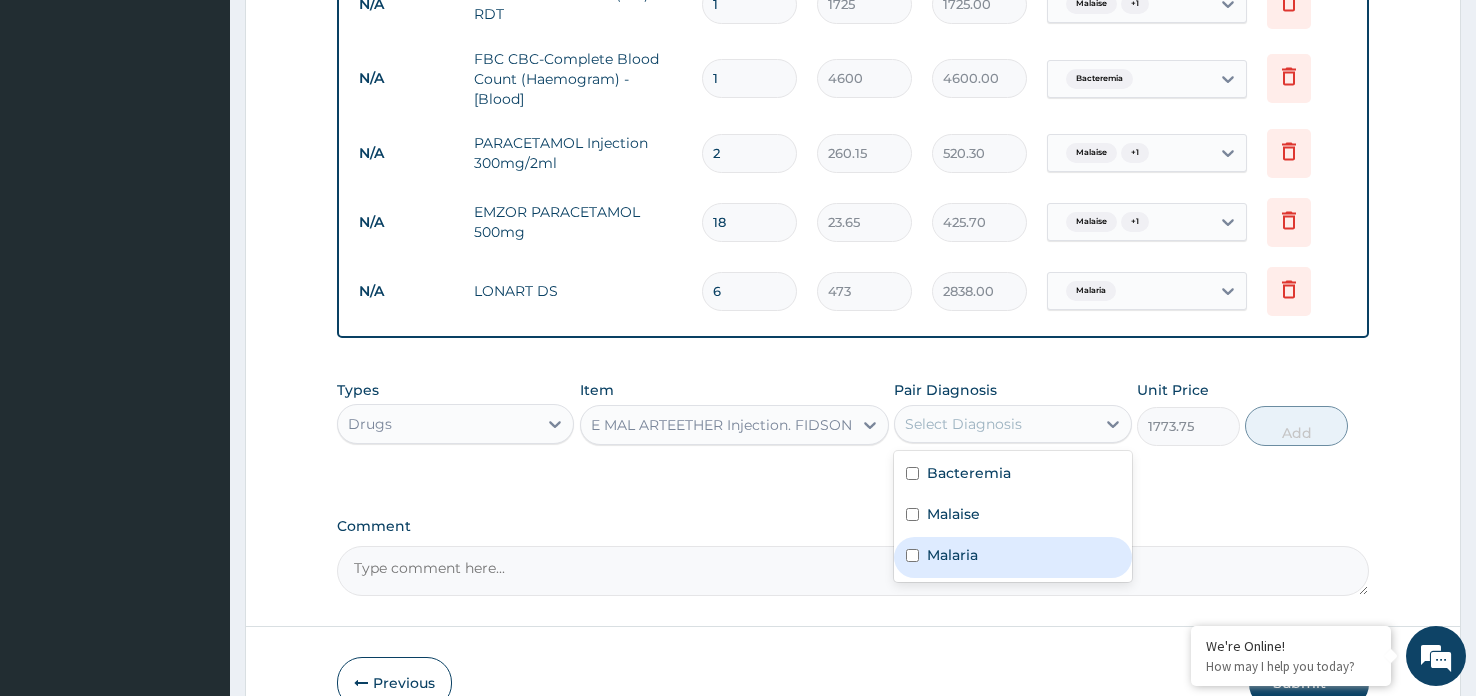 click on "Malaria" at bounding box center (952, 555) 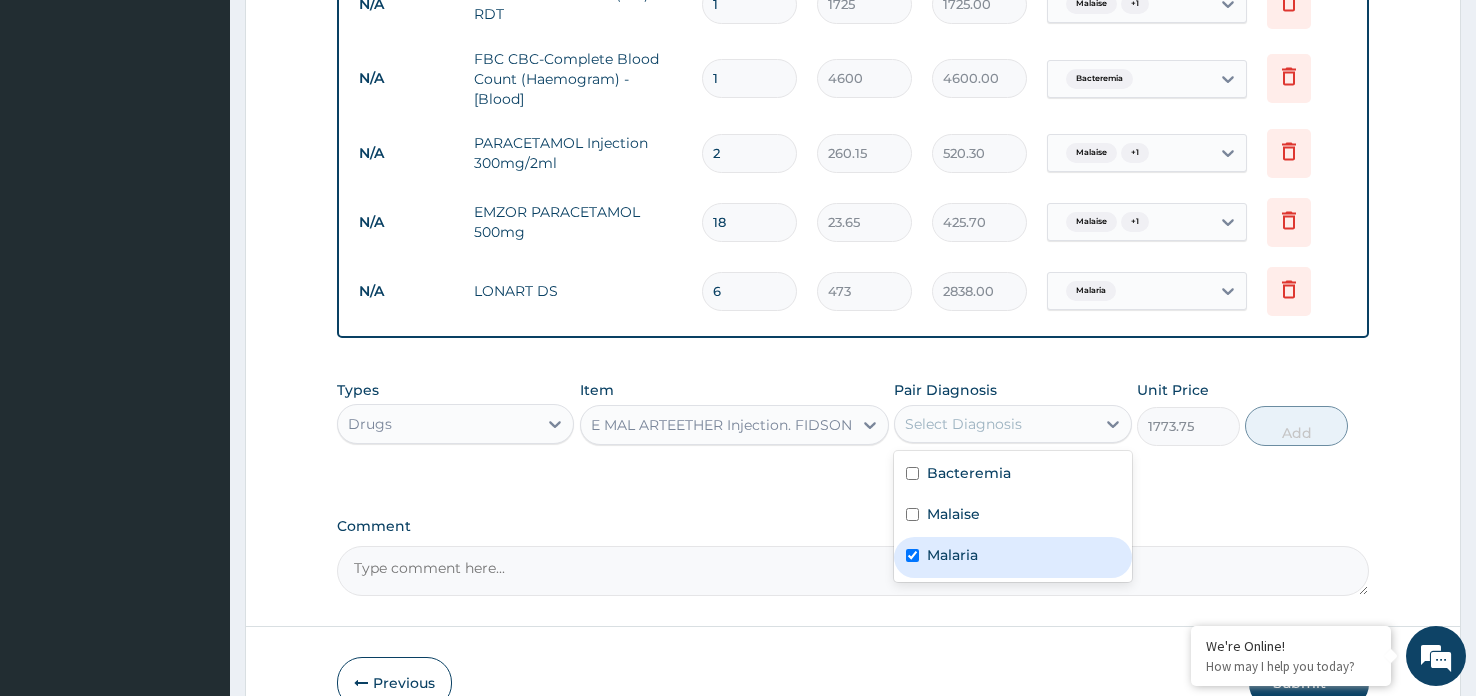 checkbox on "true" 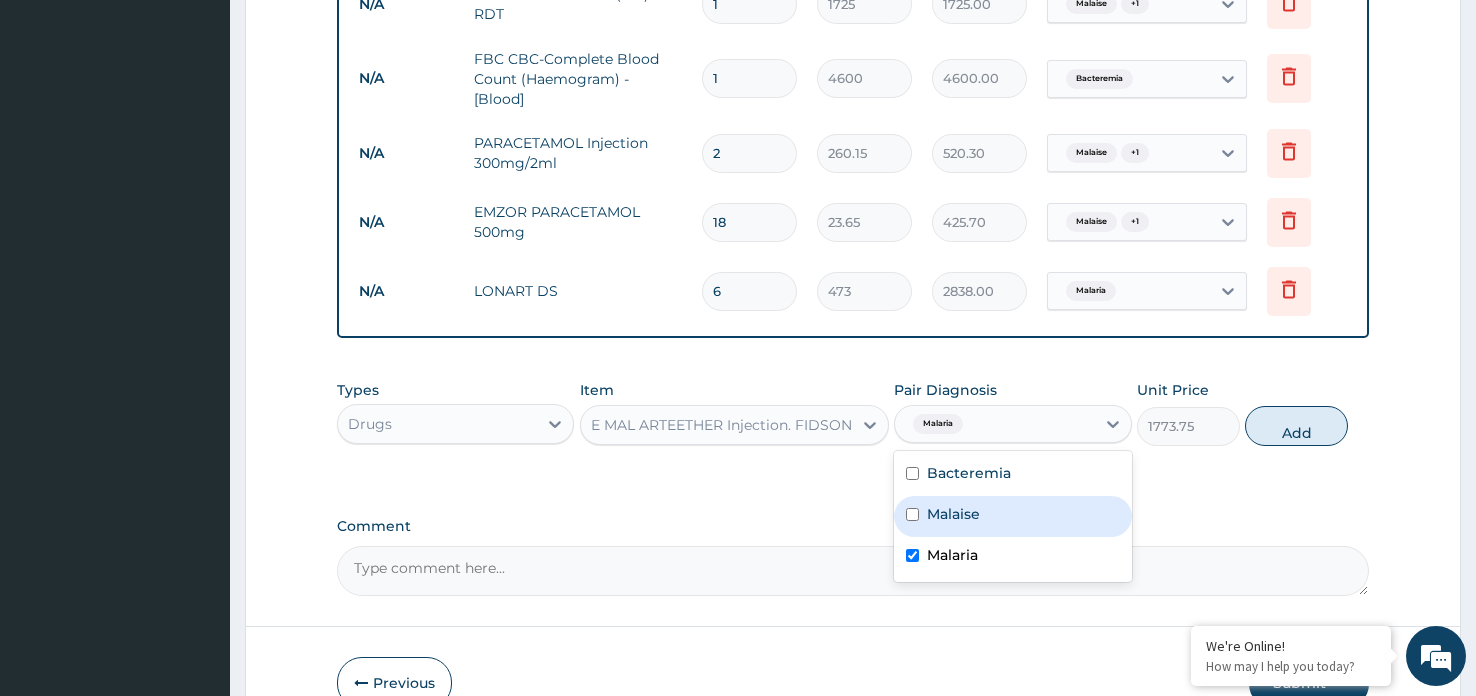 click on "Malaise" at bounding box center [953, 514] 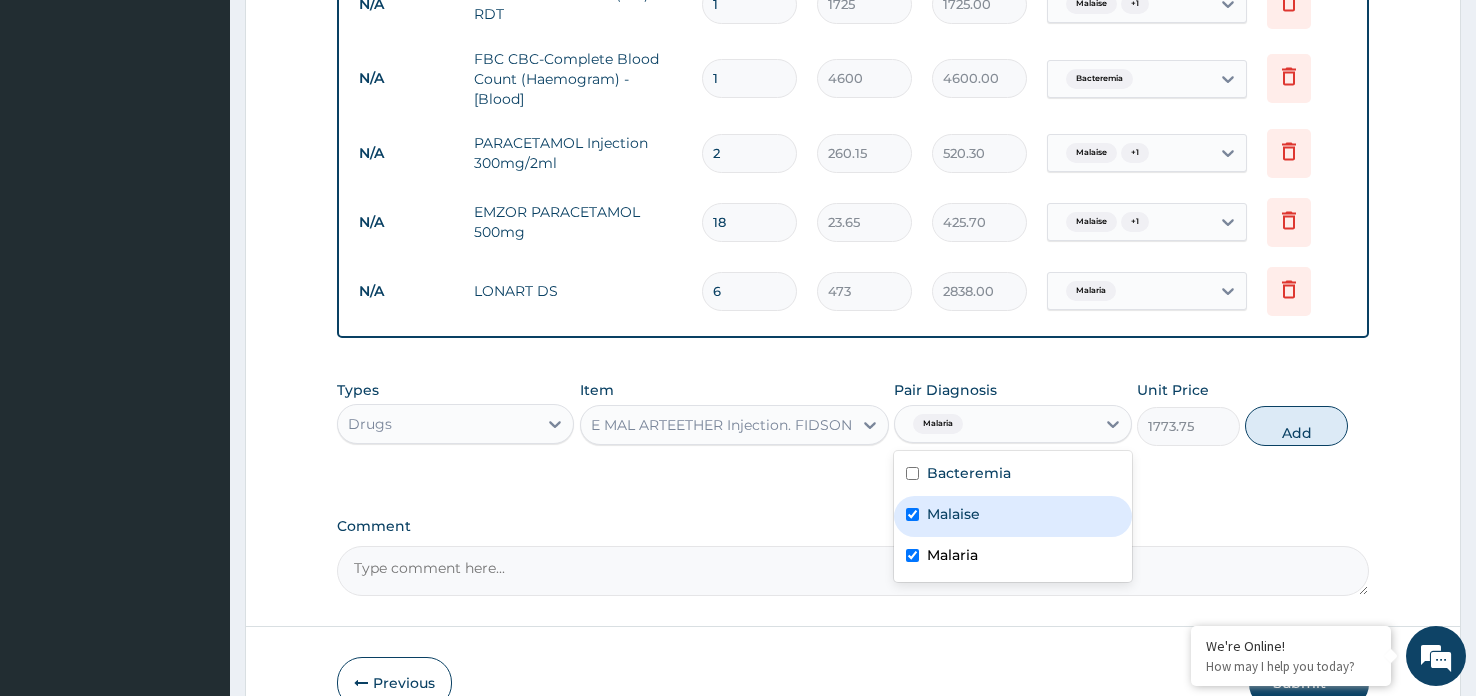 checkbox on "true" 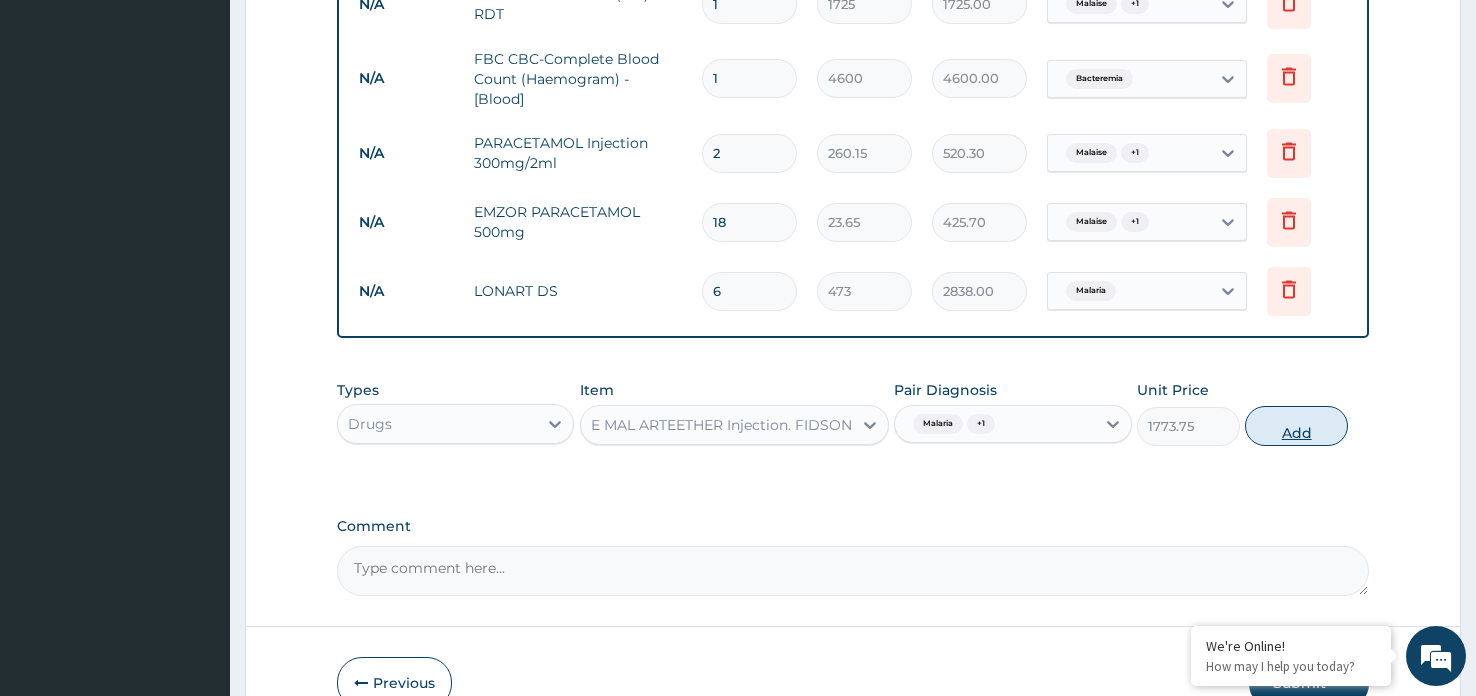 click on "Add" at bounding box center (1296, 426) 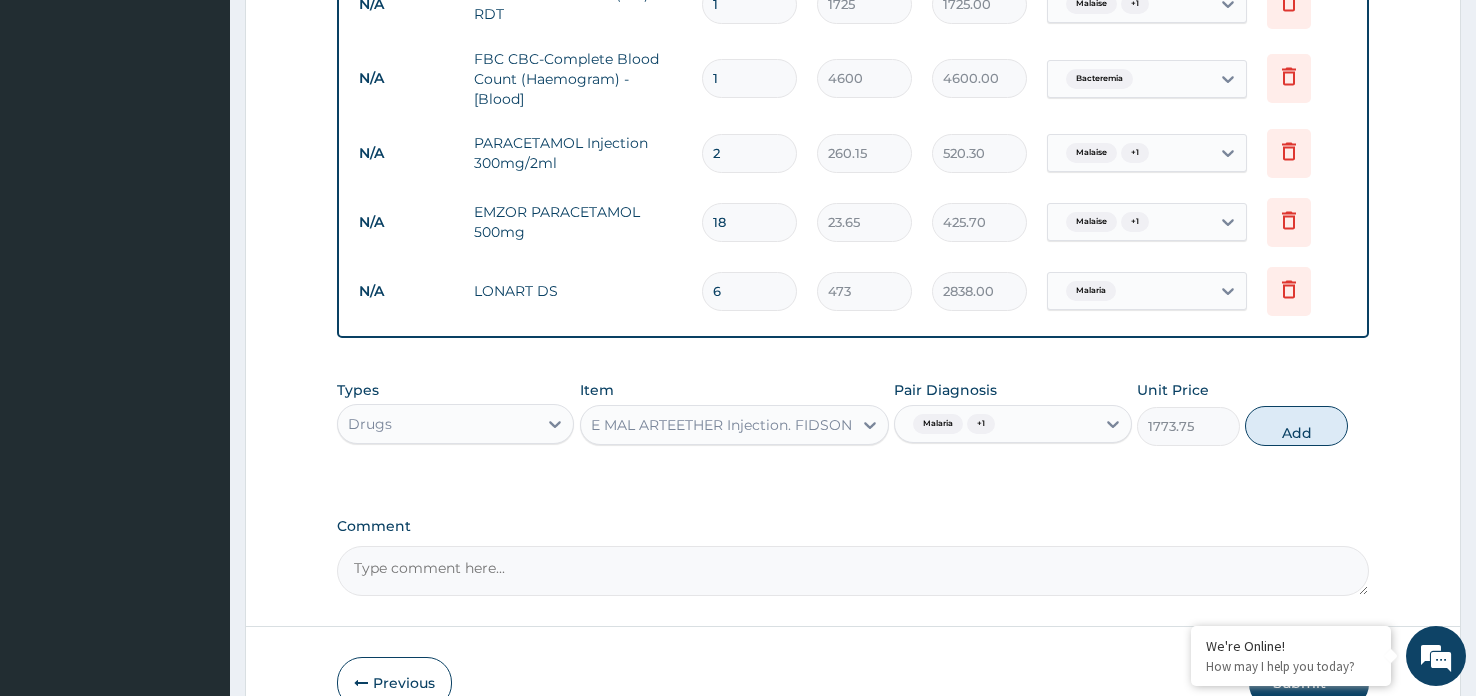 type on "0" 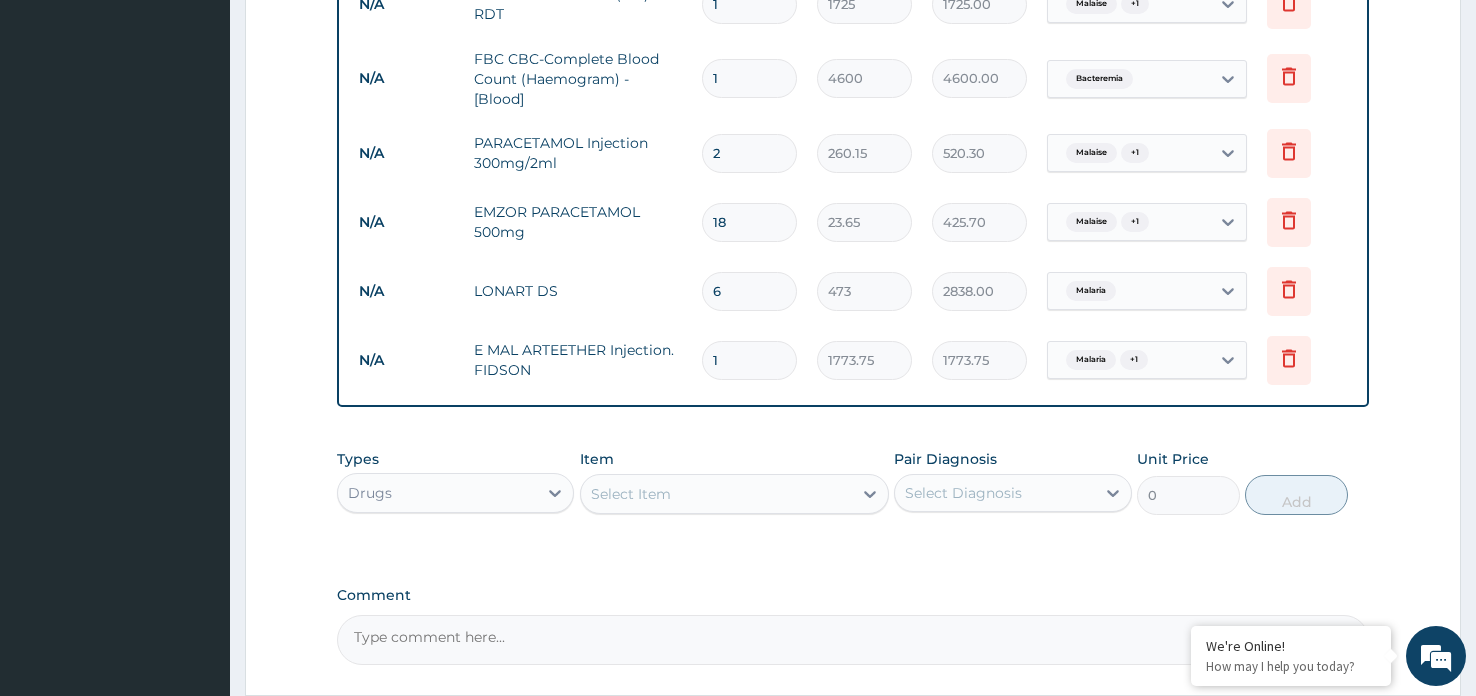 type 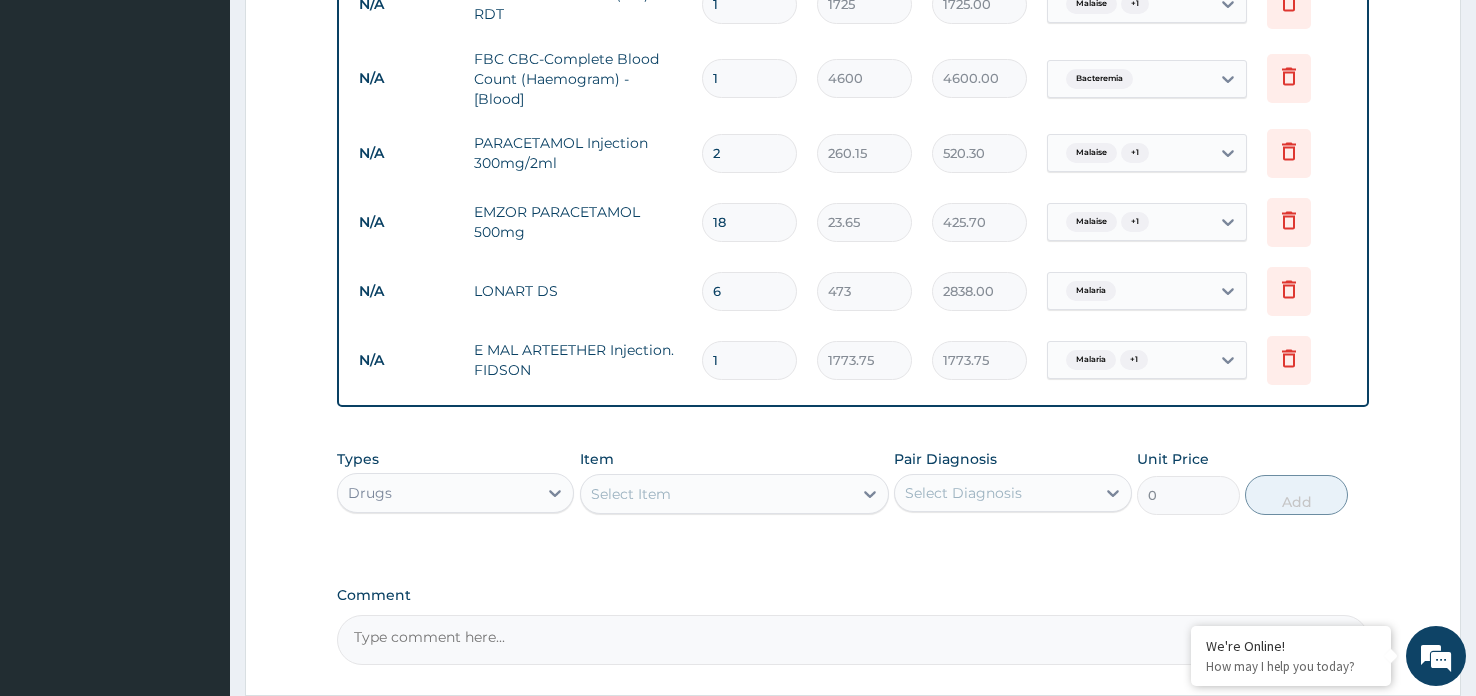 type on "0.00" 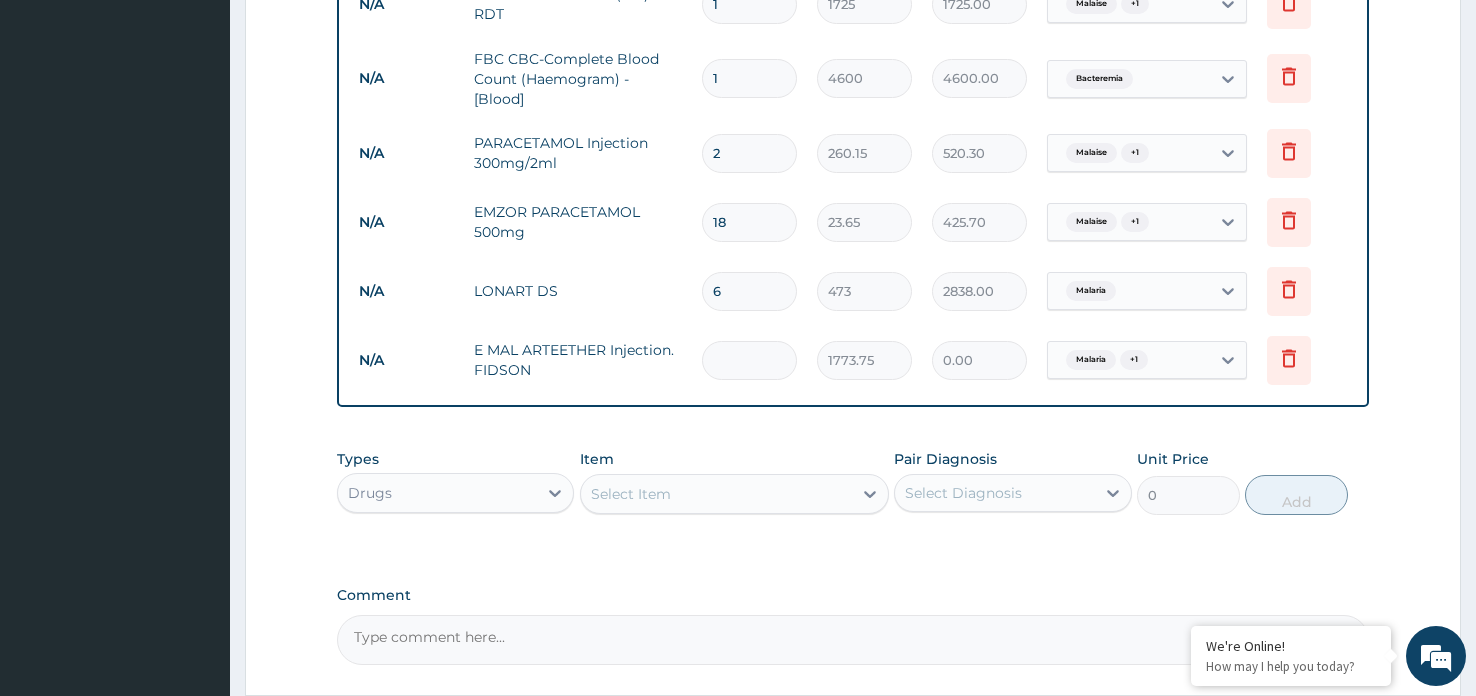 type on "3" 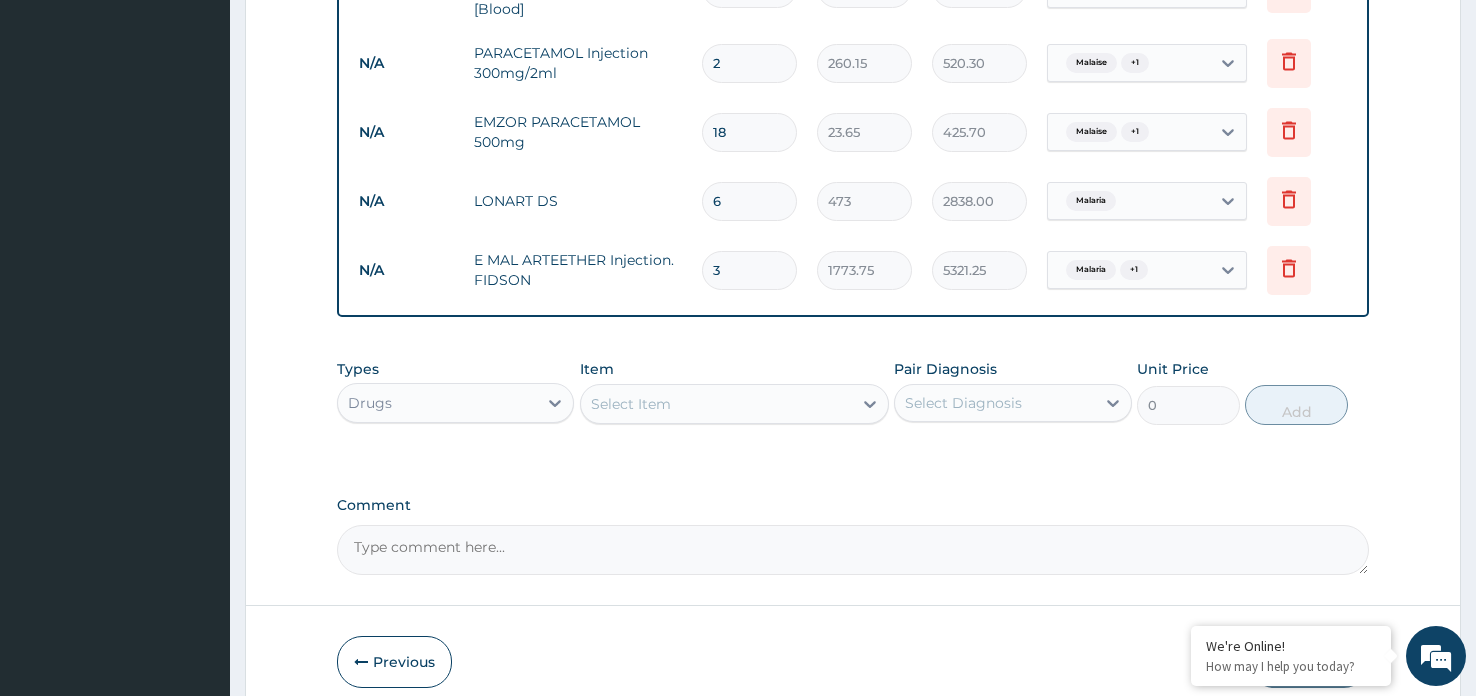 scroll, scrollTop: 1011, scrollLeft: 0, axis: vertical 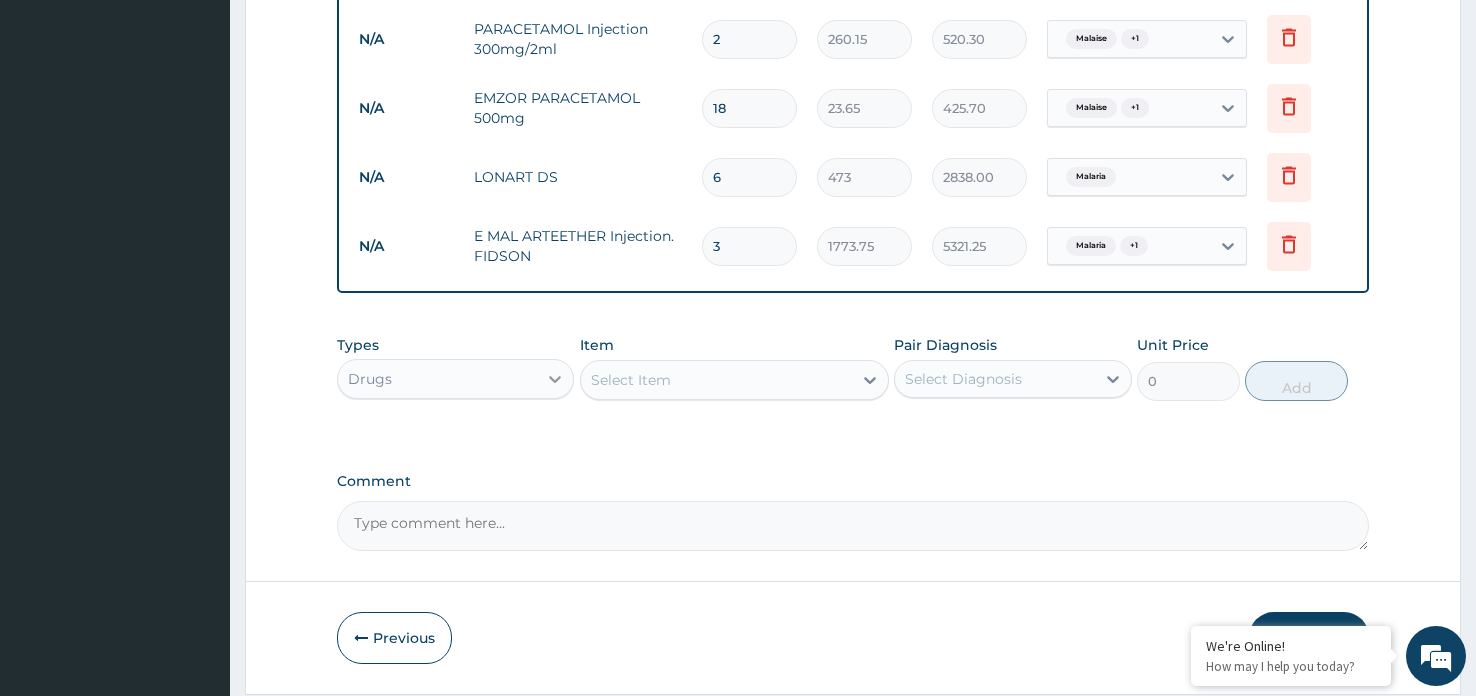 type on "3" 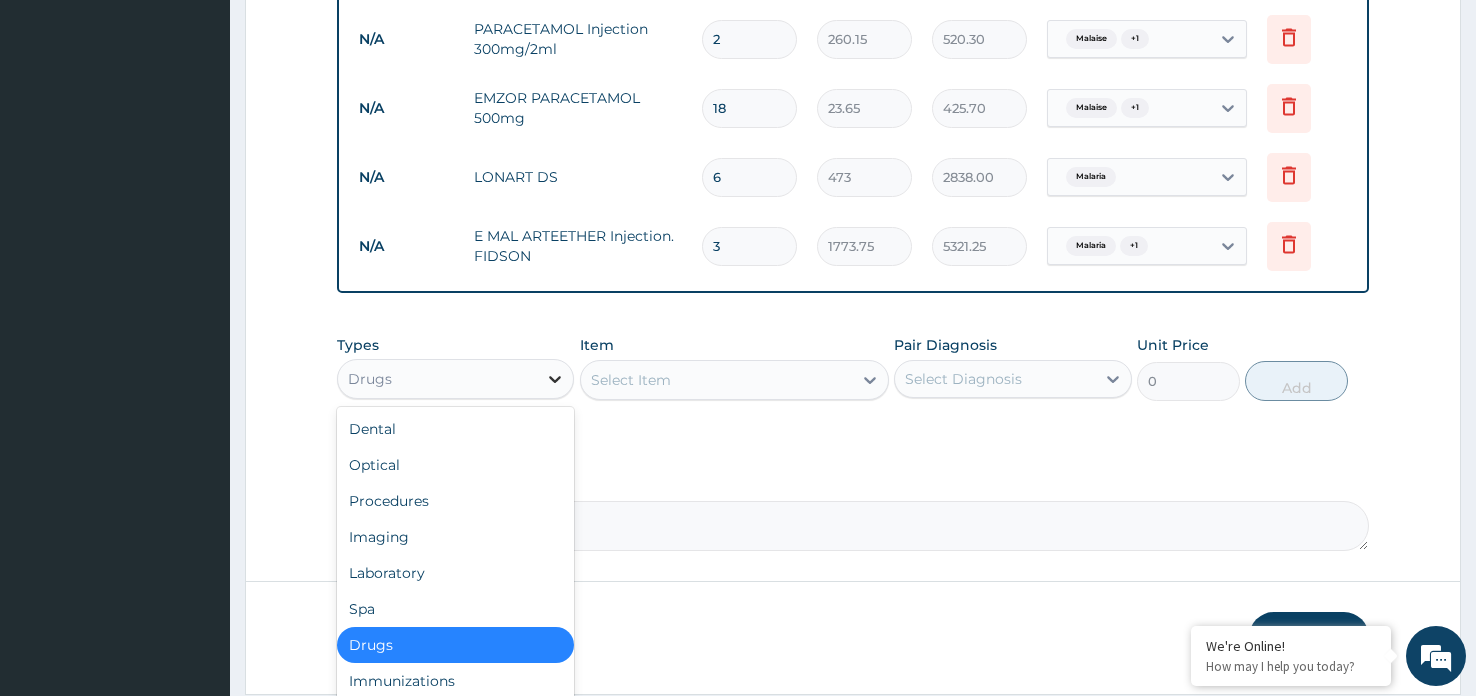 click at bounding box center [555, 379] 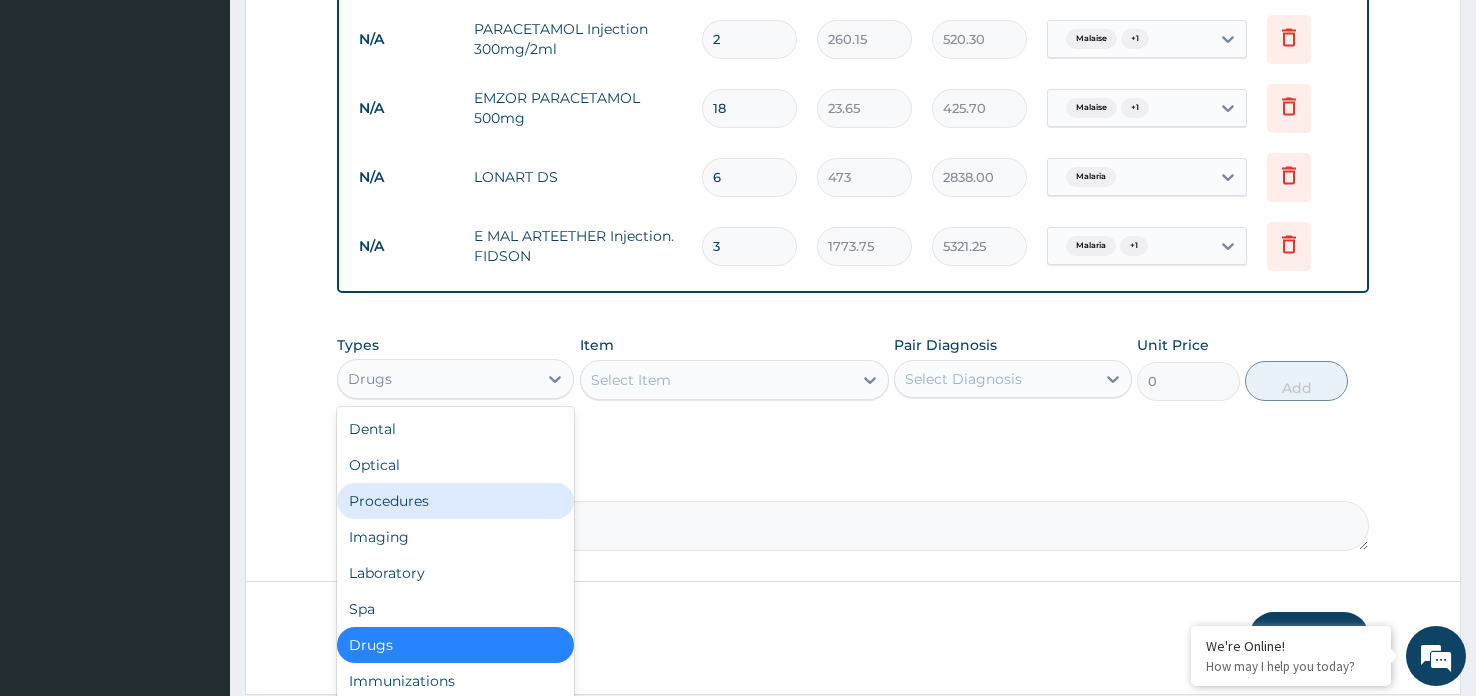 click on "Procedures" at bounding box center (455, 501) 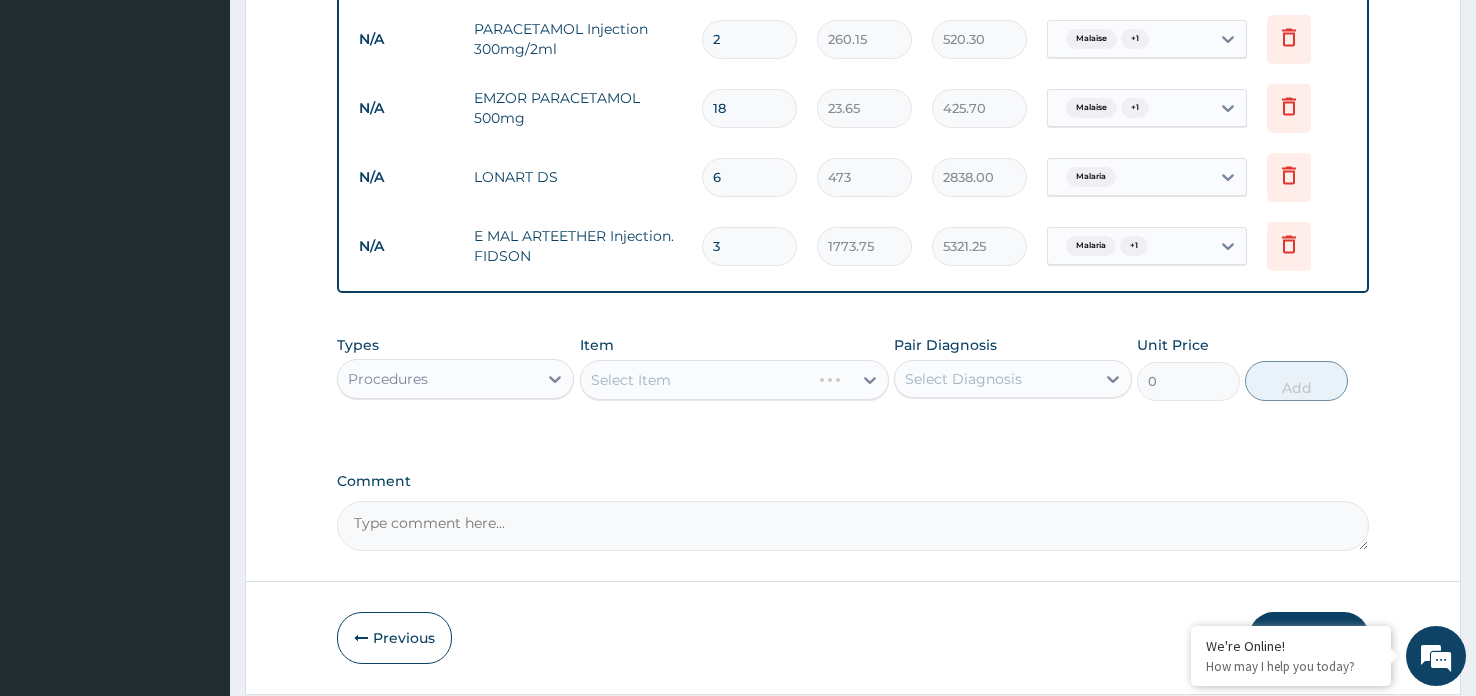 click on "Select Item" at bounding box center [735, 380] 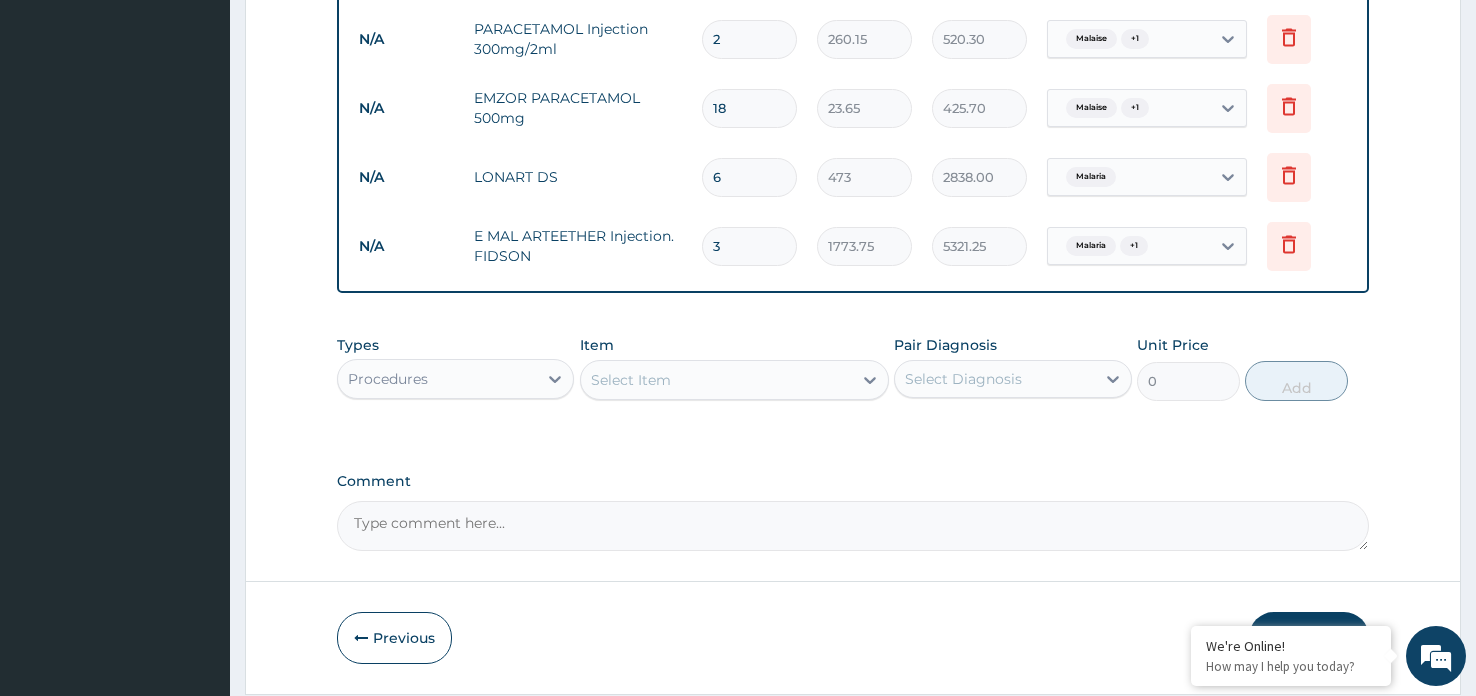 click on "Select Item" at bounding box center [717, 380] 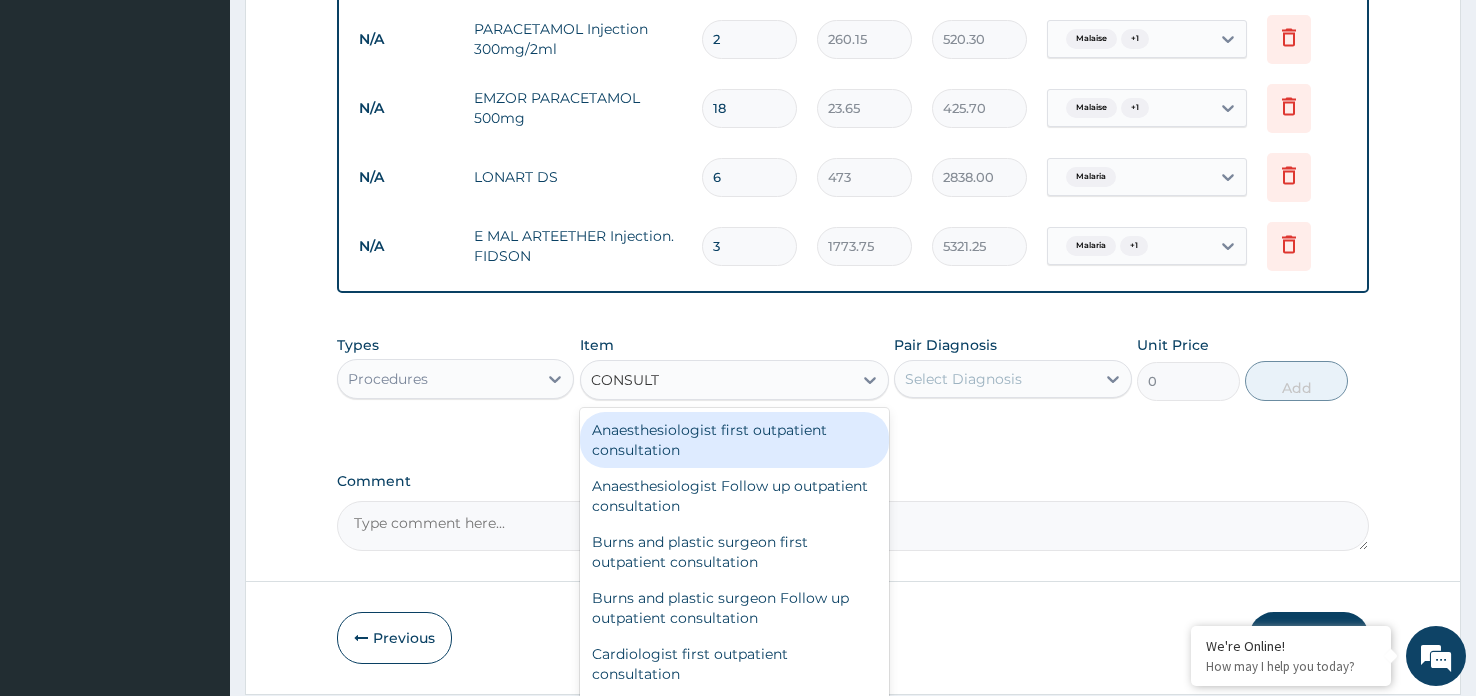 type on "CONSULTA" 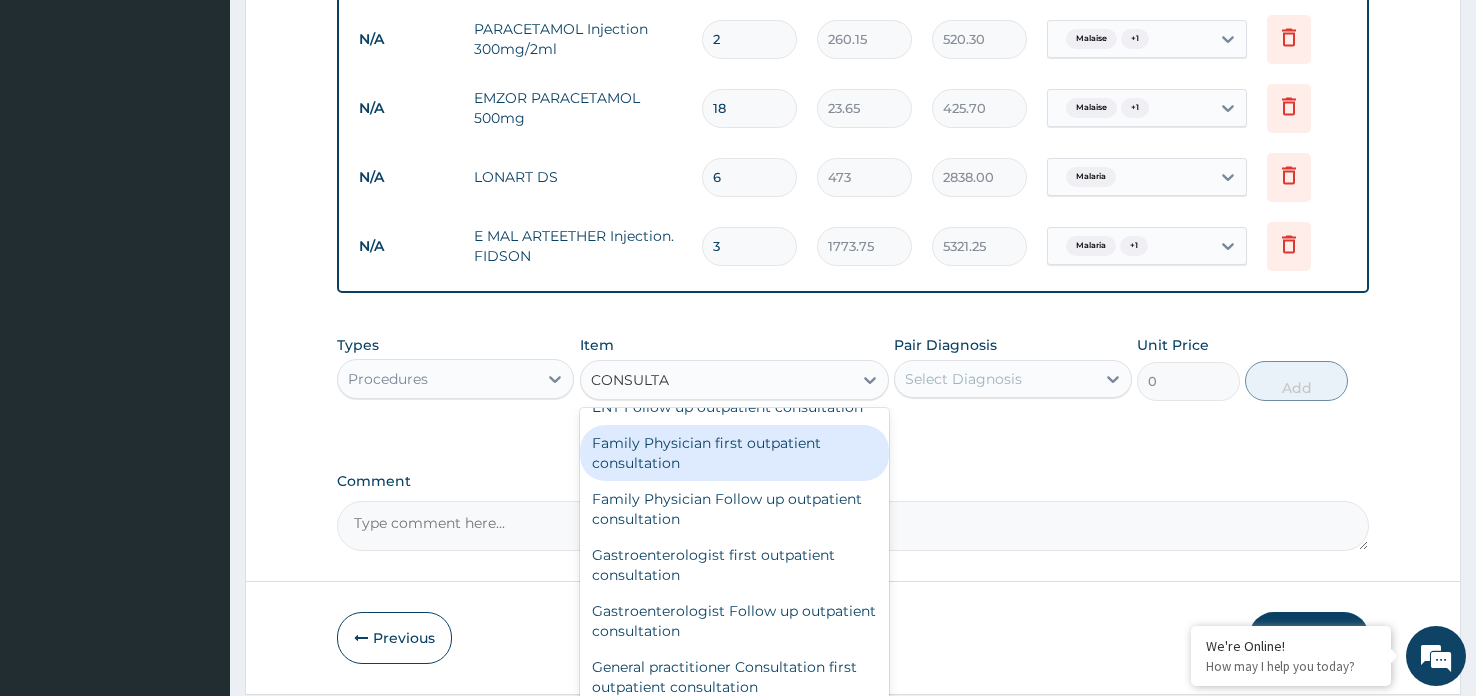 scroll, scrollTop: 933, scrollLeft: 0, axis: vertical 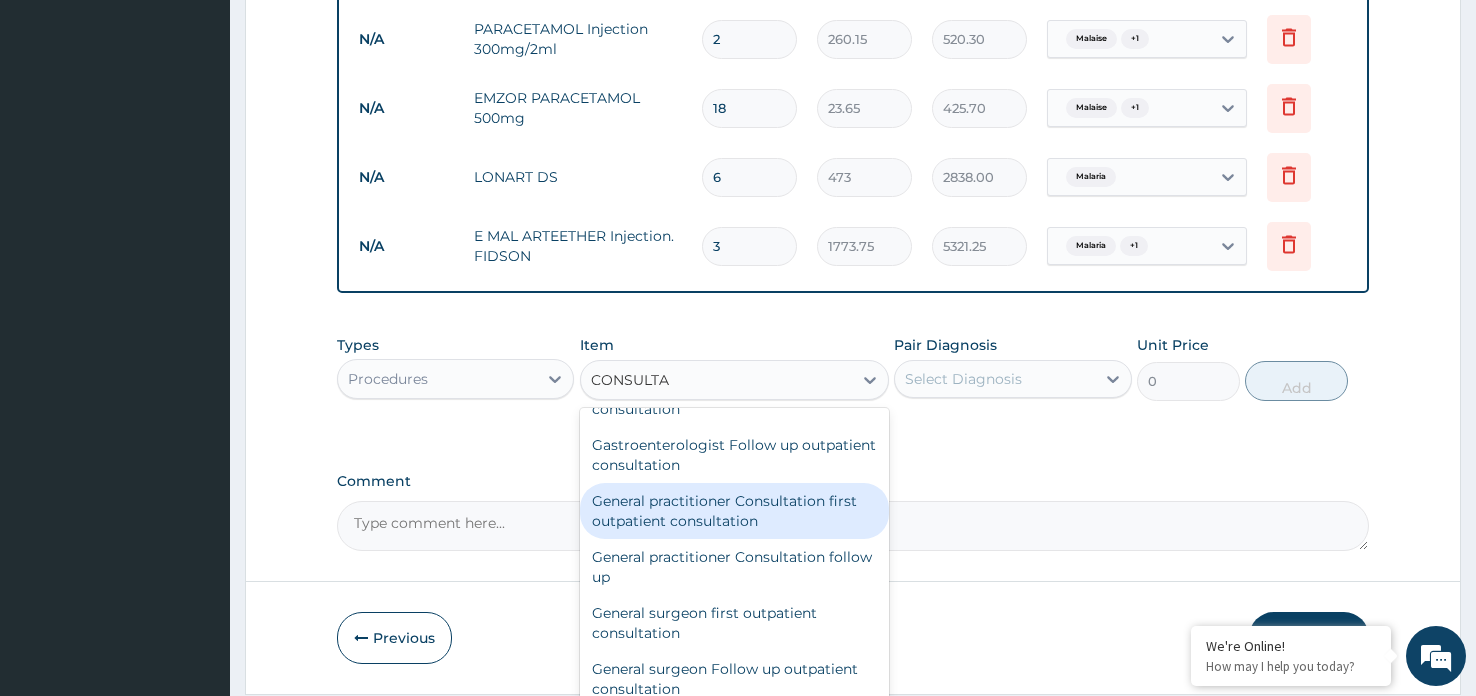 click on "General practitioner Consultation first outpatient consultation" at bounding box center [735, 511] 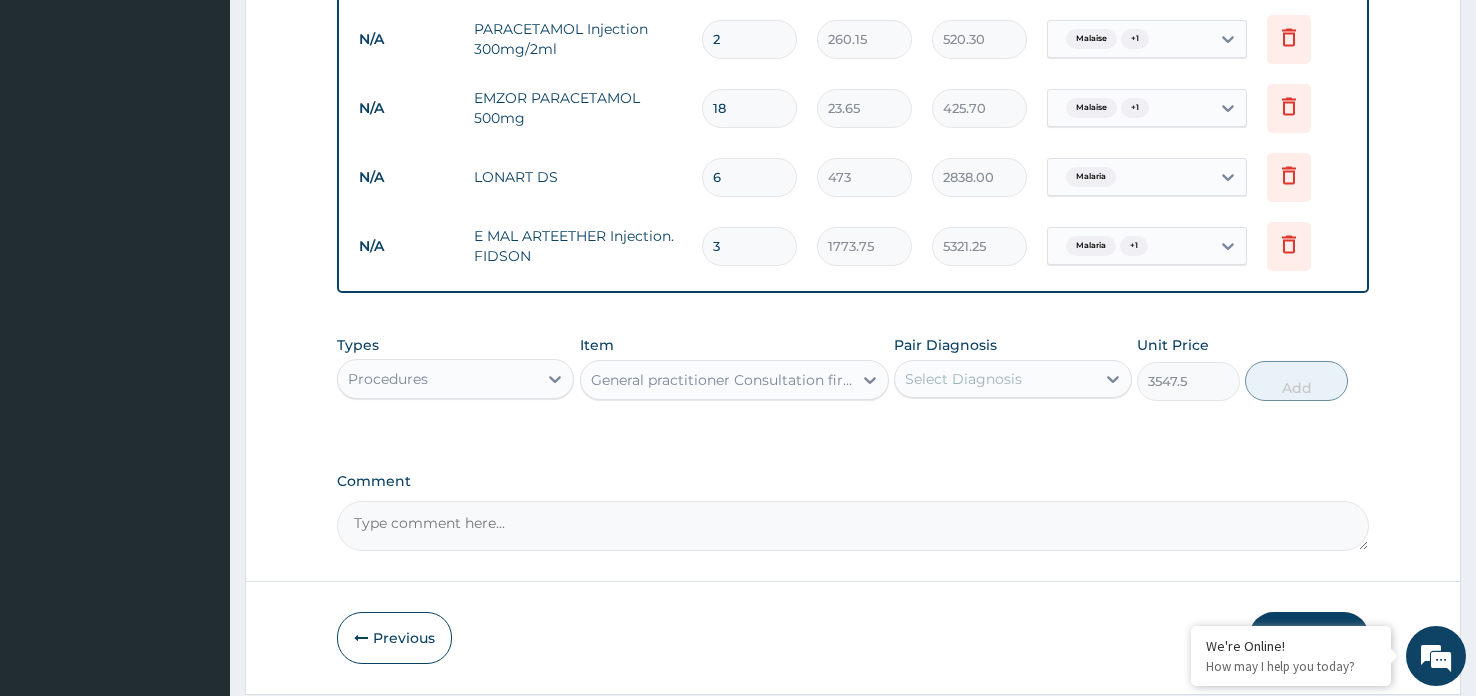 click on "Select Diagnosis" at bounding box center [994, 379] 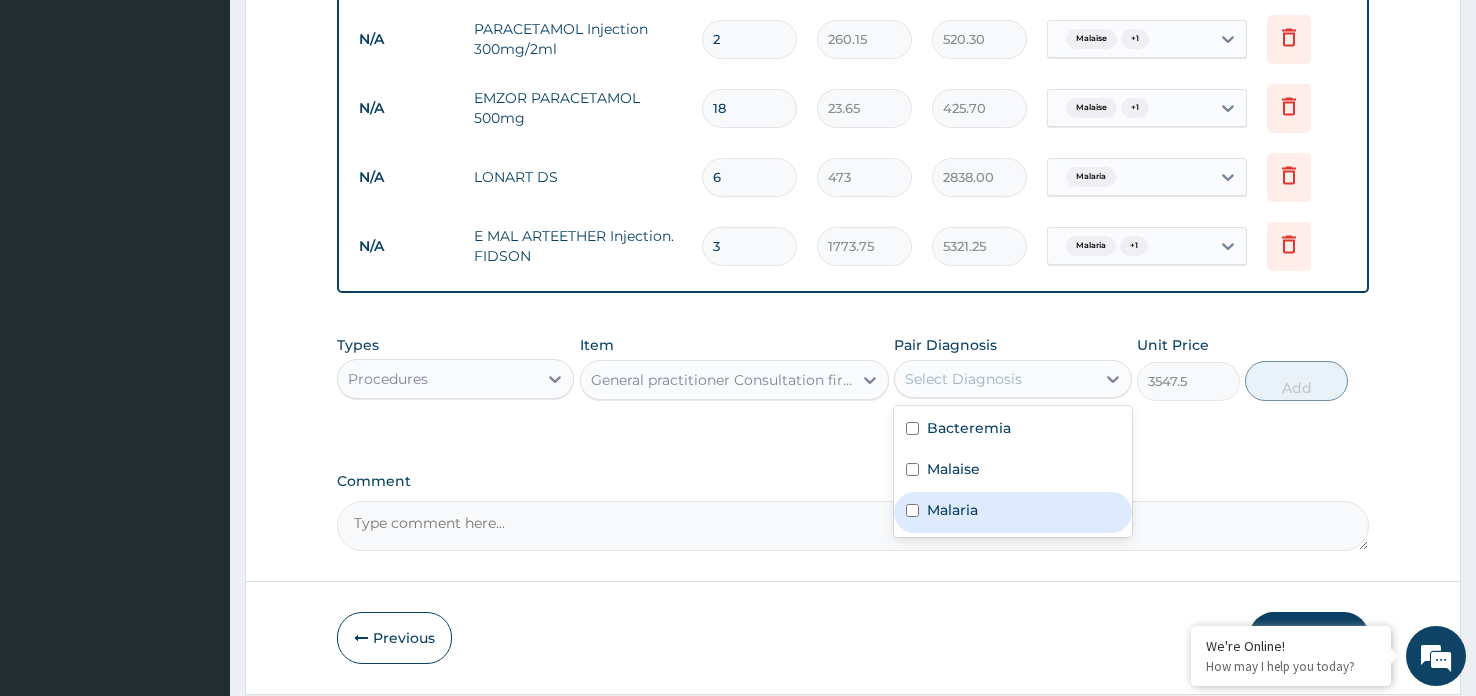 drag, startPoint x: 944, startPoint y: 506, endPoint x: 943, endPoint y: 483, distance: 23.021729 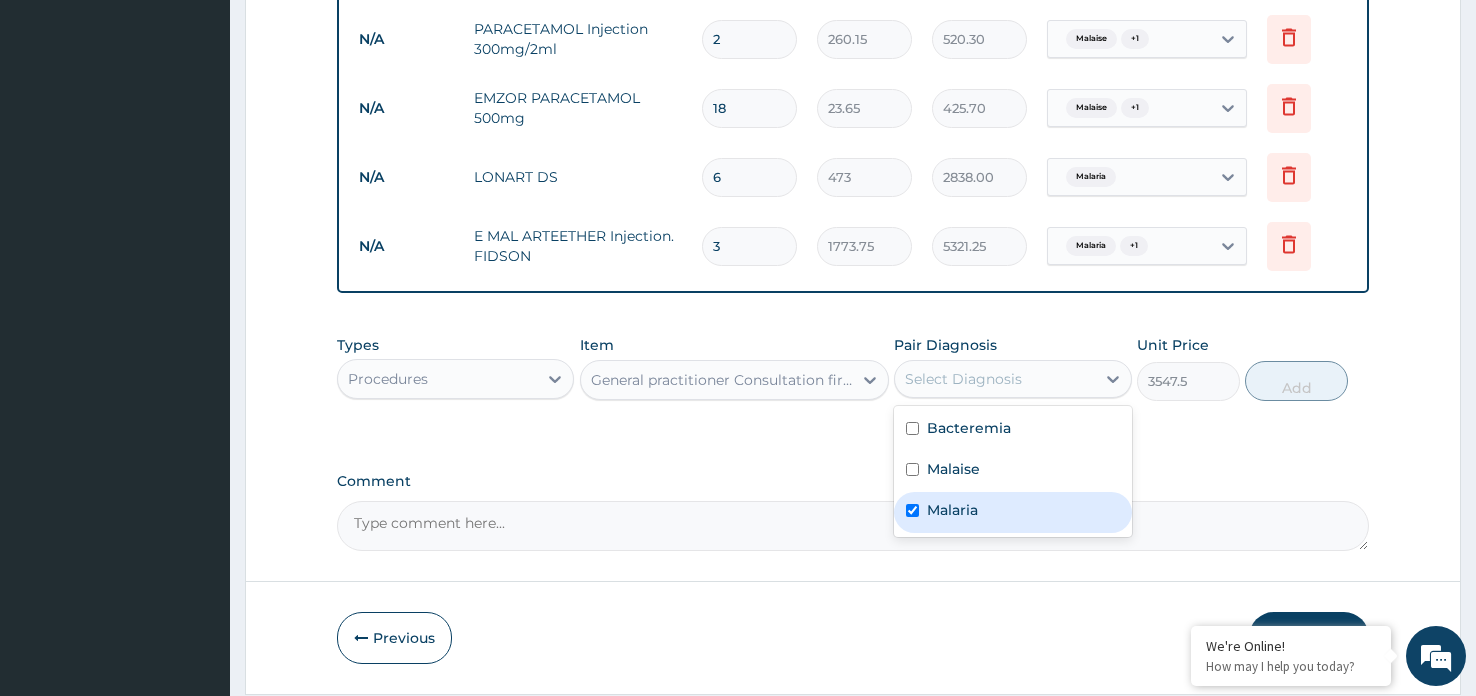 checkbox on "true" 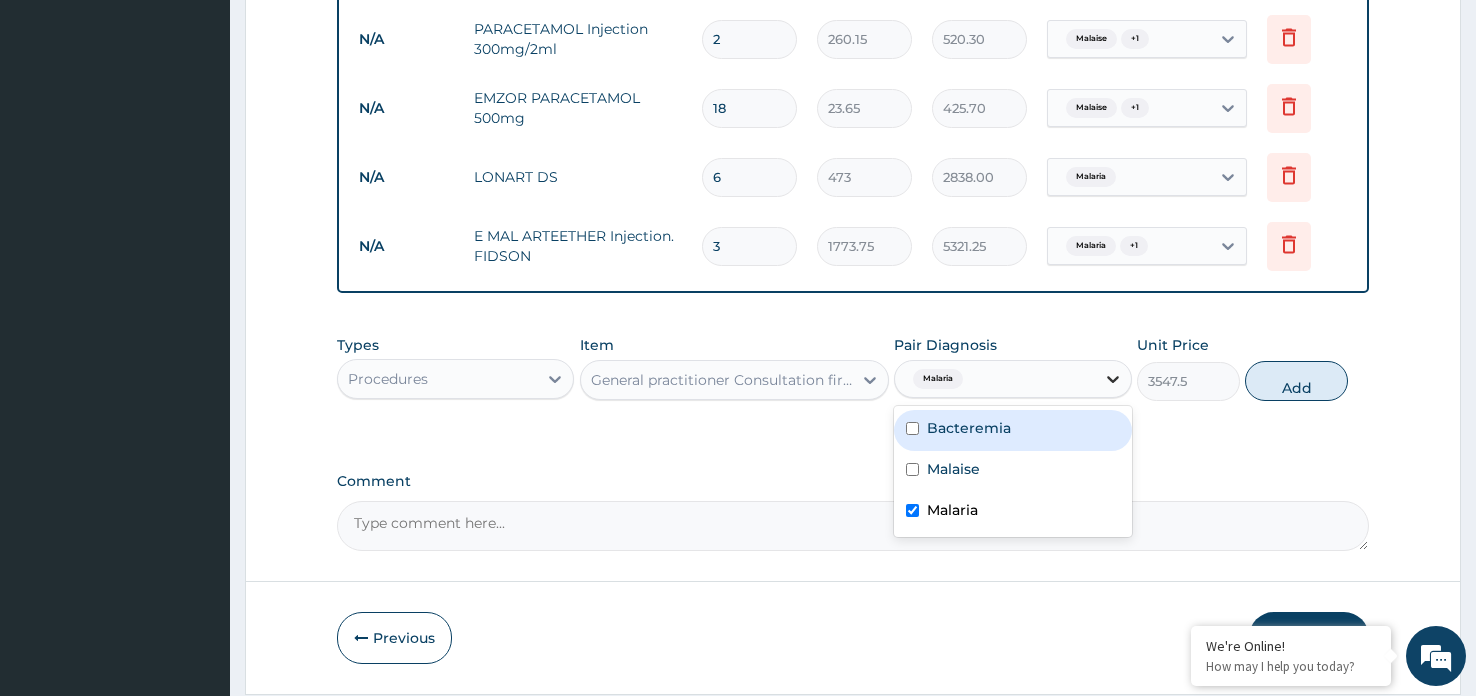 drag, startPoint x: 935, startPoint y: 425, endPoint x: 1119, endPoint y: 377, distance: 190.15782 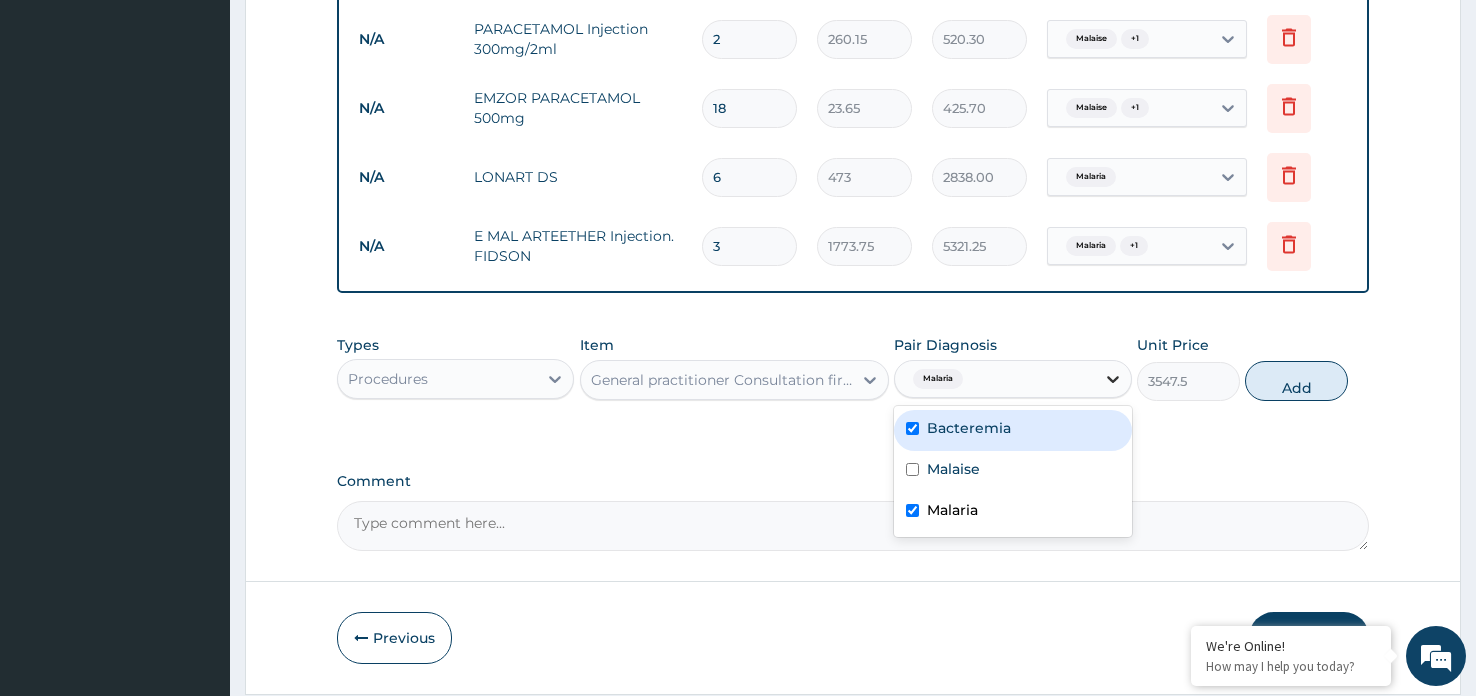 checkbox on "true" 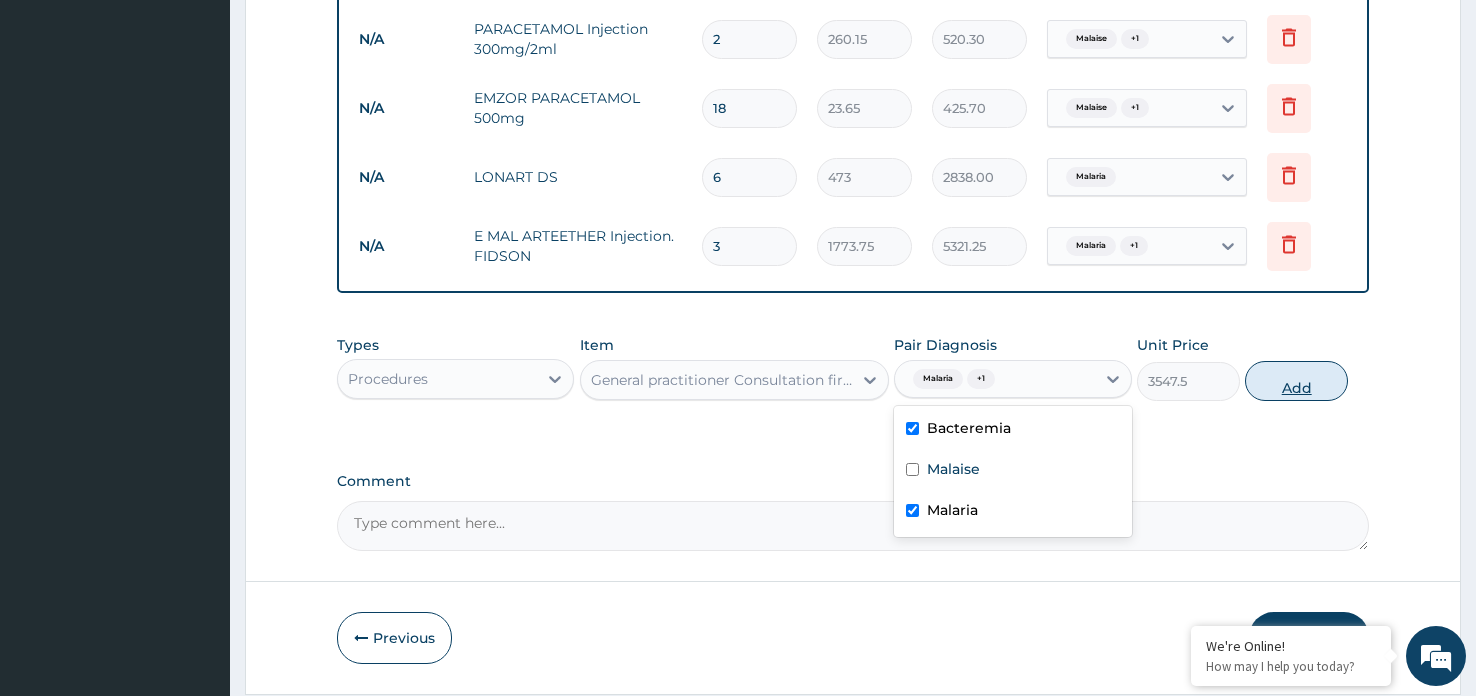 click on "Add" at bounding box center [1296, 381] 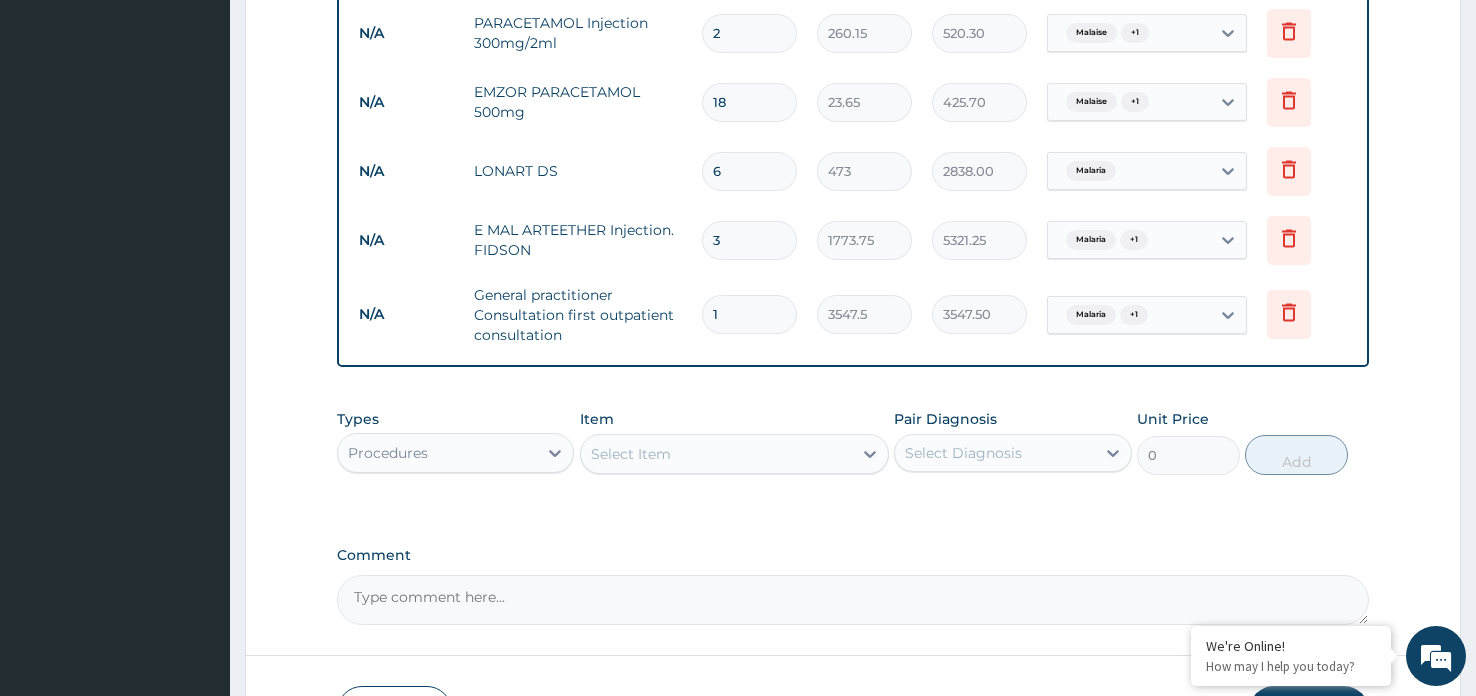scroll, scrollTop: 1143, scrollLeft: 0, axis: vertical 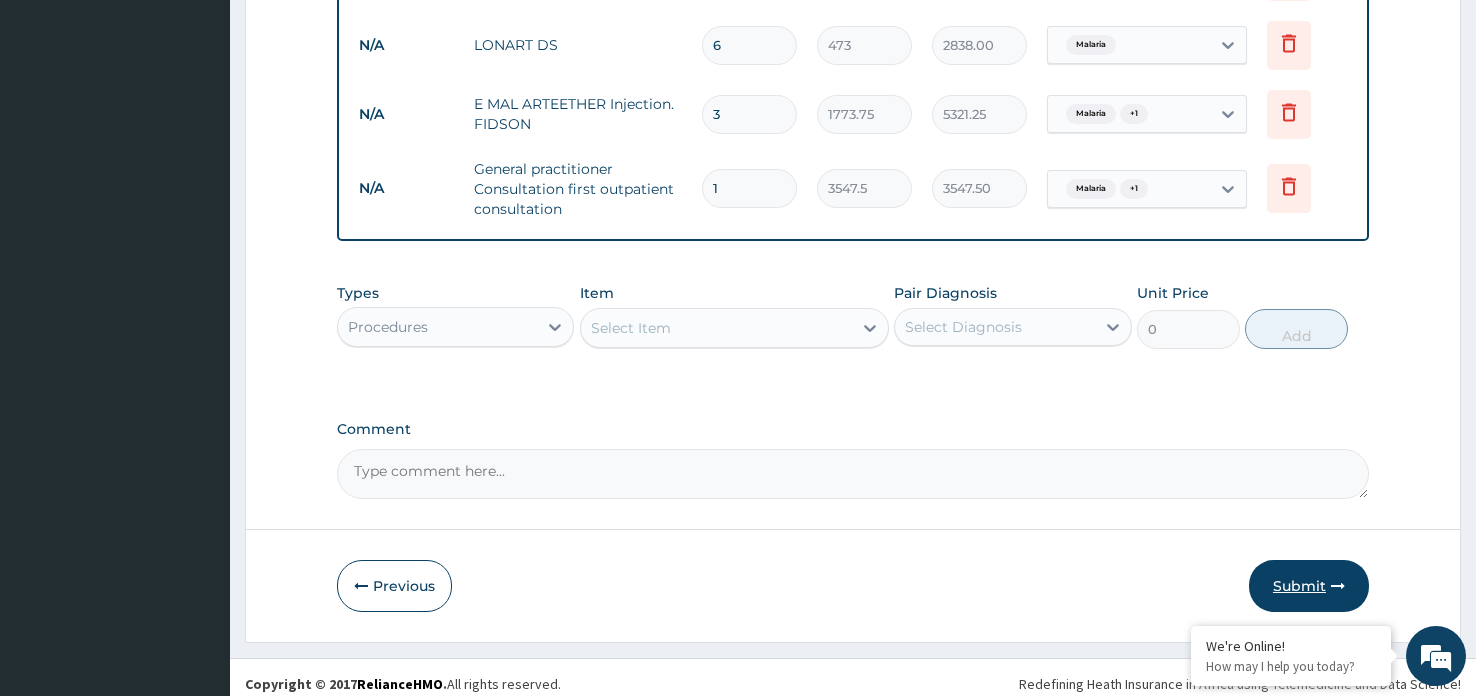 click on "Submit" at bounding box center (1309, 586) 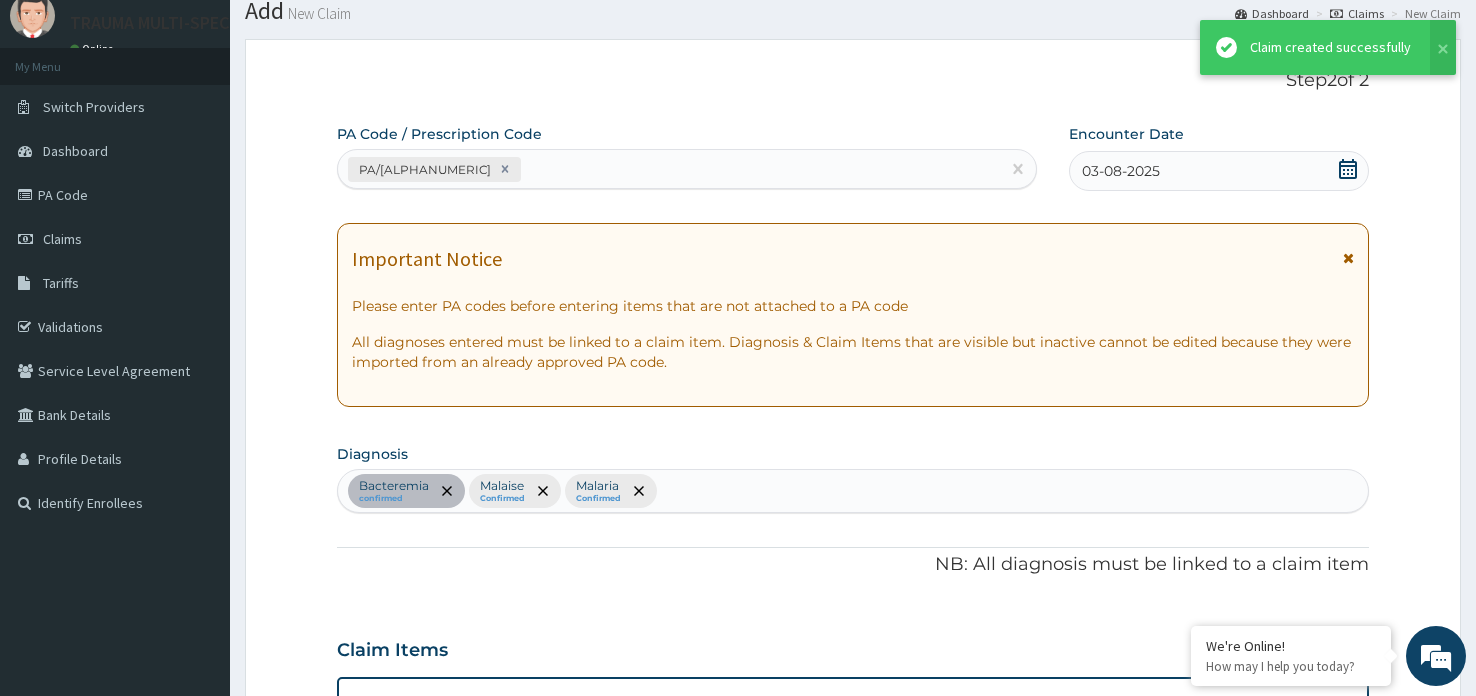 scroll, scrollTop: 1143, scrollLeft: 0, axis: vertical 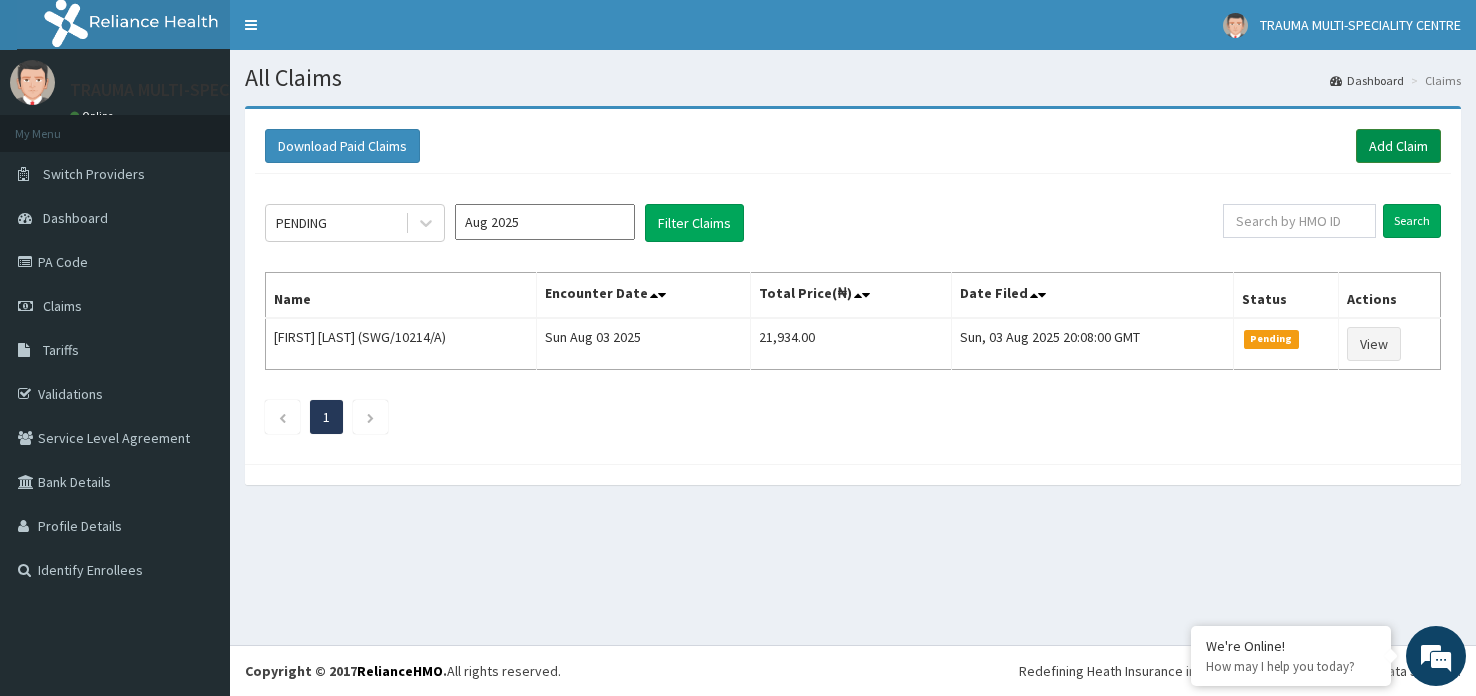 click on "Add Claim" at bounding box center (1398, 146) 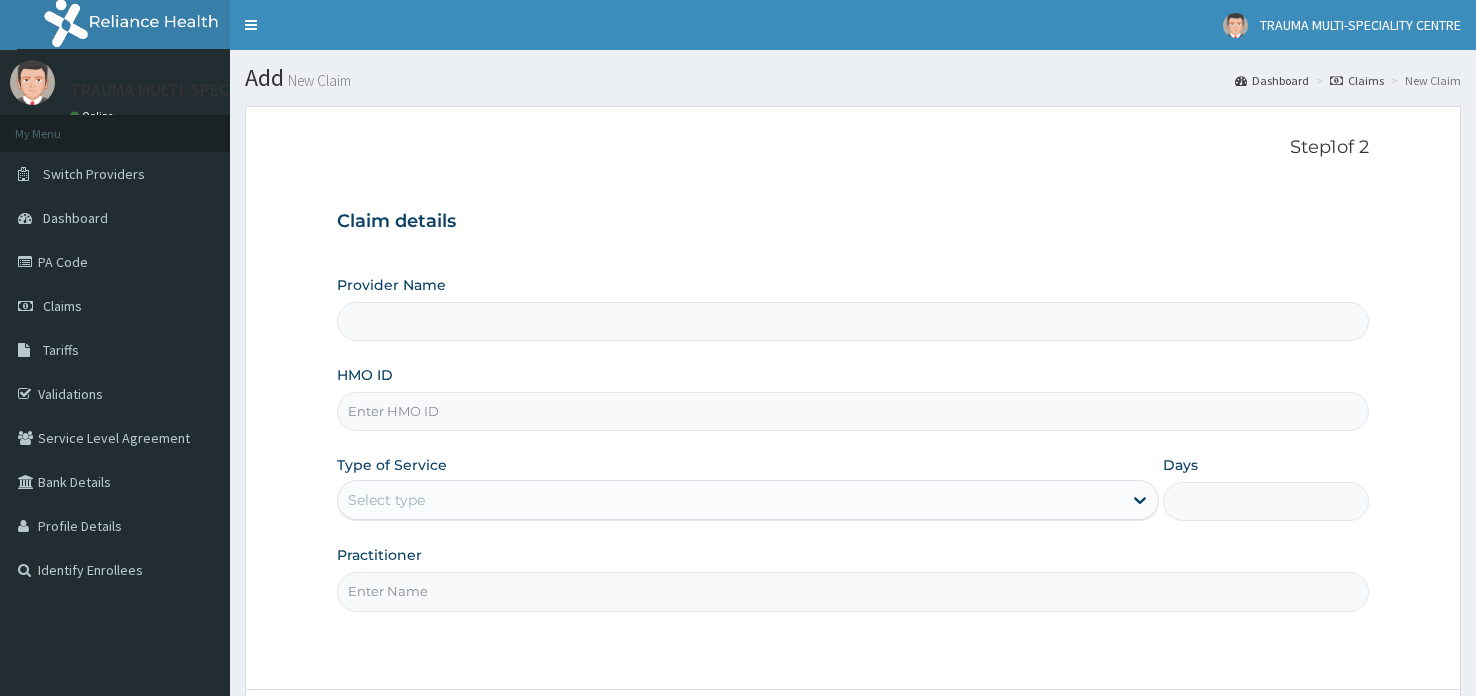 scroll, scrollTop: 0, scrollLeft: 0, axis: both 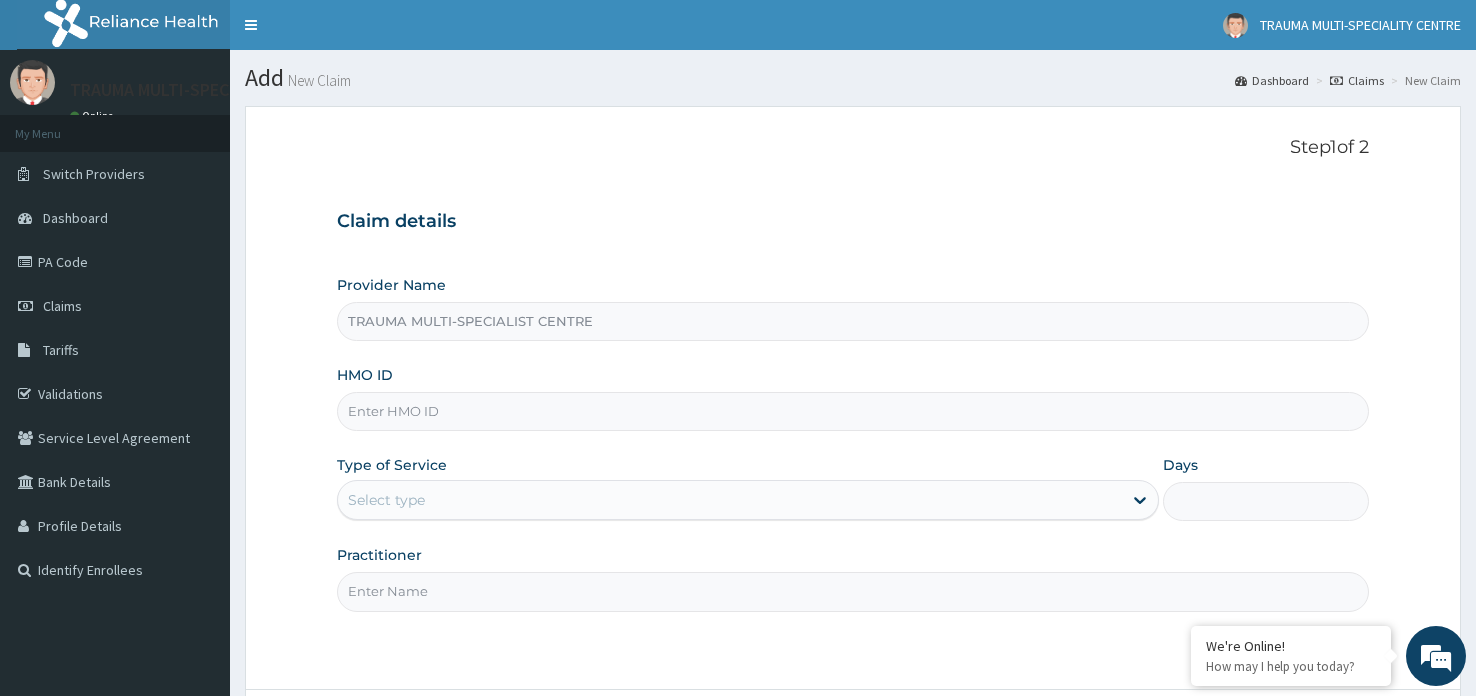 click on "HMO ID" at bounding box center [853, 411] 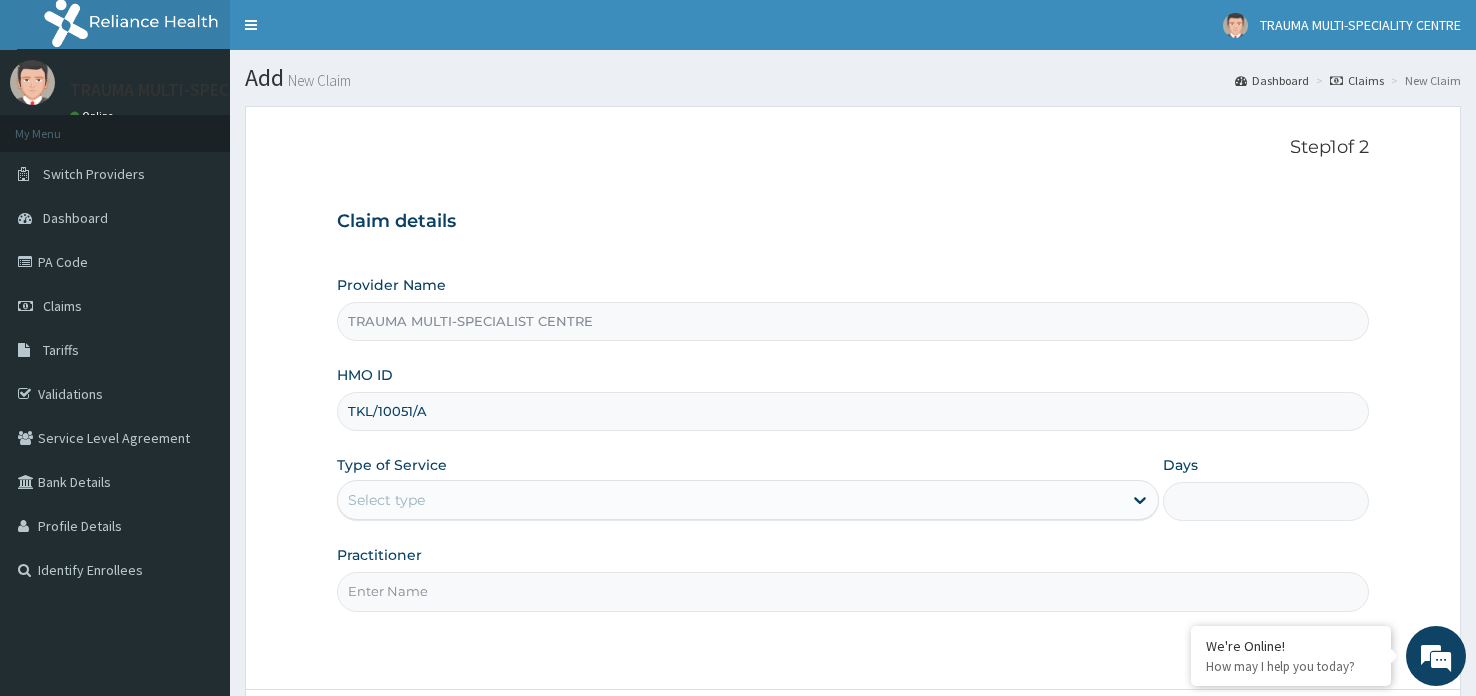type on "TKL/10051/A" 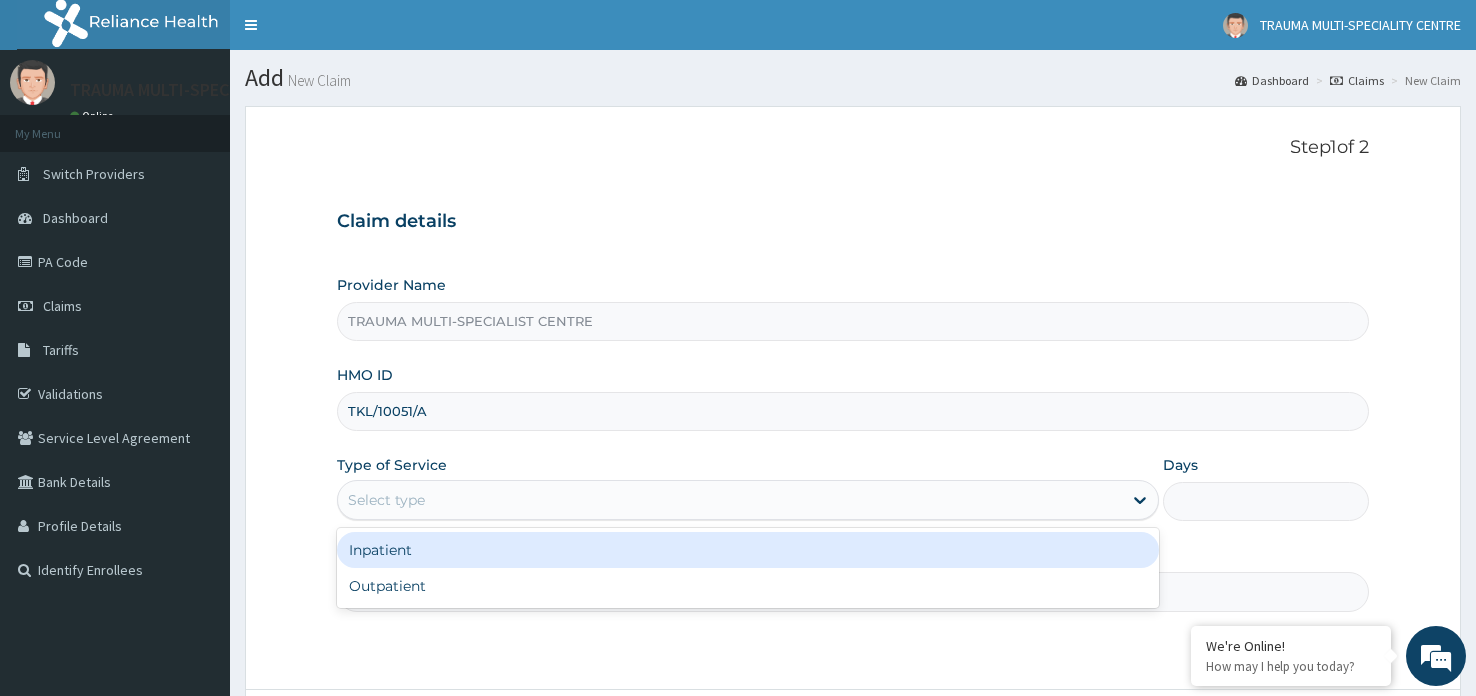 click on "Select type" at bounding box center (730, 500) 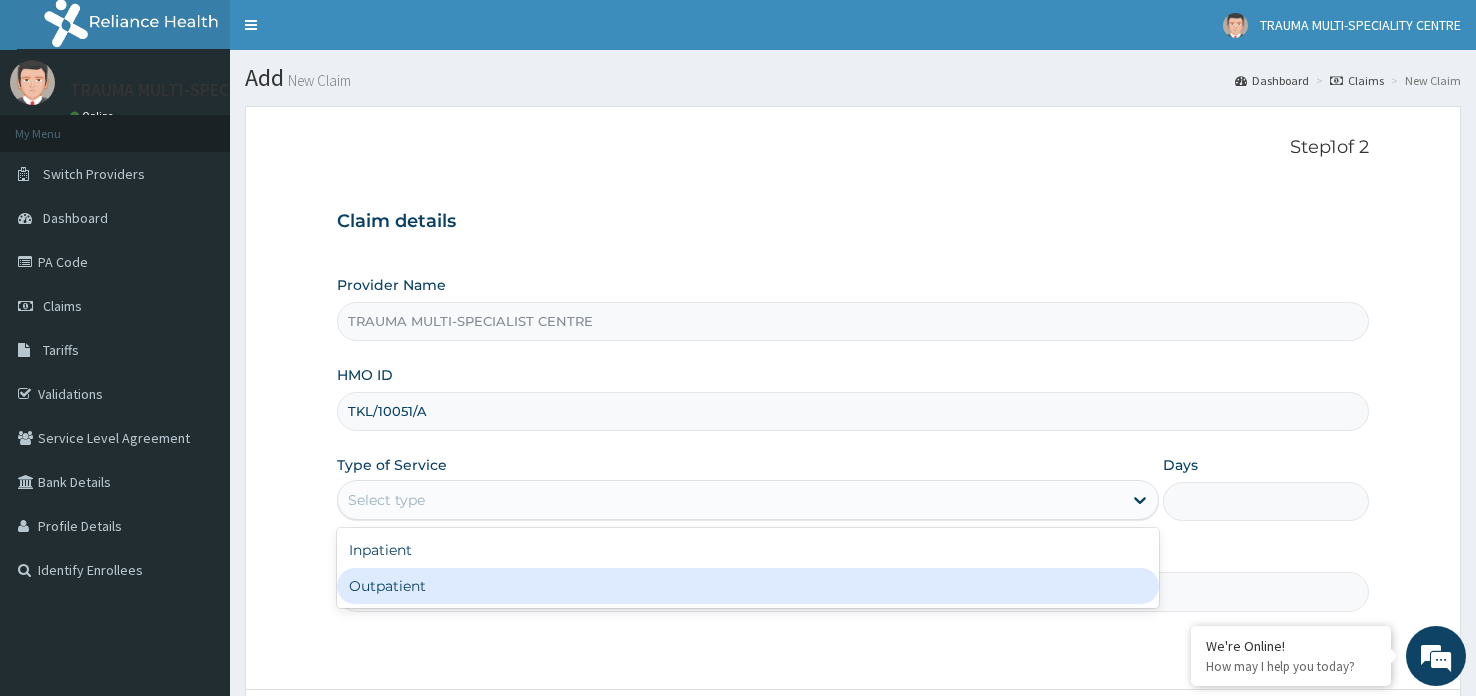 click on "Outpatient" at bounding box center (748, 586) 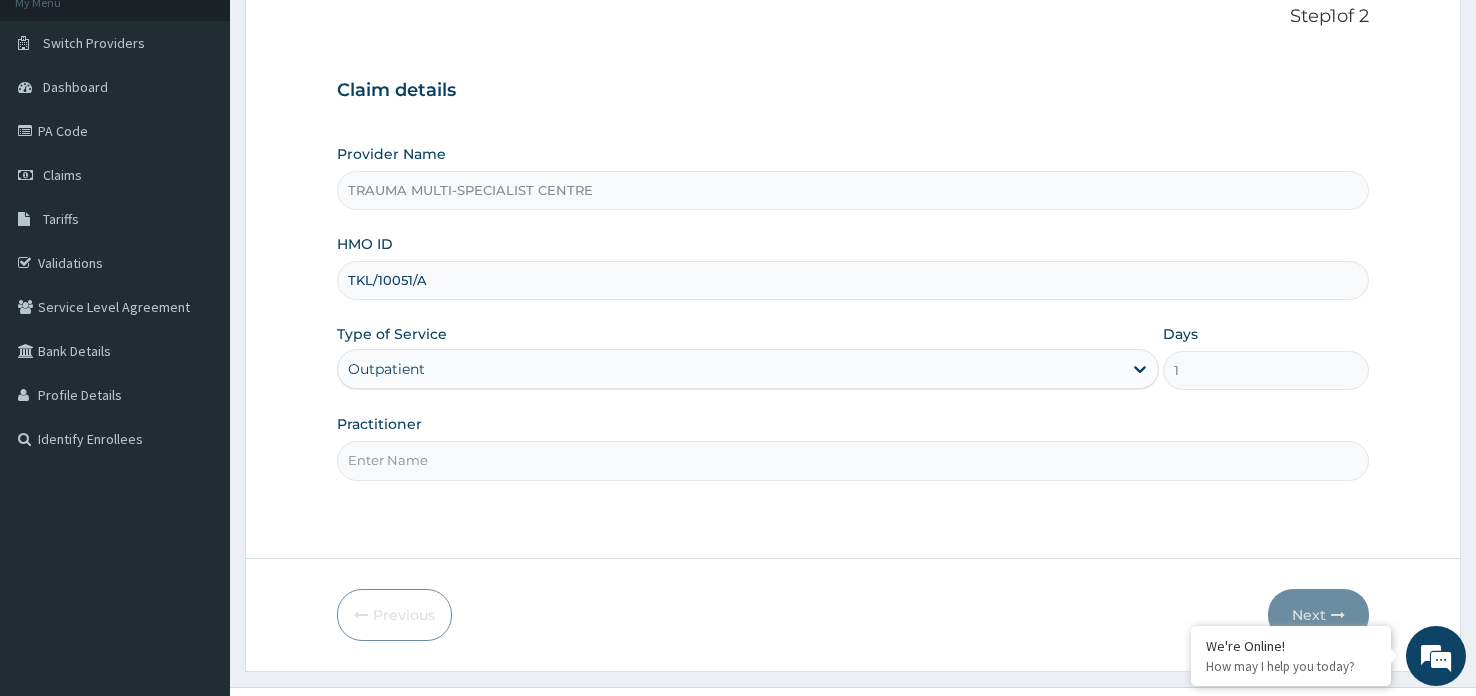 scroll, scrollTop: 172, scrollLeft: 0, axis: vertical 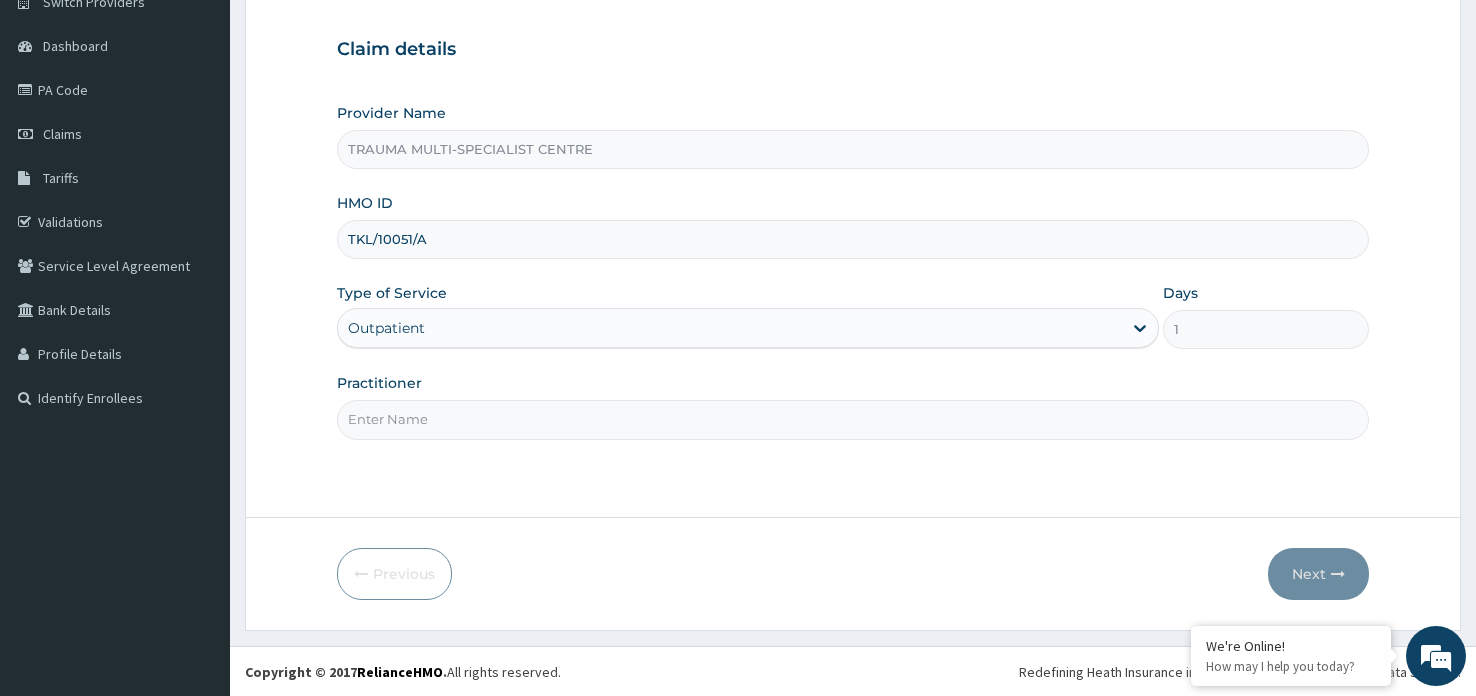 click on "Practitioner" at bounding box center (853, 419) 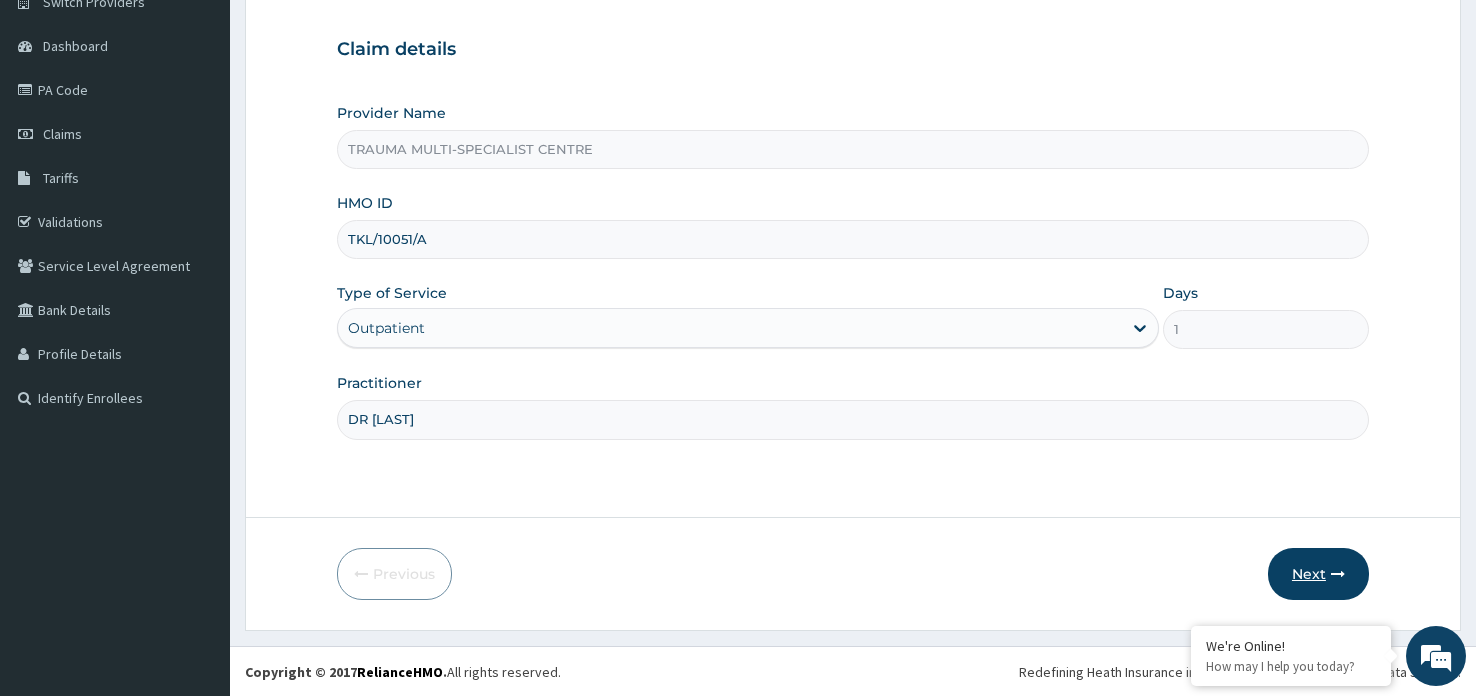 type on "DR [LAST]" 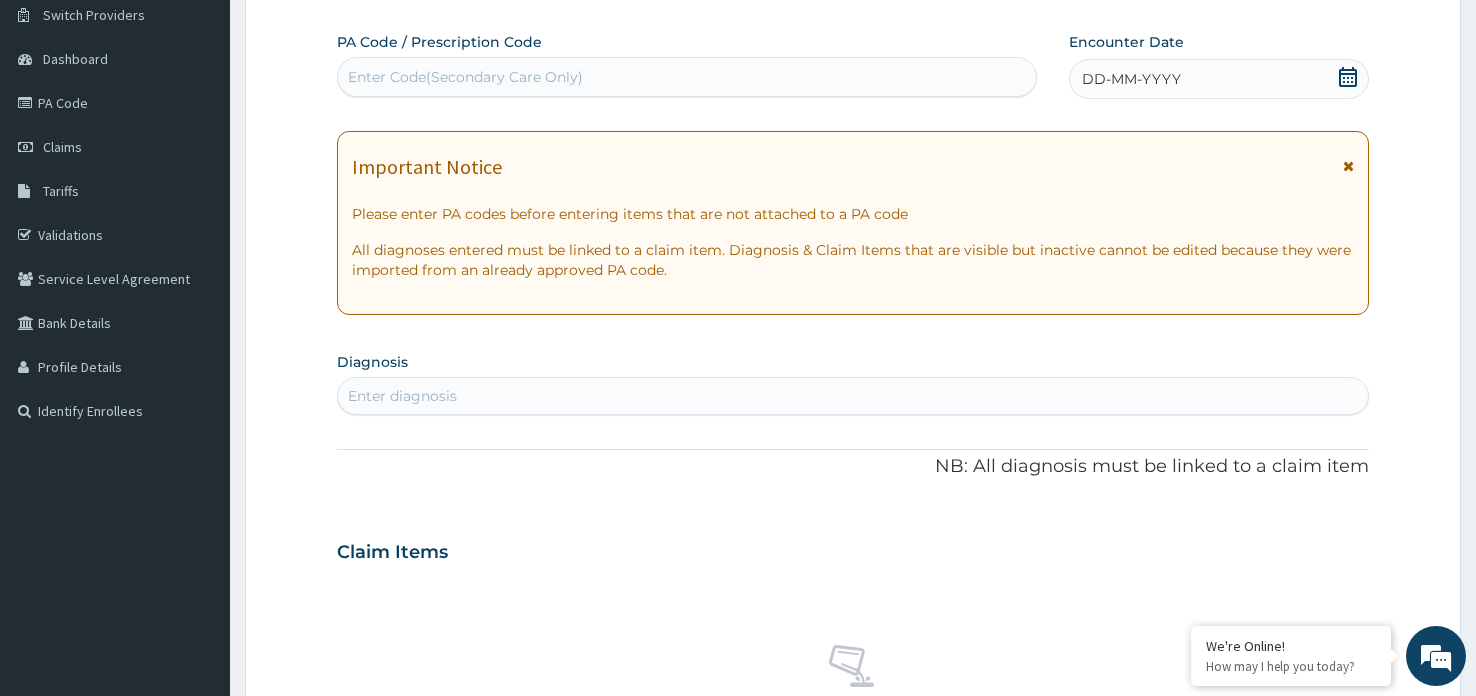scroll, scrollTop: 96, scrollLeft: 0, axis: vertical 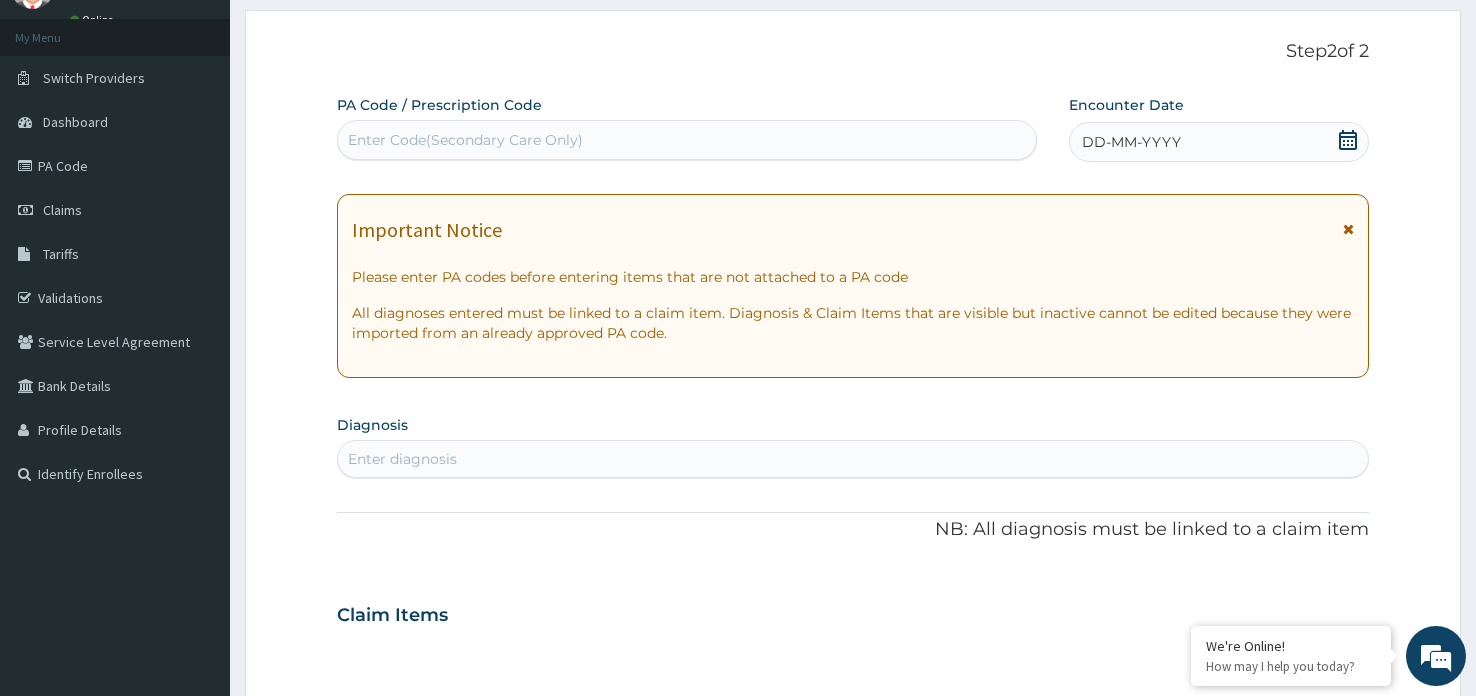 click on "Enter Code(Secondary Care Only)" at bounding box center (687, 140) 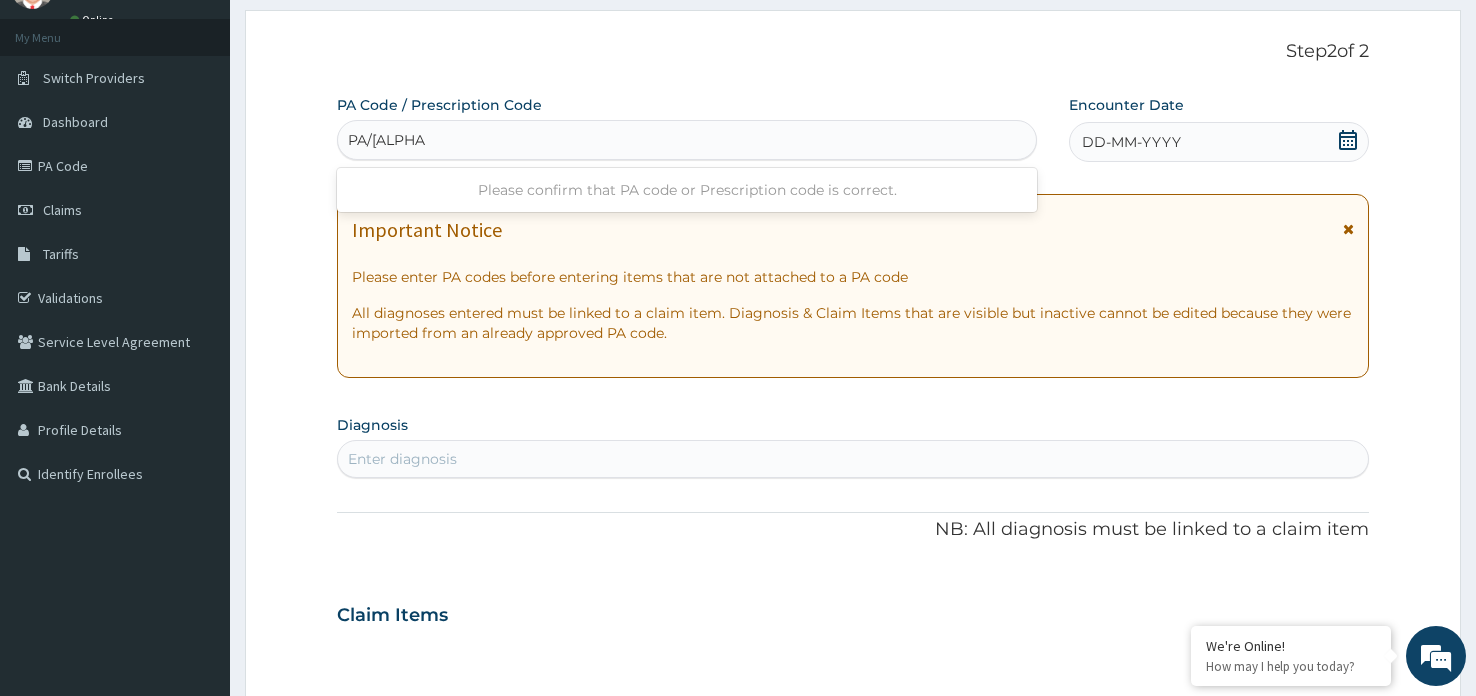 type on "PA/[ALPHANUMERIC]" 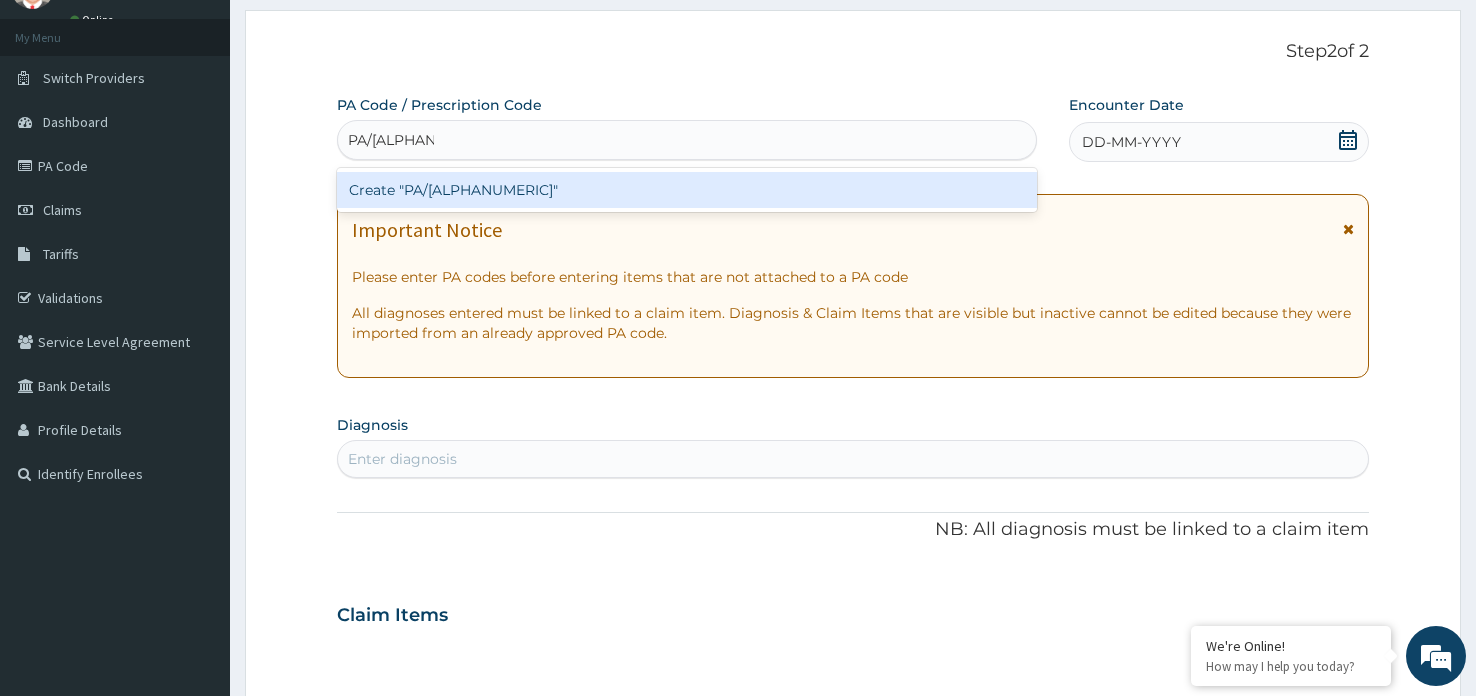click on "Create "PA/[ALPHANUMERIC]"" at bounding box center (687, 190) 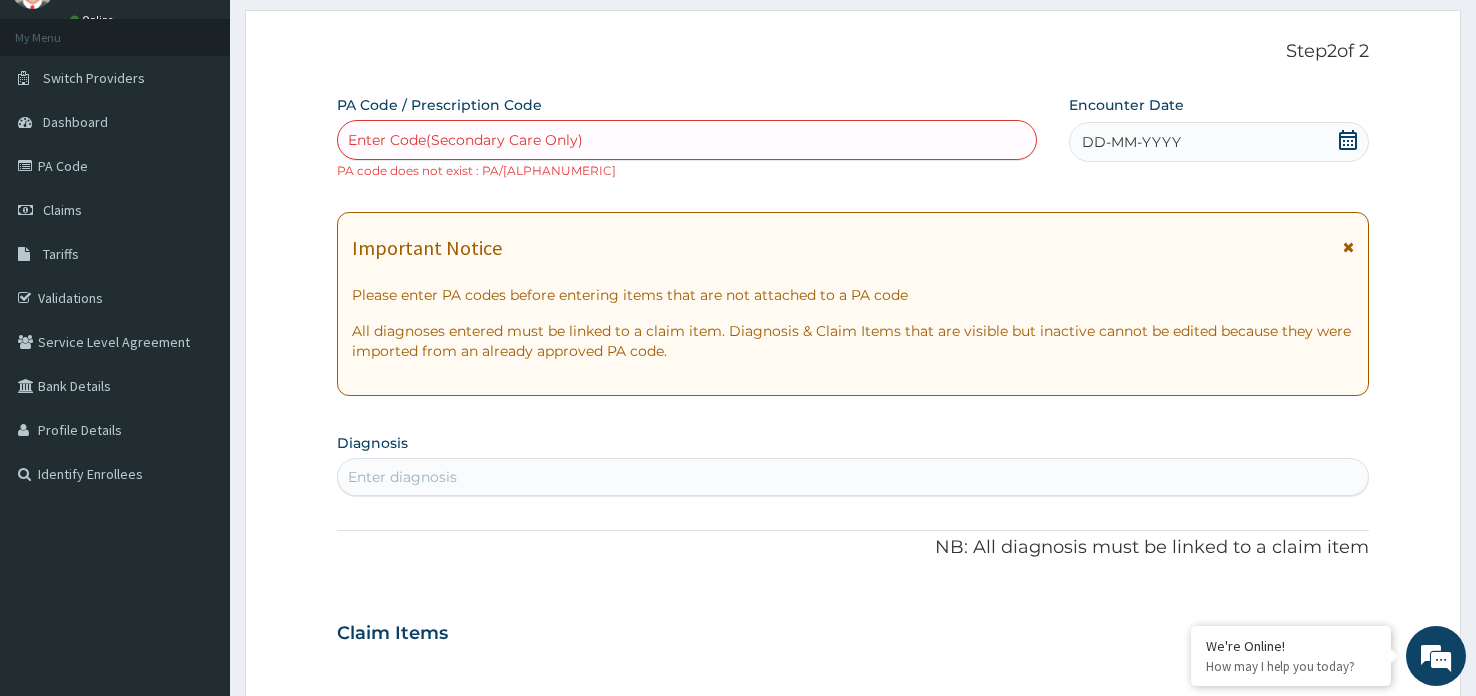 click on "Enter Code(Secondary Care Only)" at bounding box center (687, 140) 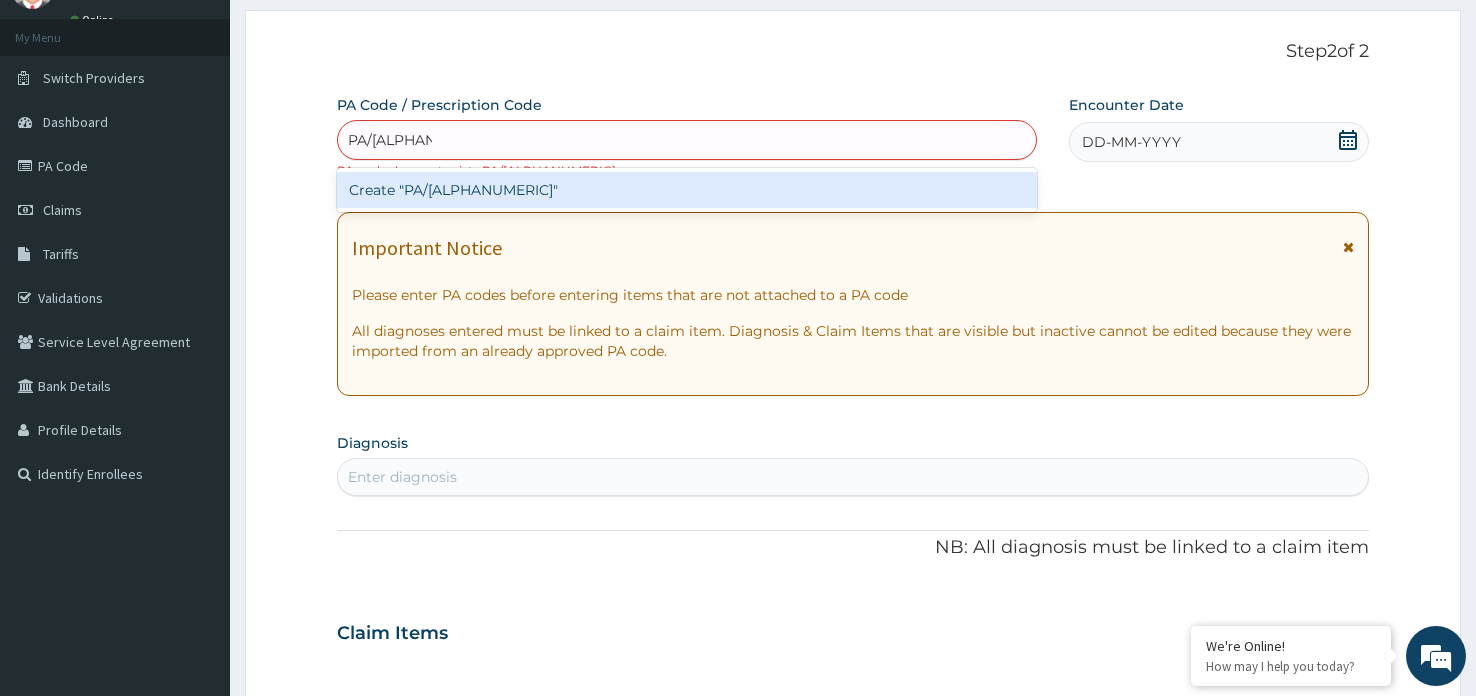 click on "Create "PA/[ALPHANUMERIC]"" at bounding box center (687, 190) 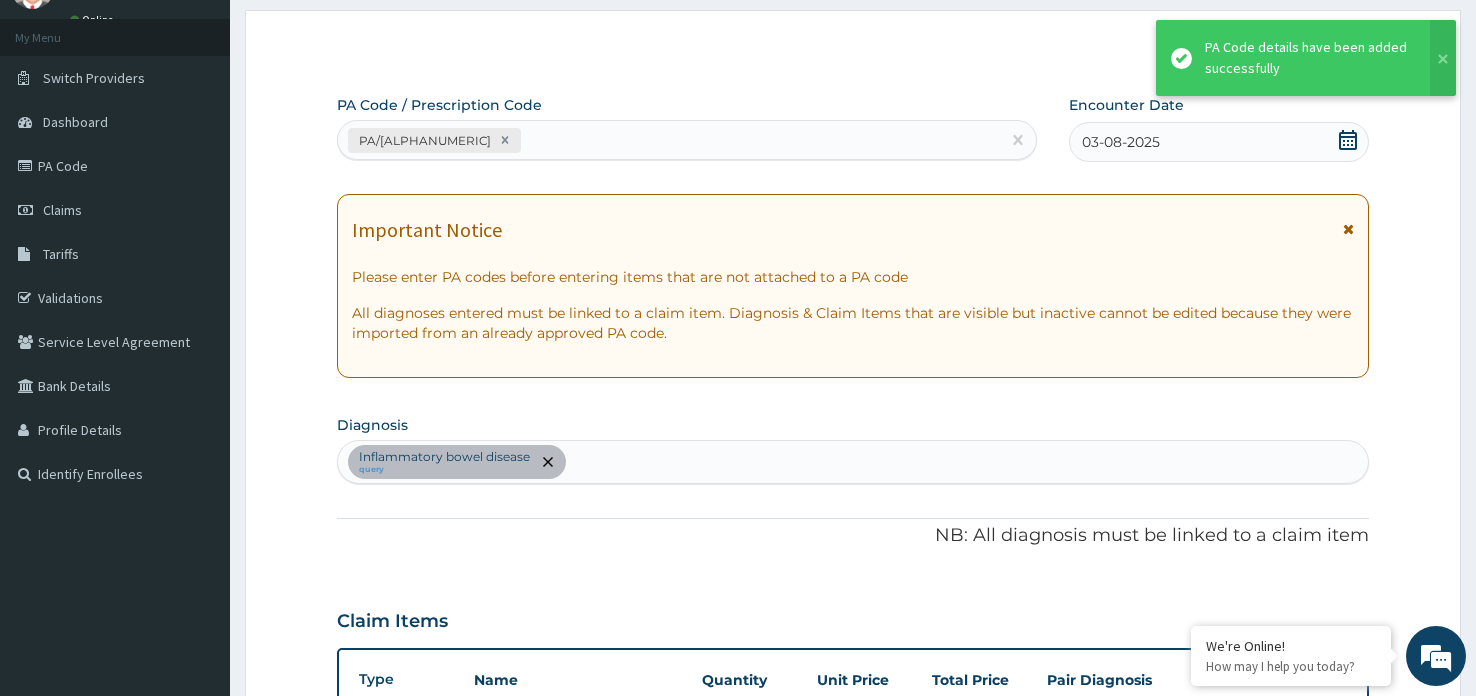 scroll, scrollTop: 482, scrollLeft: 0, axis: vertical 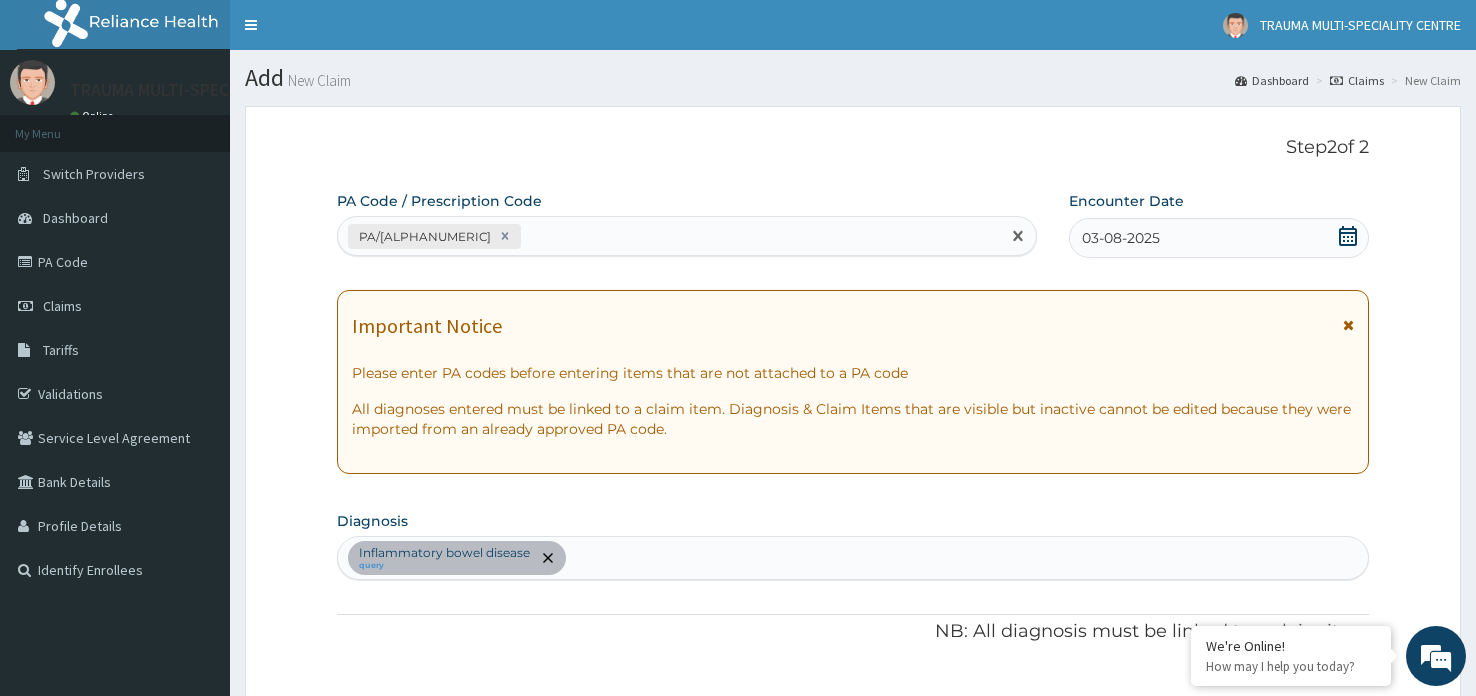 click on "PA/[ALPHANUMERIC]" at bounding box center [669, 236] 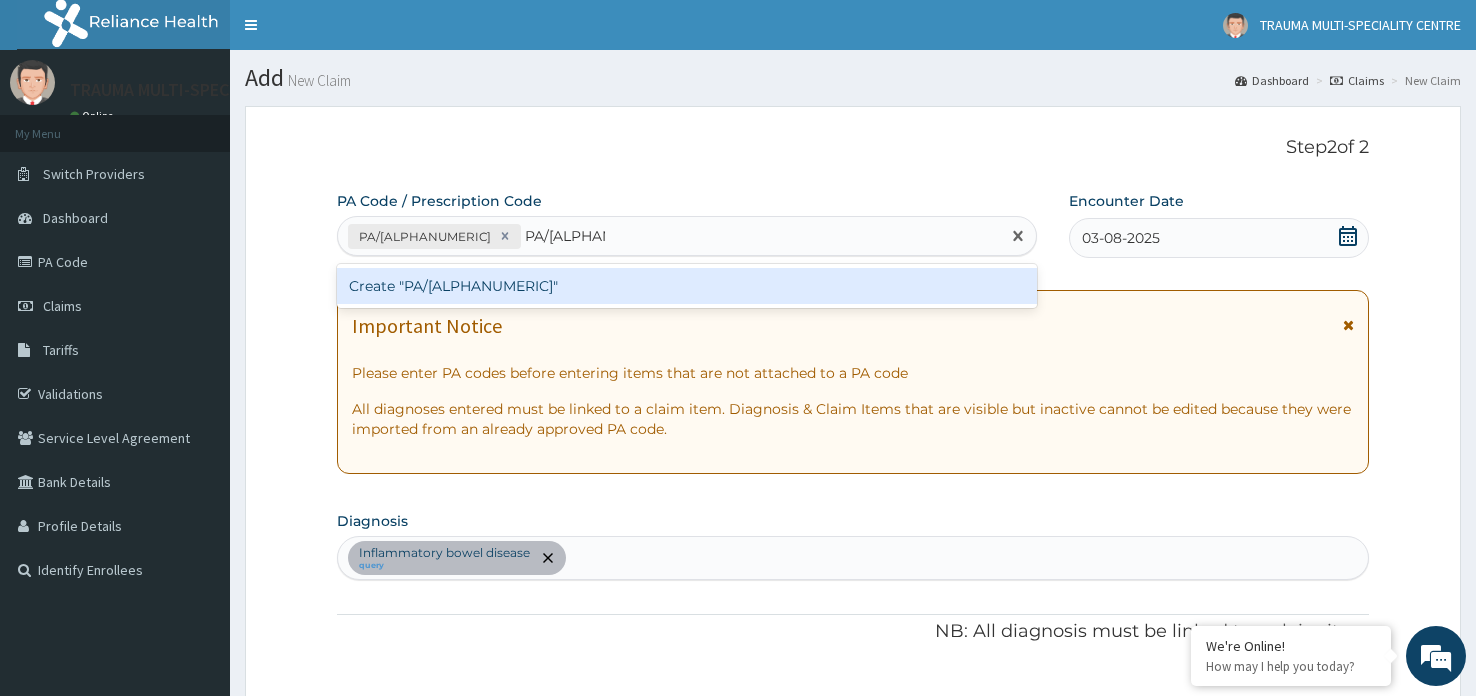 click on "Create "PA/[ALPHANUMERIC]"" at bounding box center [687, 286] 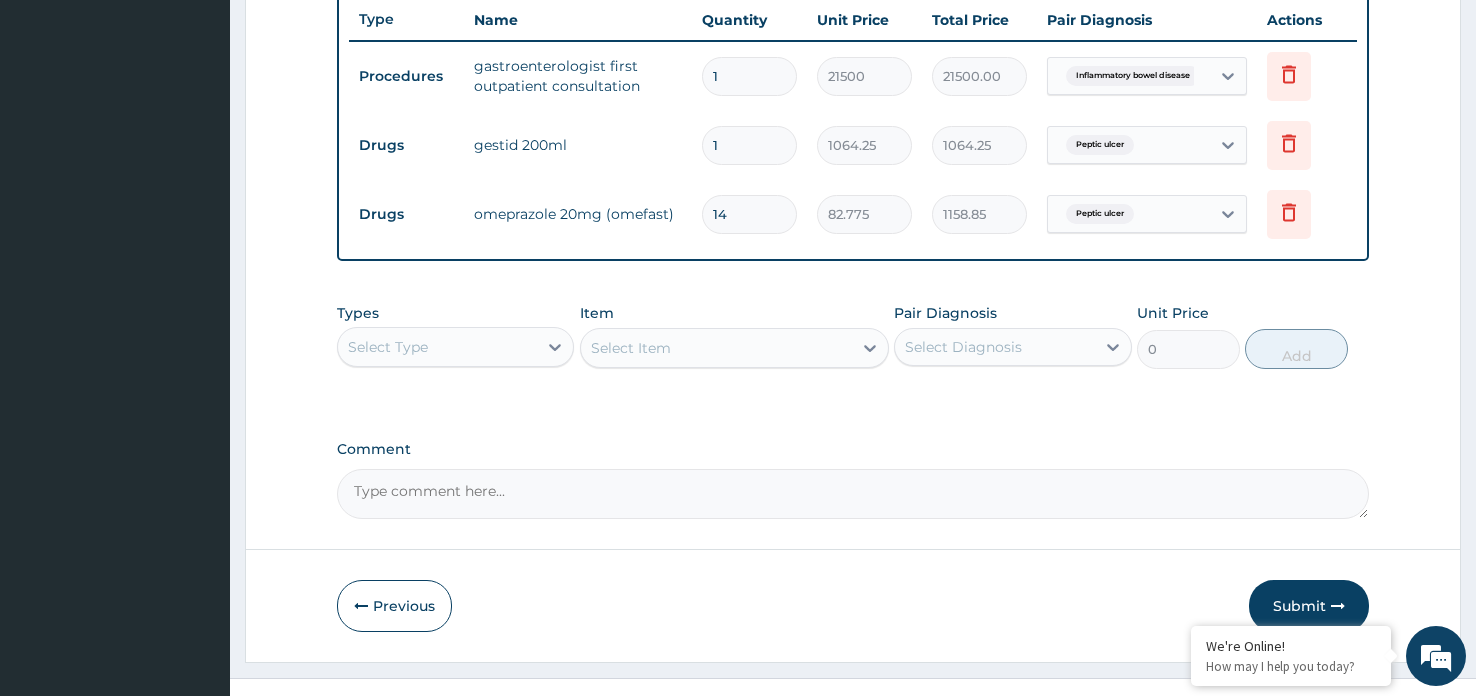 scroll, scrollTop: 786, scrollLeft: 0, axis: vertical 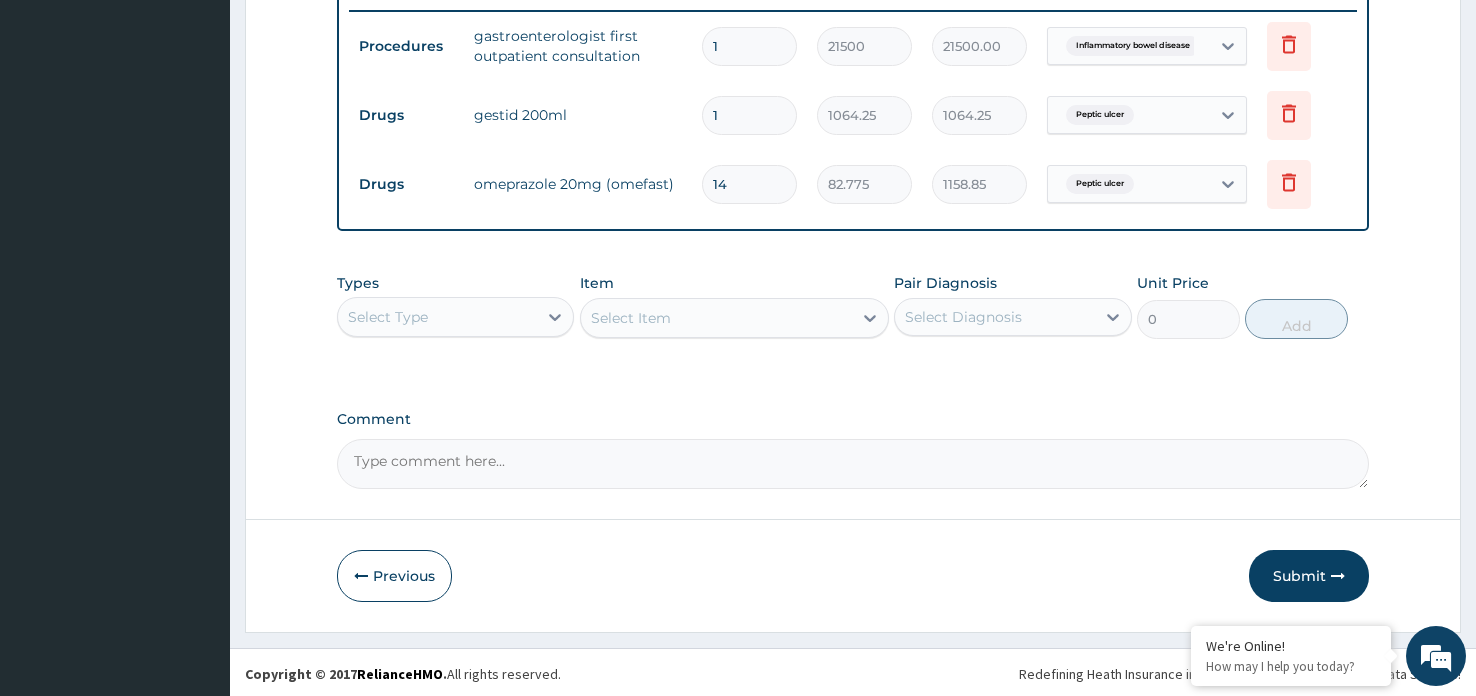 click on "Select Type" at bounding box center [437, 317] 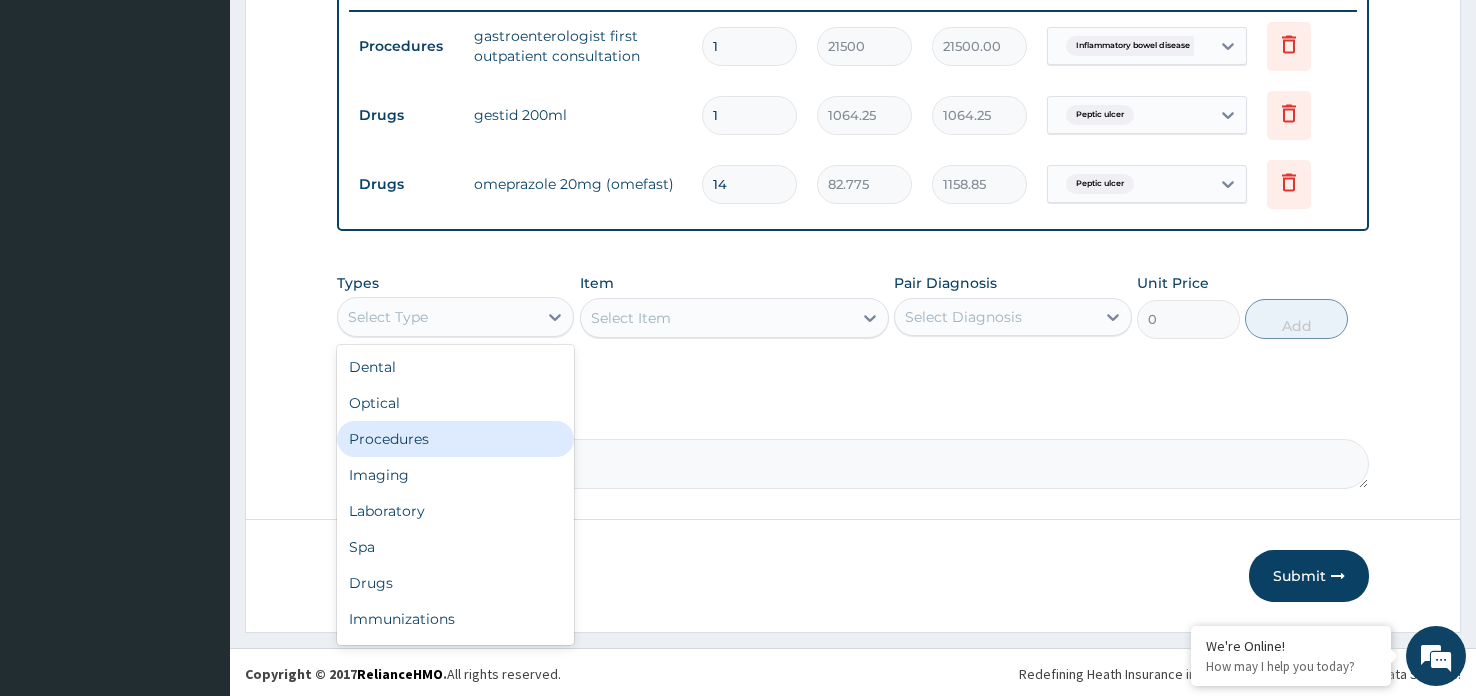 click on "Procedures" at bounding box center [455, 439] 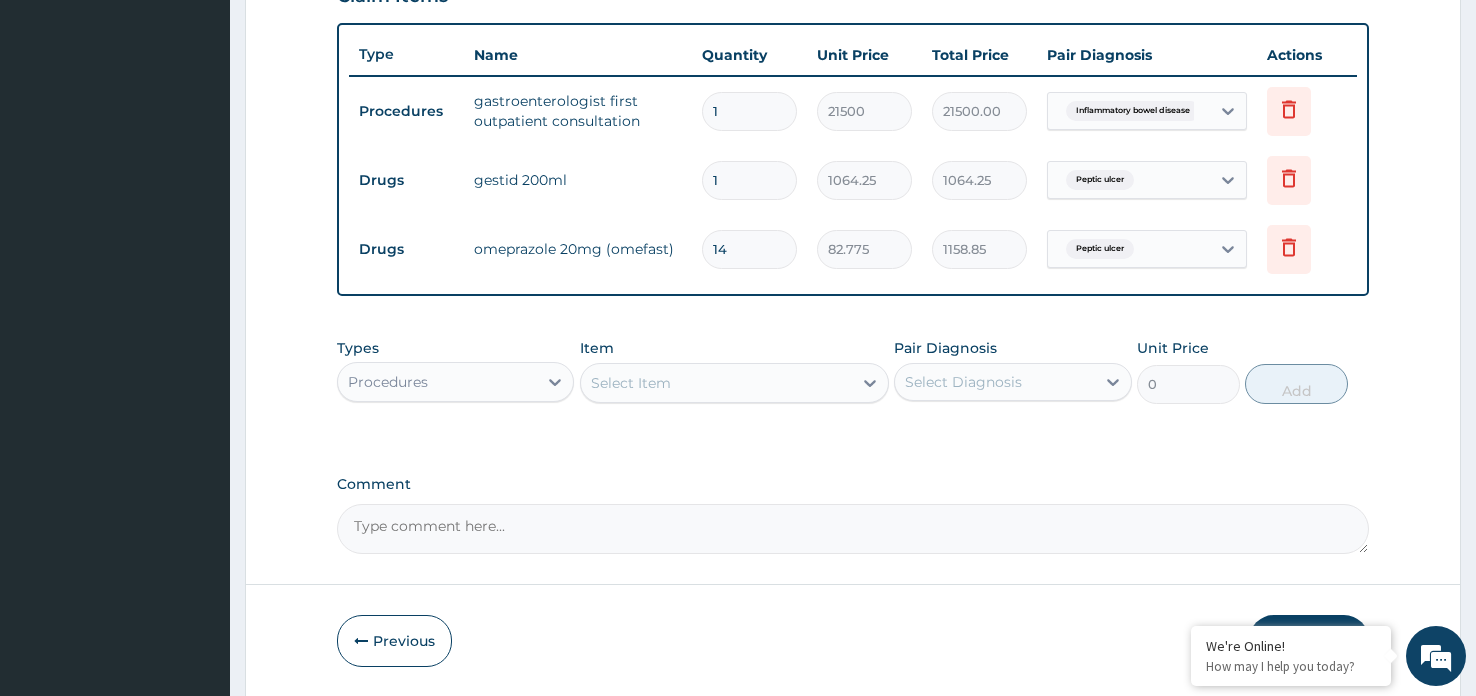 scroll, scrollTop: 710, scrollLeft: 0, axis: vertical 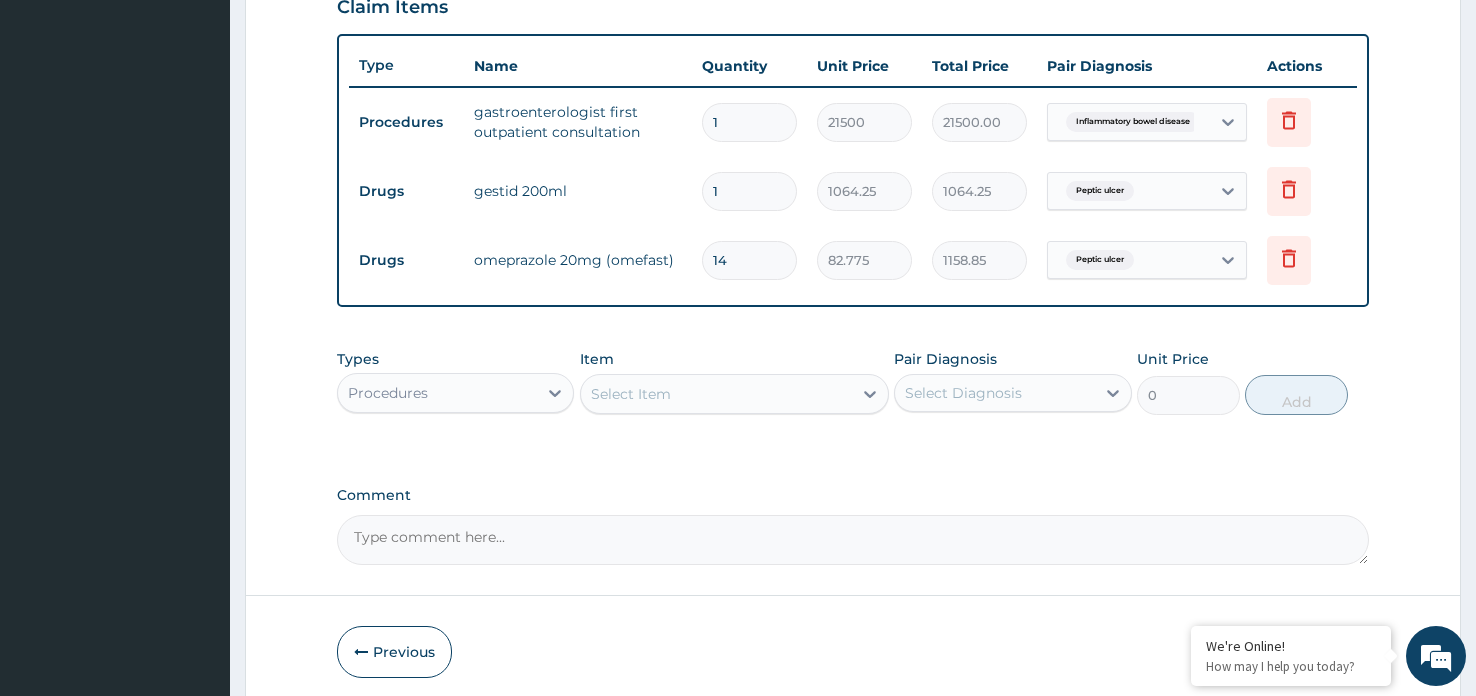 click on "Select Item" at bounding box center (717, 394) 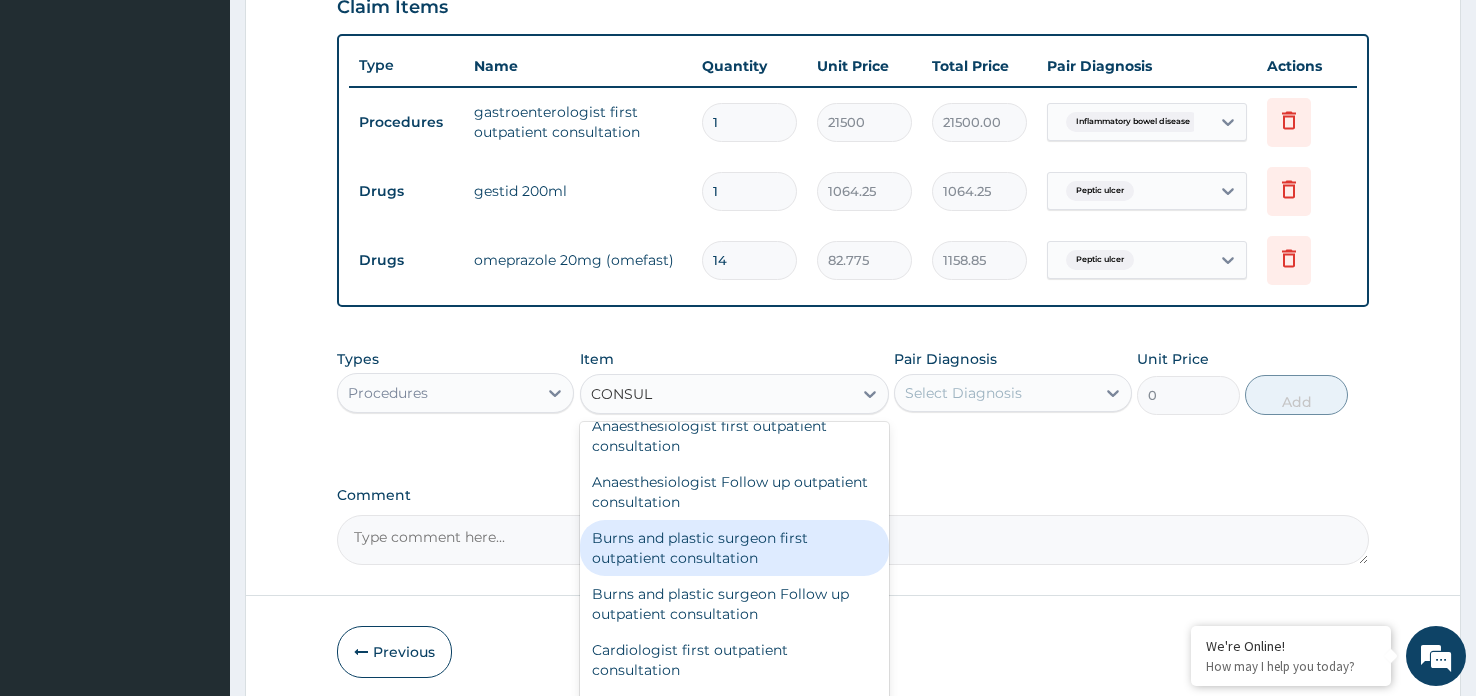 scroll, scrollTop: 19, scrollLeft: 0, axis: vertical 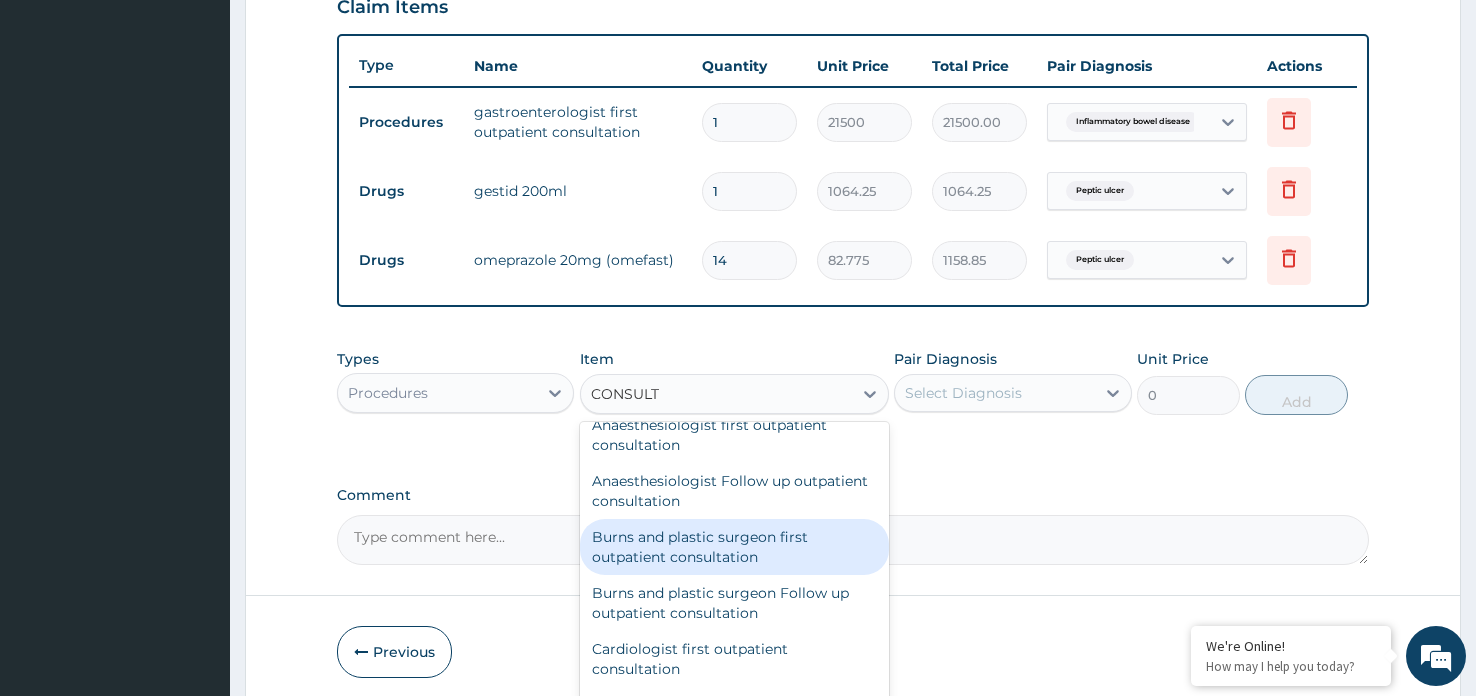 type on "CONSULTA" 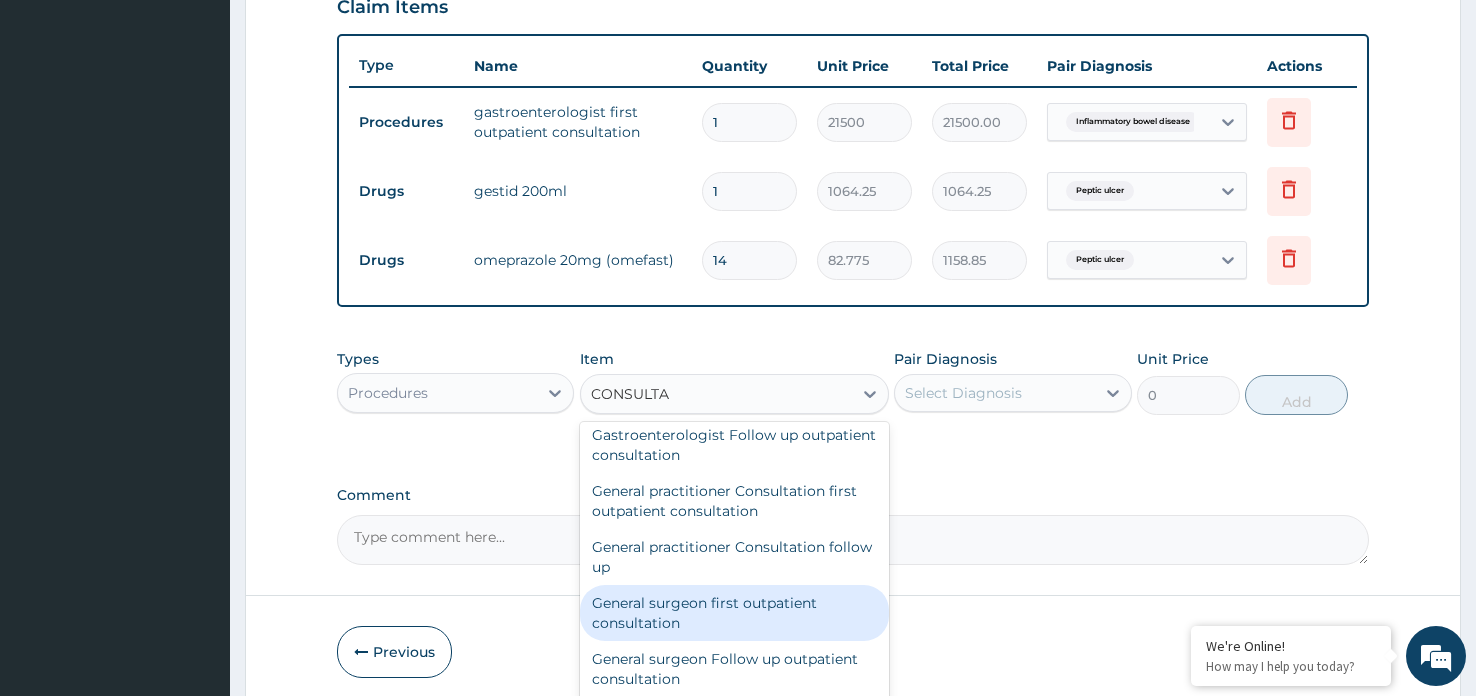 scroll, scrollTop: 918, scrollLeft: 0, axis: vertical 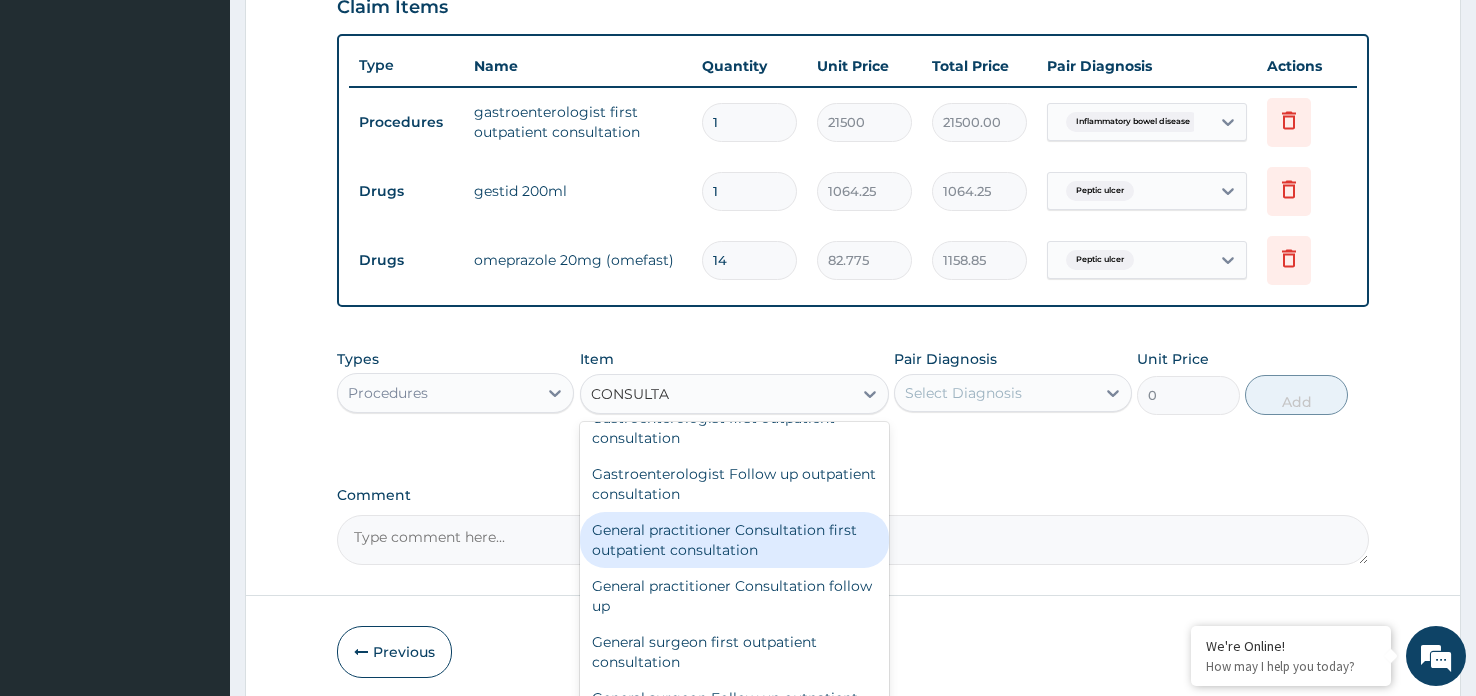 click on "General practitioner Consultation first outpatient consultation" at bounding box center [735, 540] 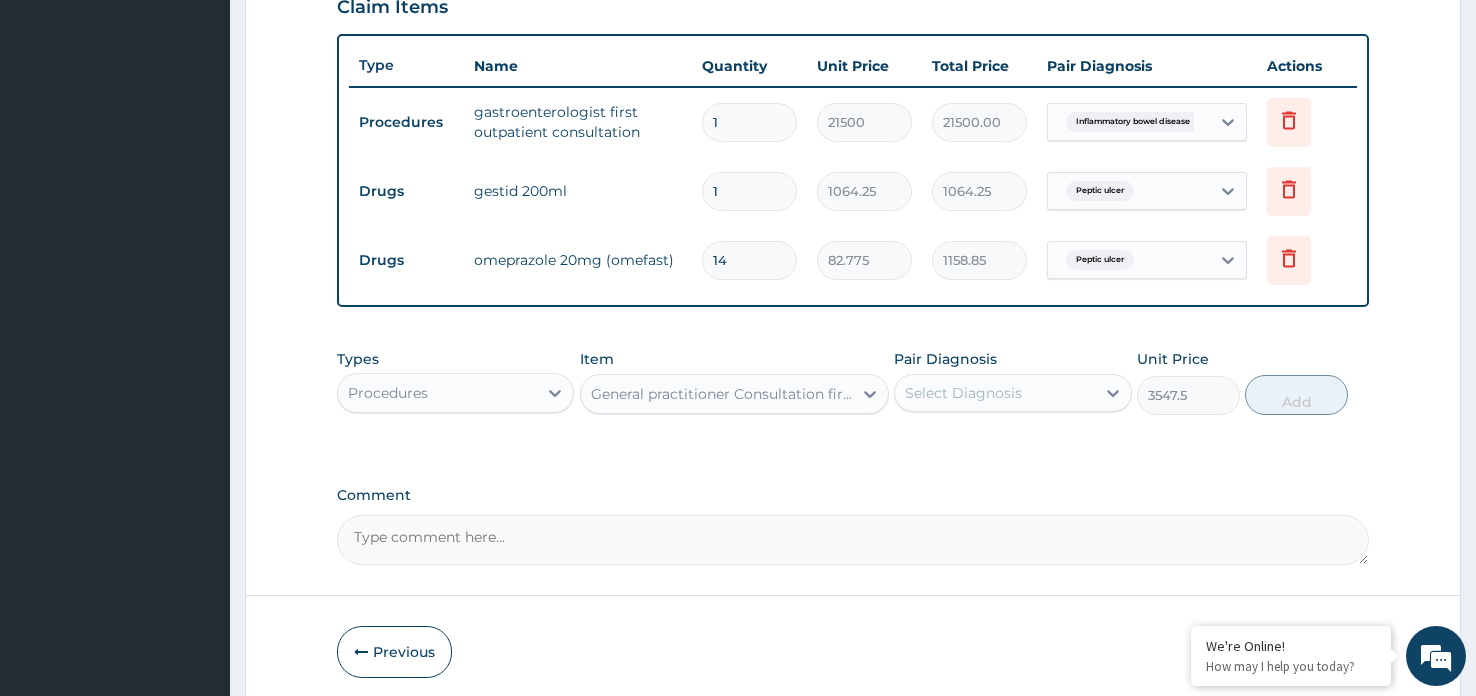 click on "Select Diagnosis" at bounding box center [994, 393] 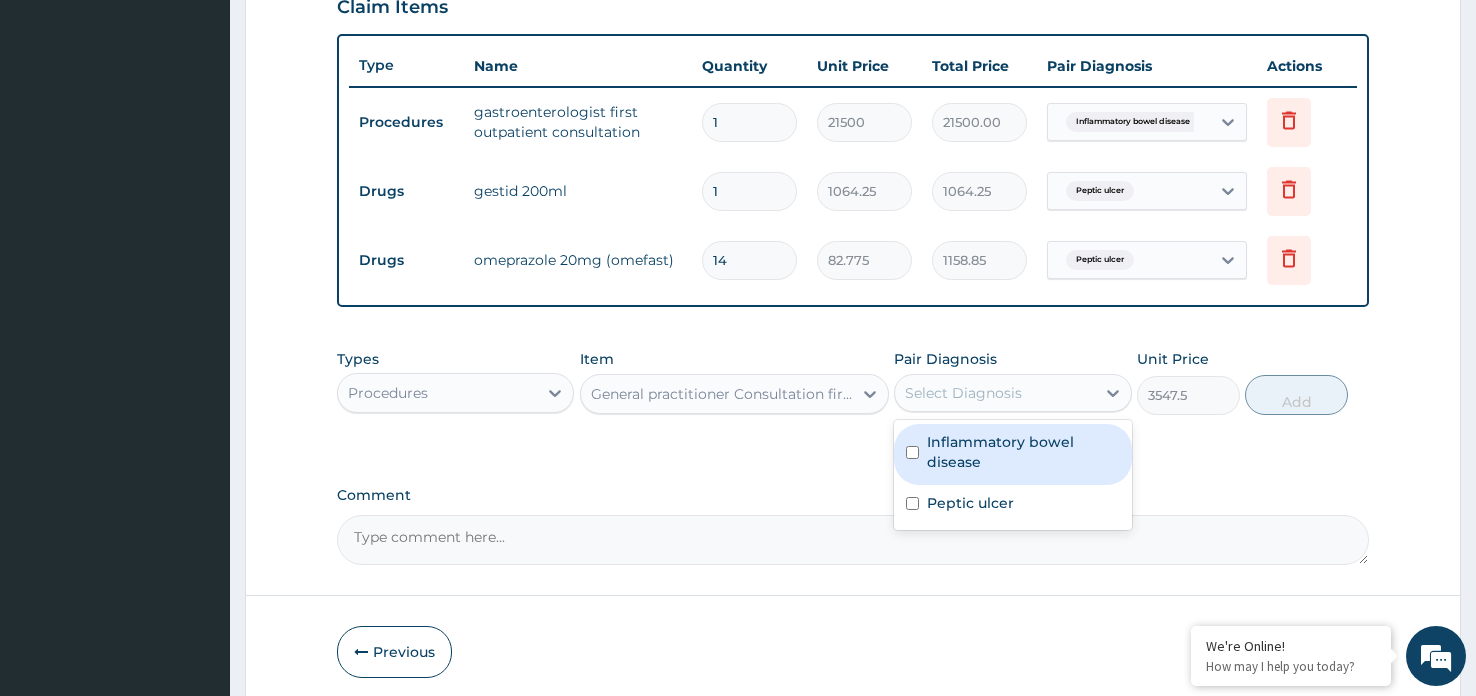 drag, startPoint x: 978, startPoint y: 452, endPoint x: 984, endPoint y: 489, distance: 37.48333 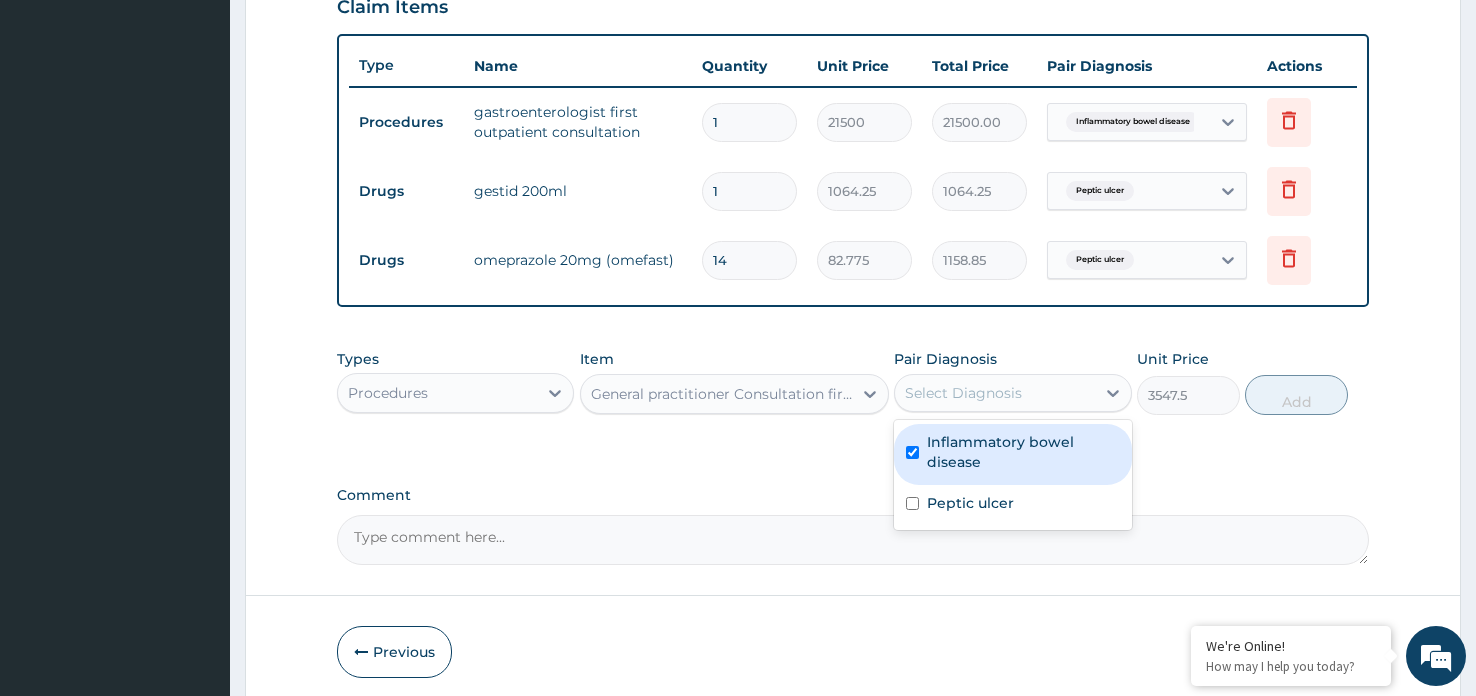 checkbox on "true" 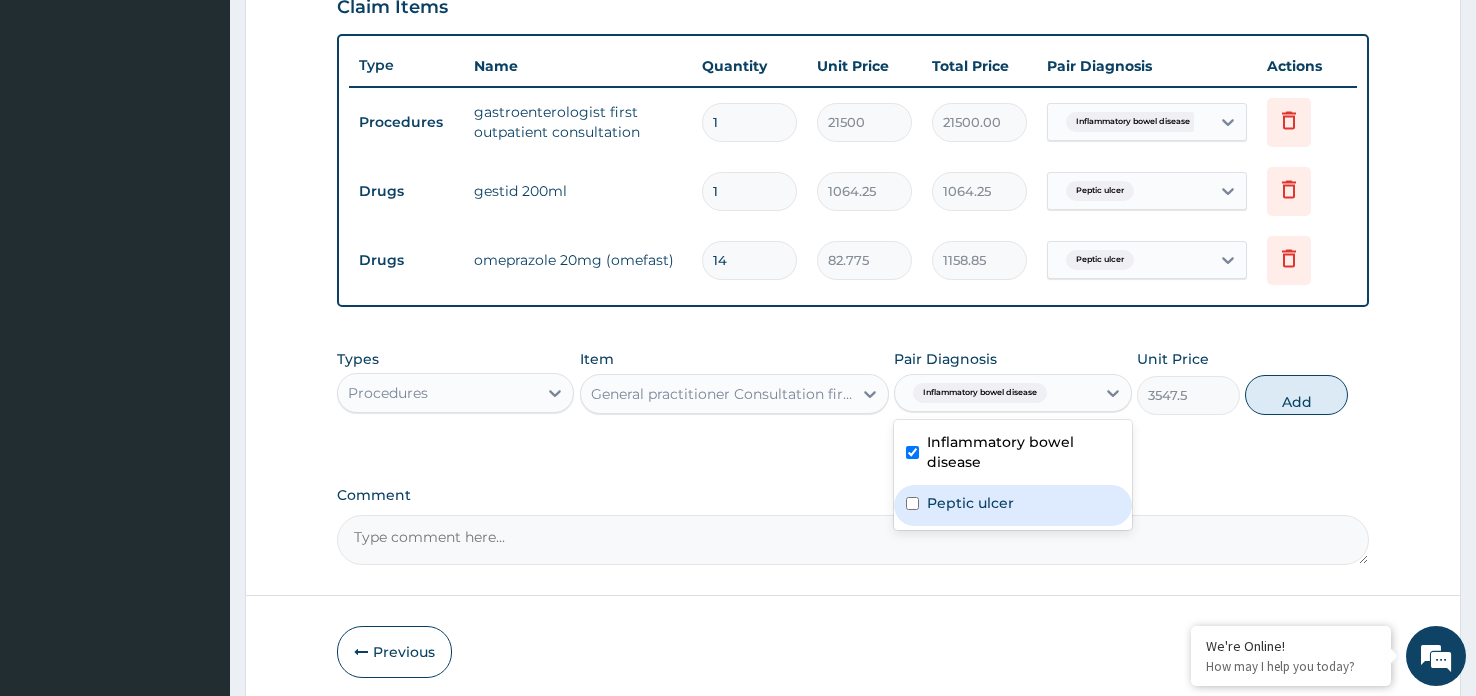 drag, startPoint x: 978, startPoint y: 500, endPoint x: 1159, endPoint y: 424, distance: 196.30843 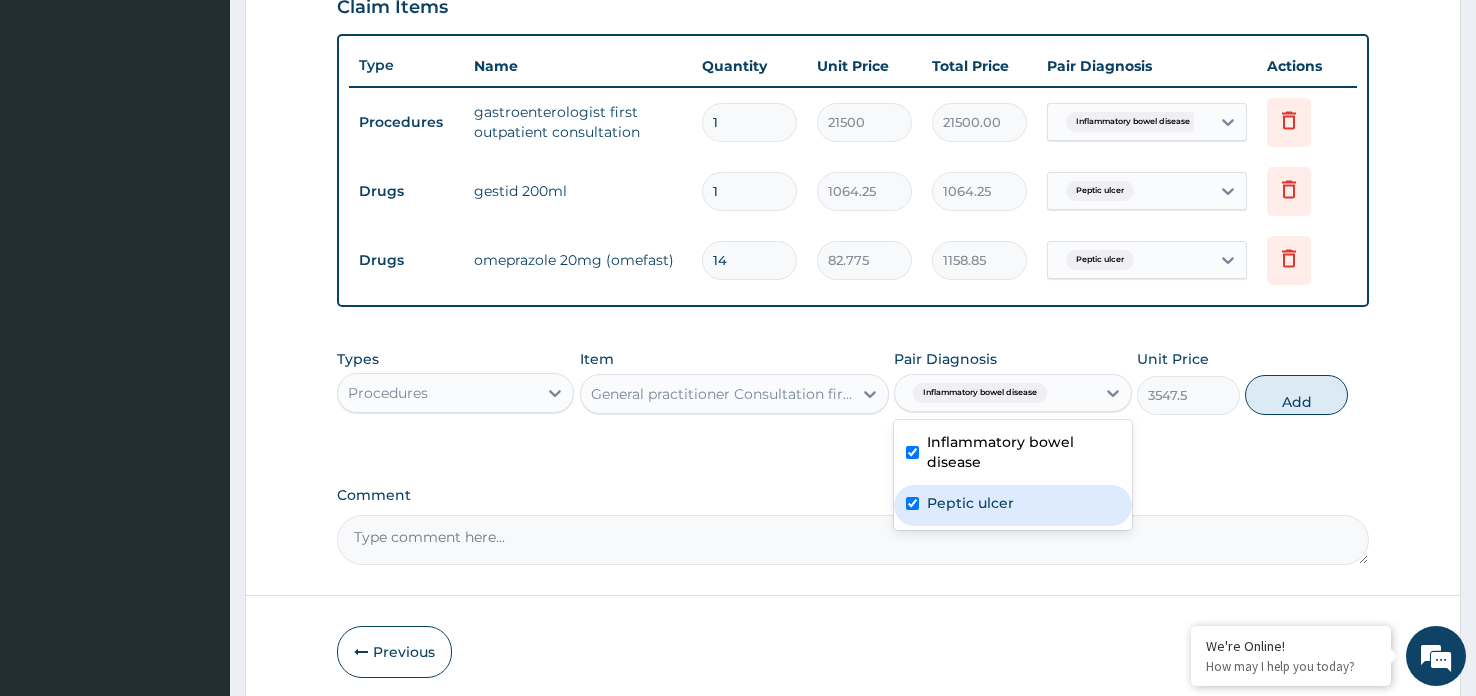 checkbox on "true" 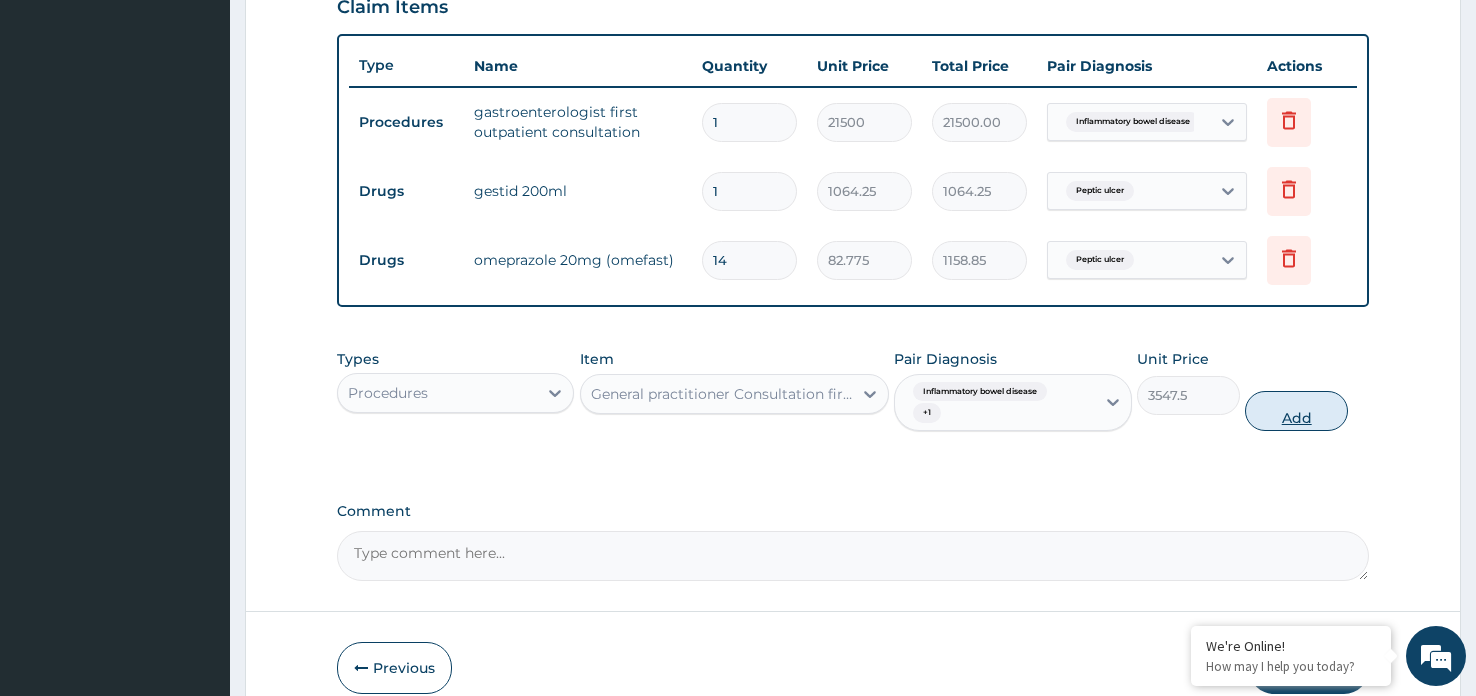 click on "Add" at bounding box center [1296, 411] 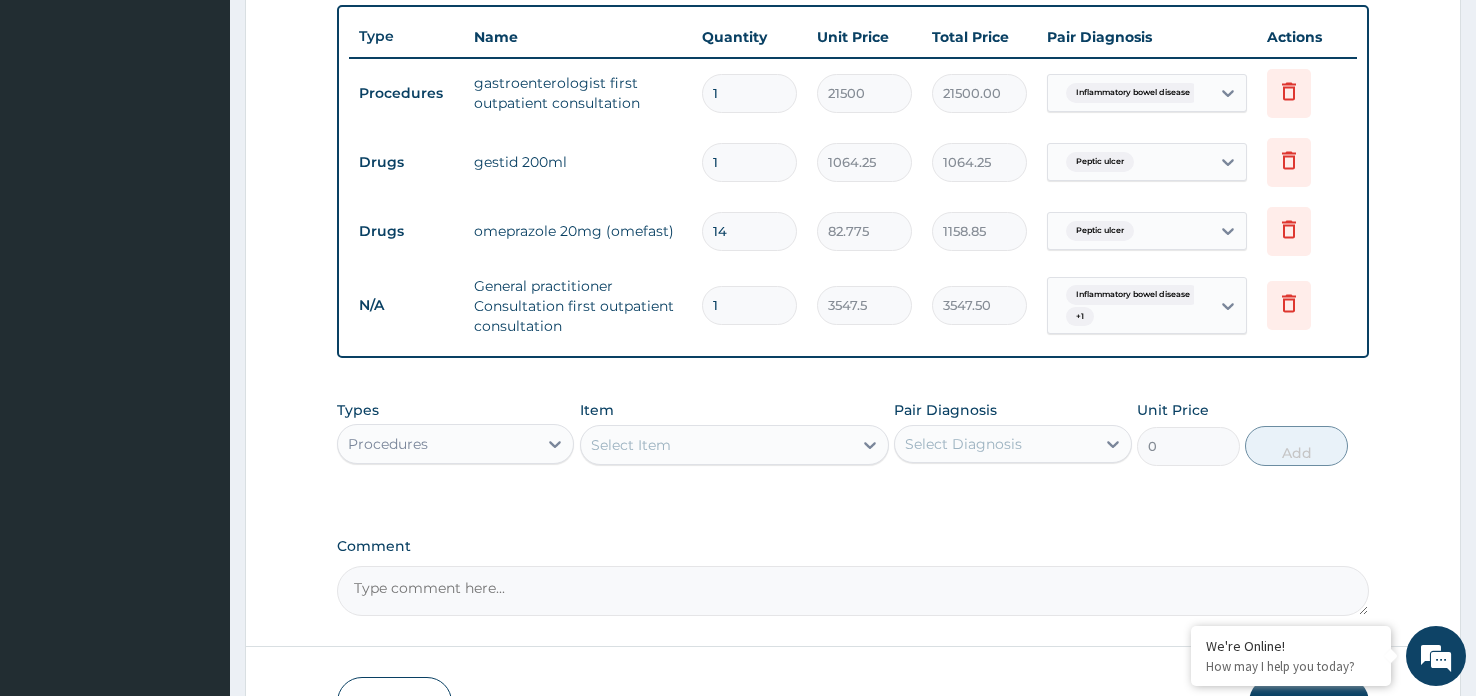 scroll, scrollTop: 741, scrollLeft: 0, axis: vertical 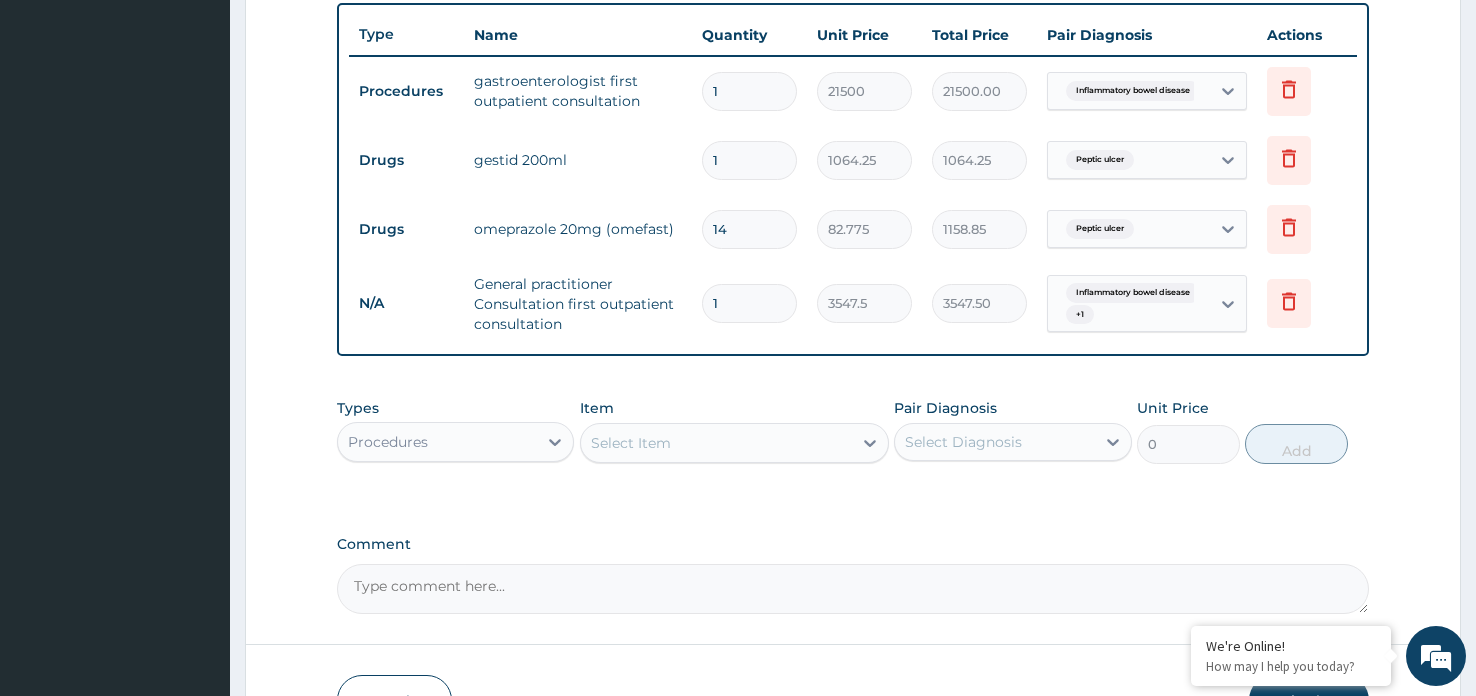 click on "Select Item" at bounding box center (631, 443) 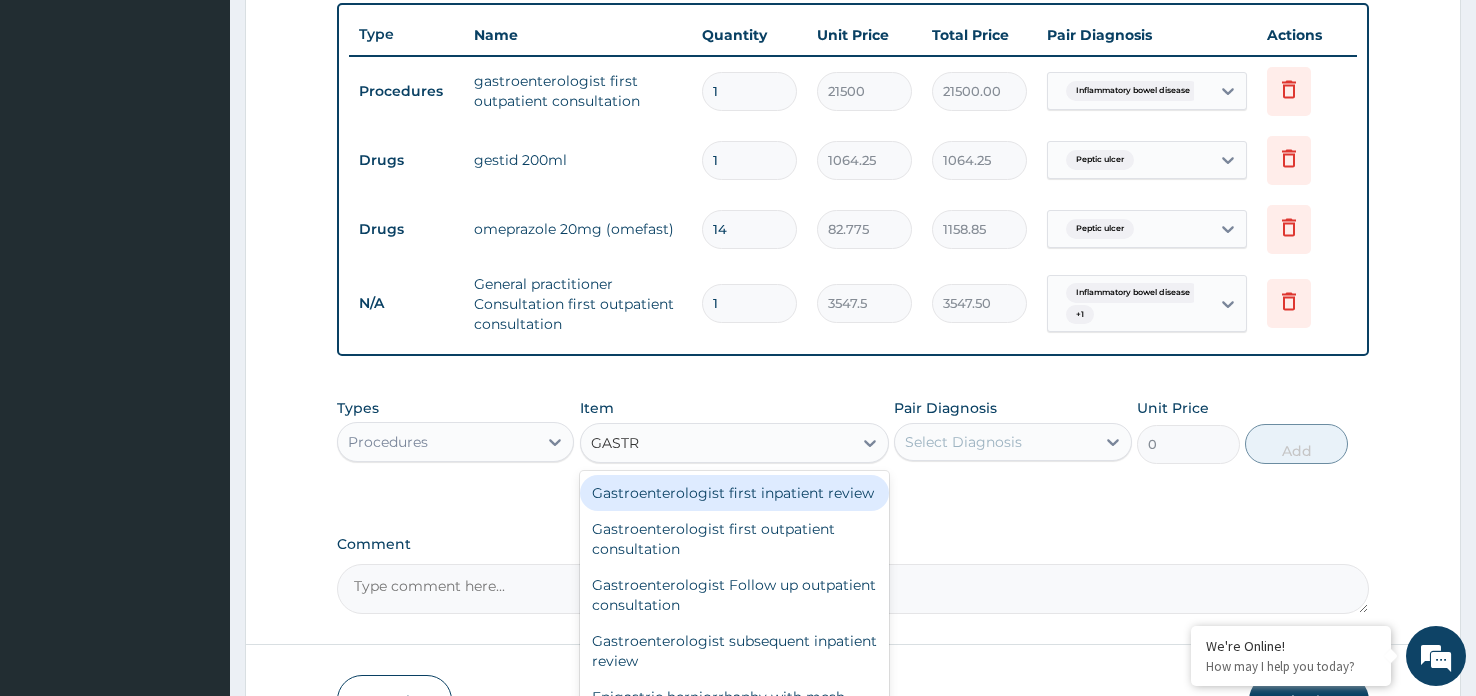 type on "GASTRO" 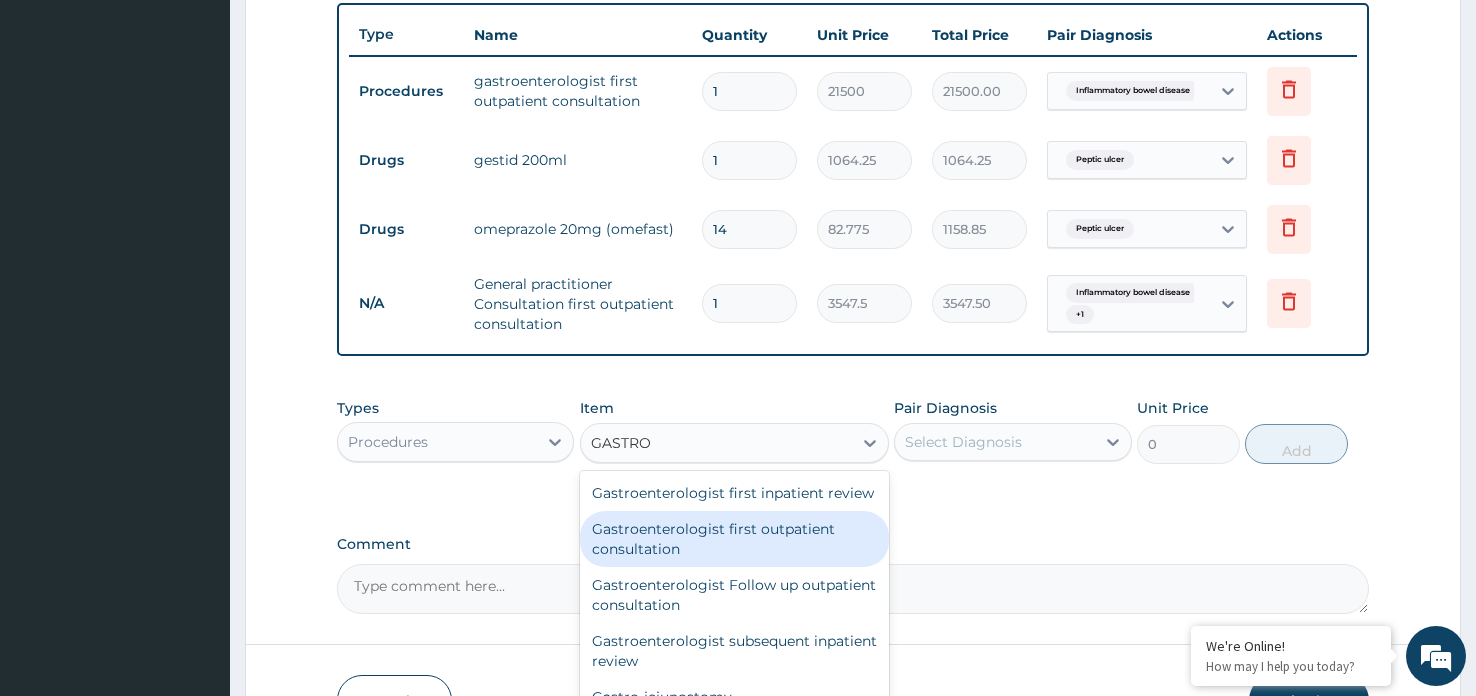 click on "Gastroenterologist first outpatient consultation" at bounding box center (735, 539) 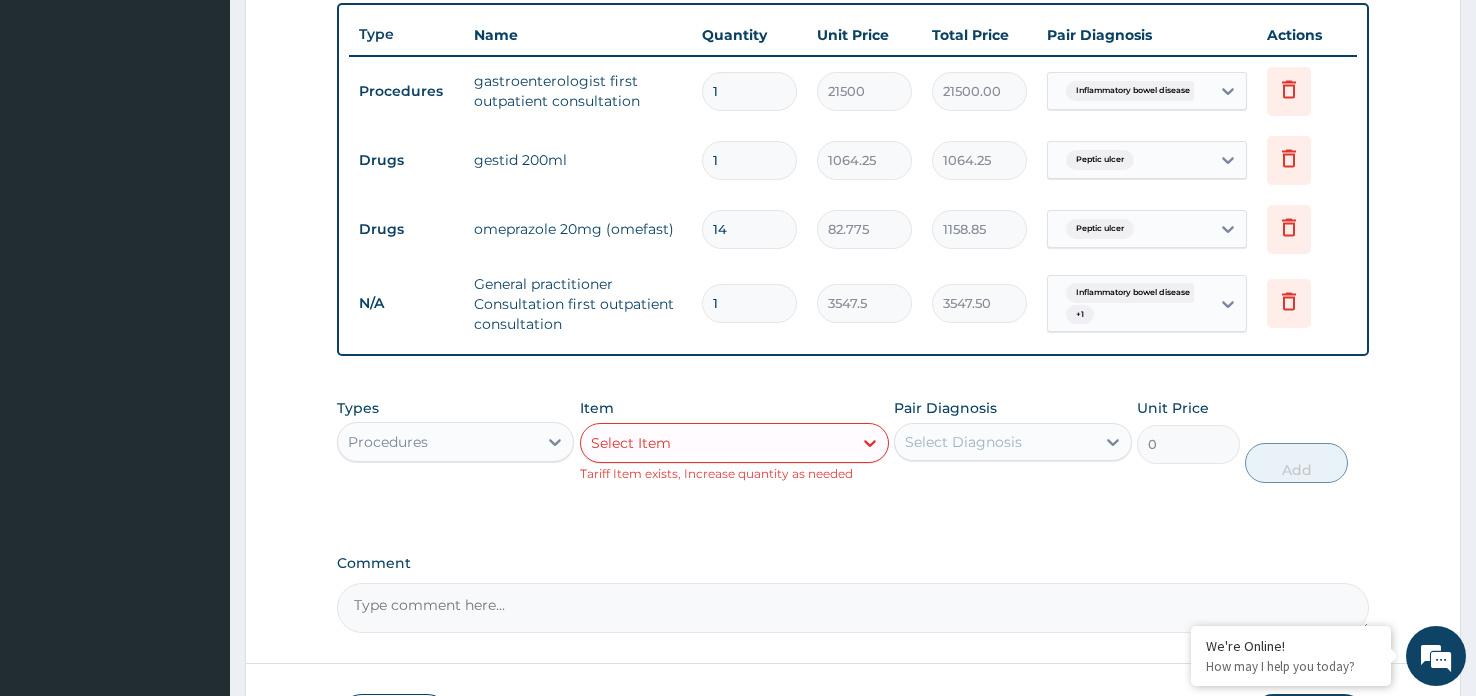 click on "Select Item" at bounding box center [717, 443] 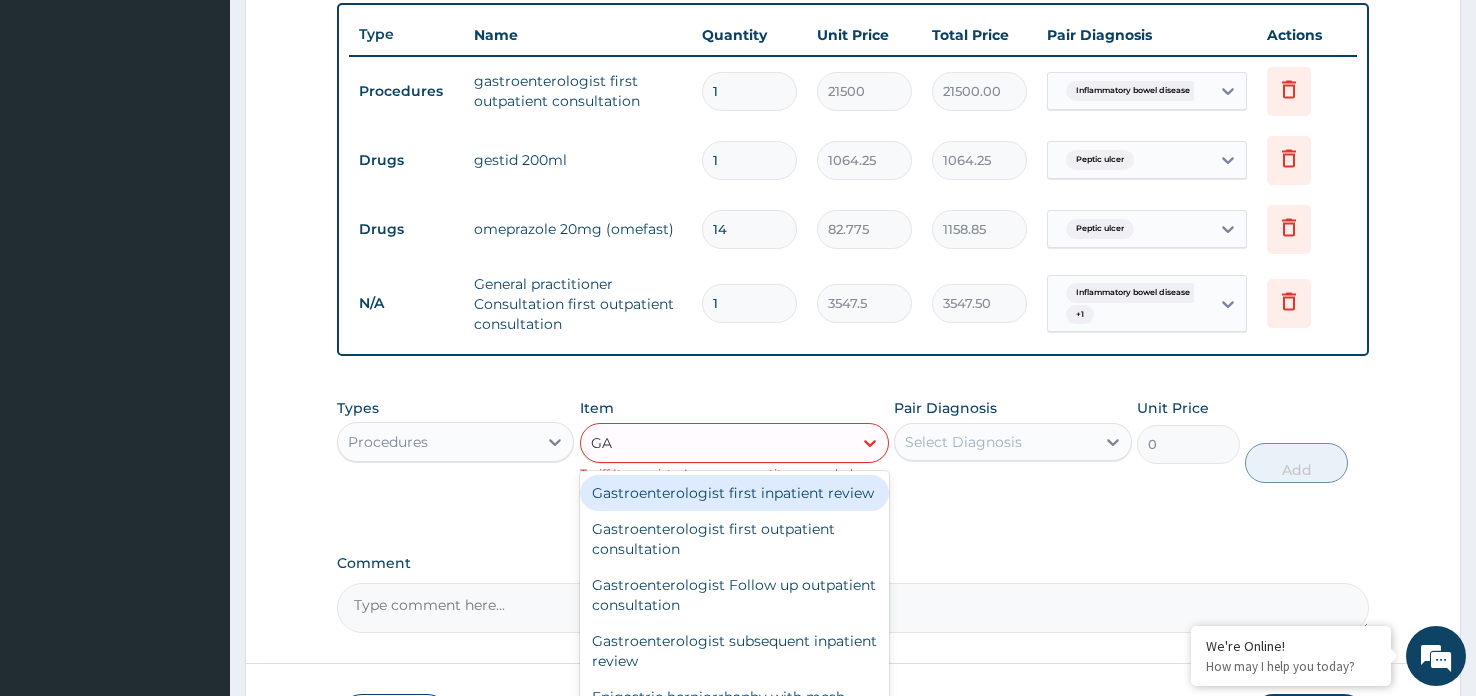 type on "G" 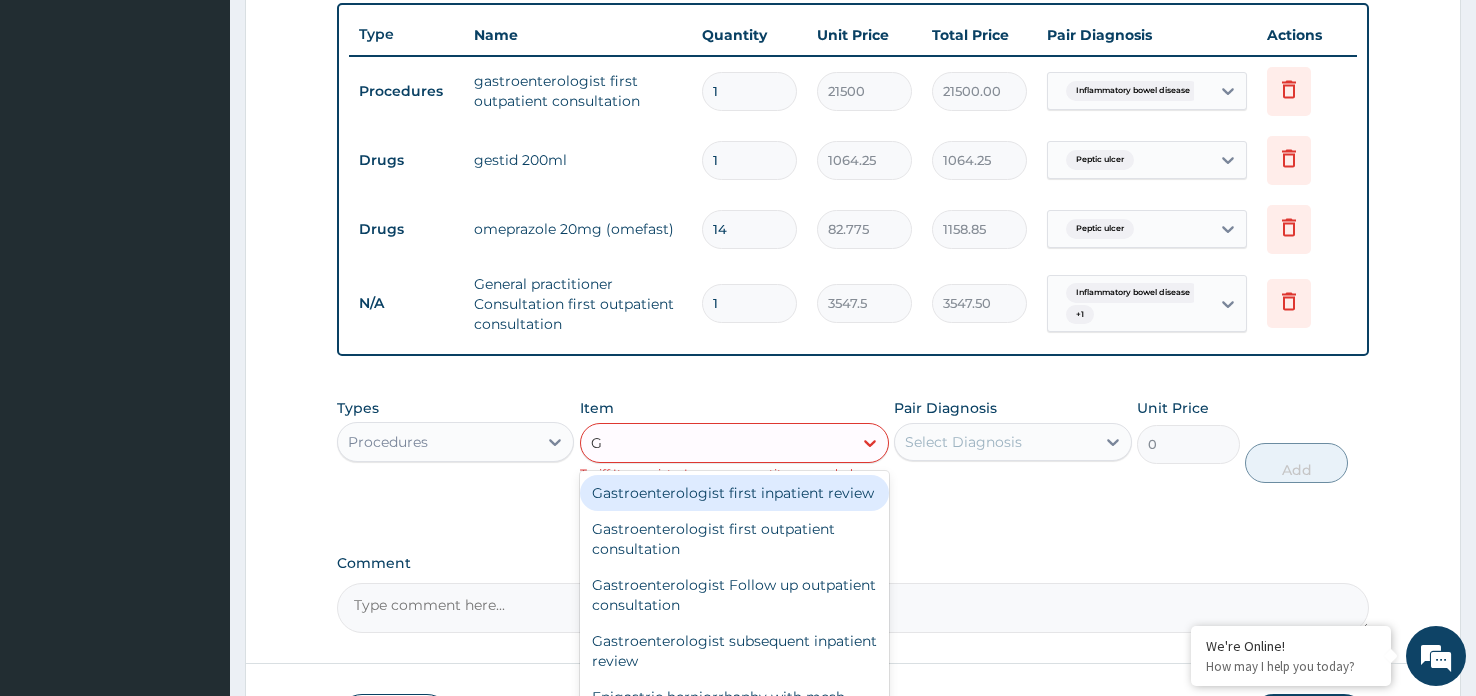 type 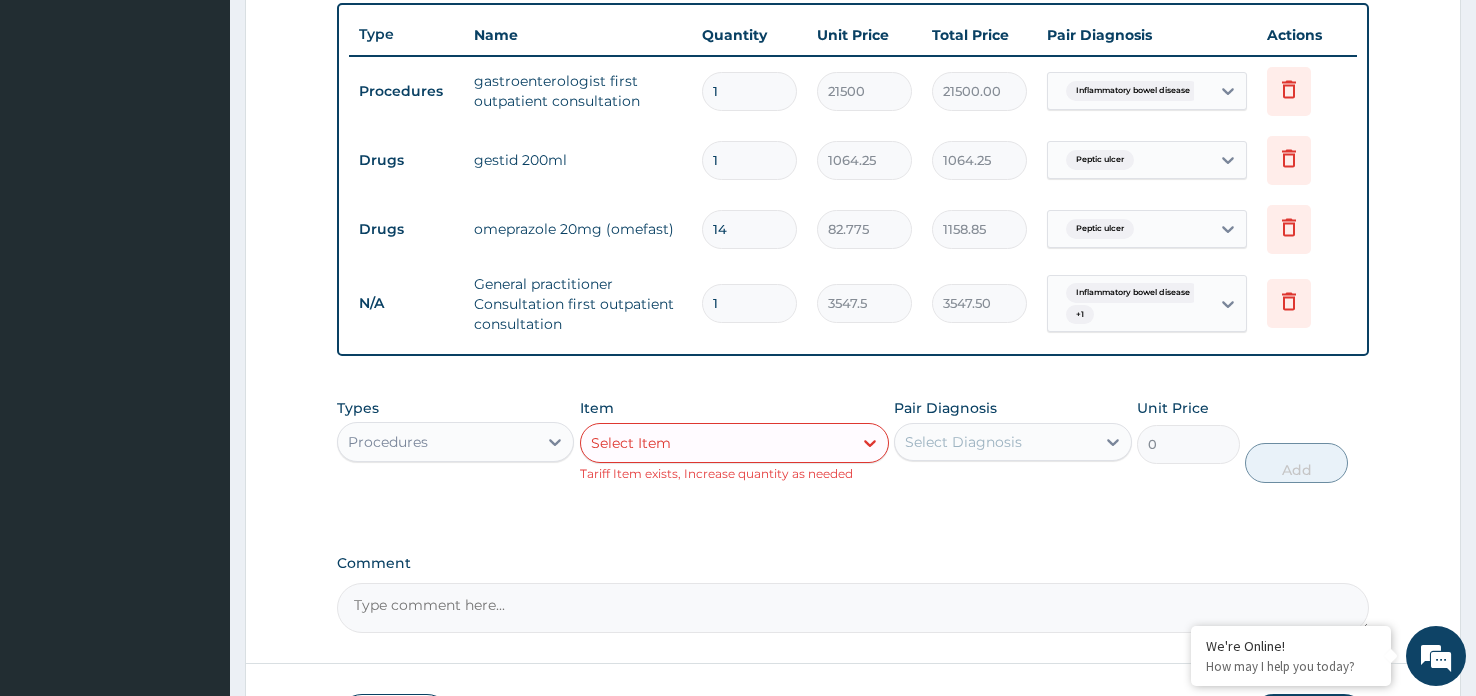 click on "Comment" at bounding box center [853, 563] 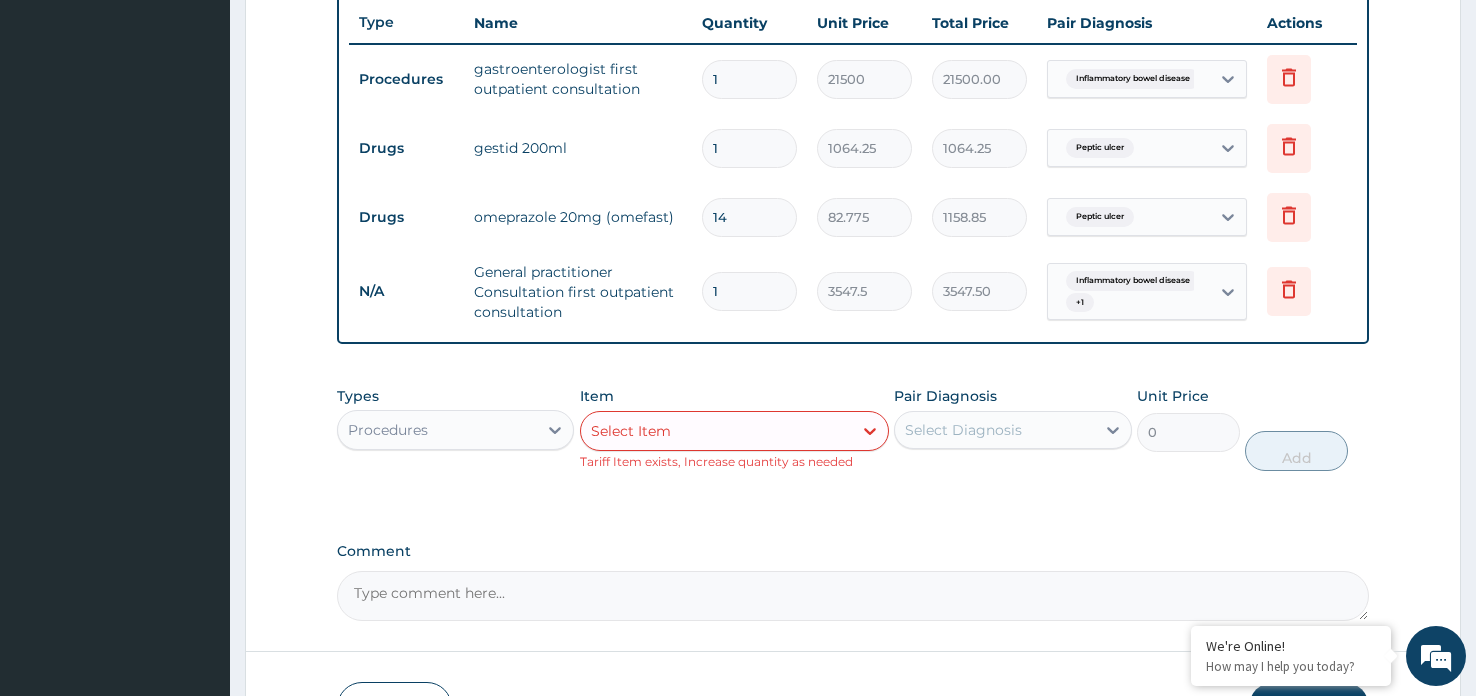 scroll, scrollTop: 885, scrollLeft: 0, axis: vertical 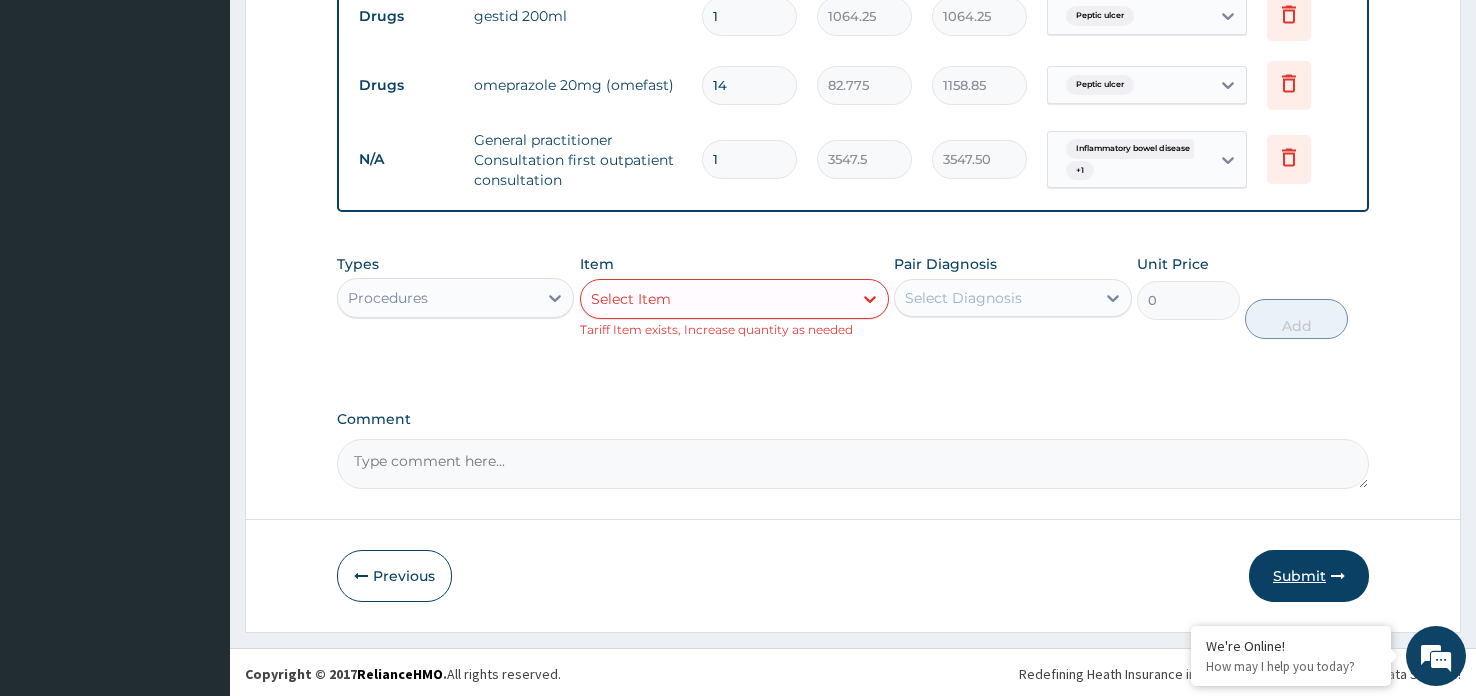 click on "Submit" at bounding box center (1309, 576) 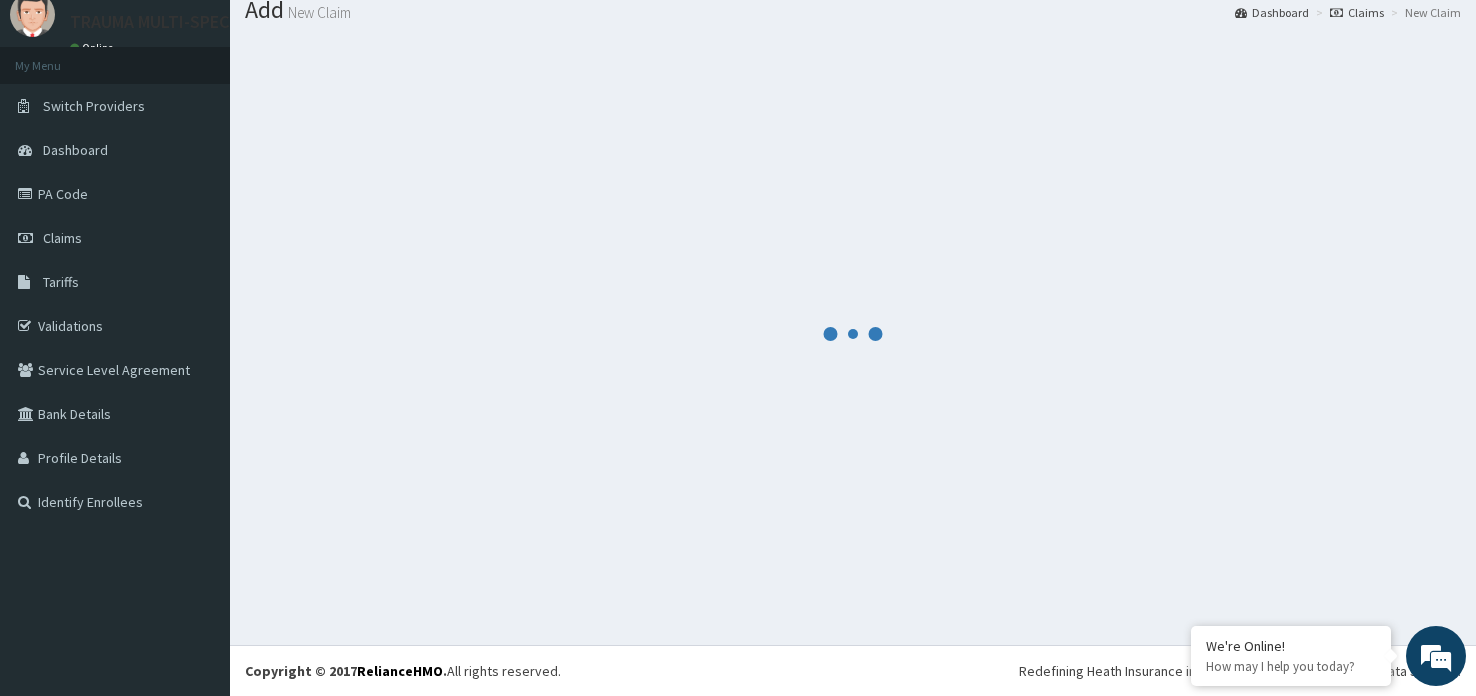 scroll, scrollTop: 67, scrollLeft: 0, axis: vertical 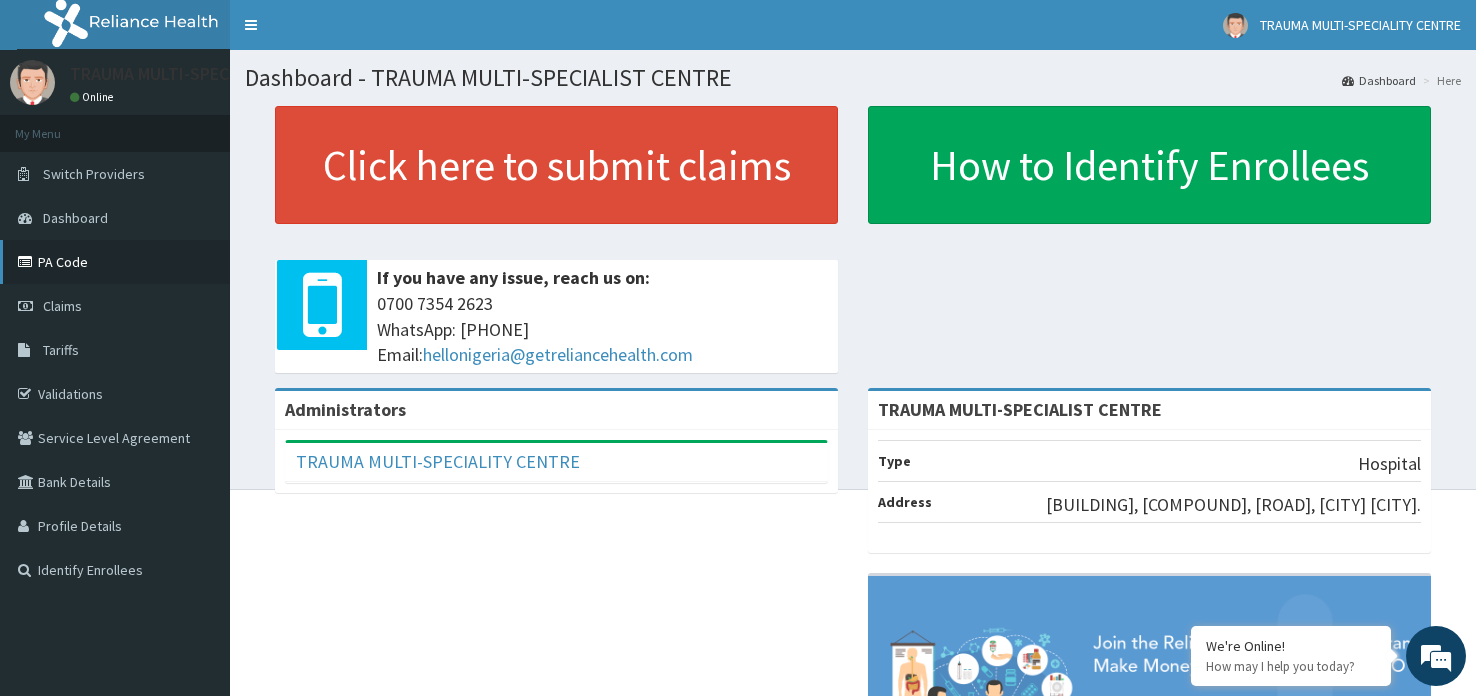 click on "PA Code" at bounding box center [115, 262] 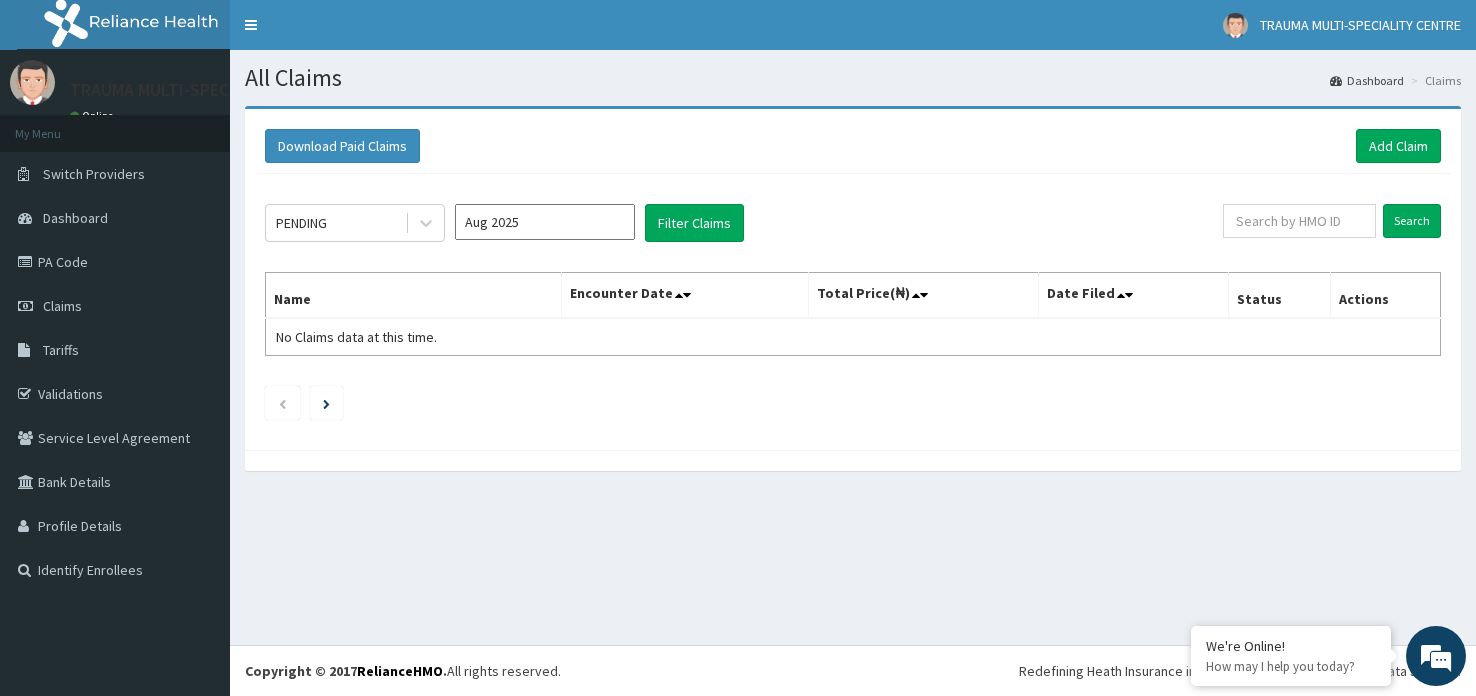 scroll, scrollTop: 0, scrollLeft: 0, axis: both 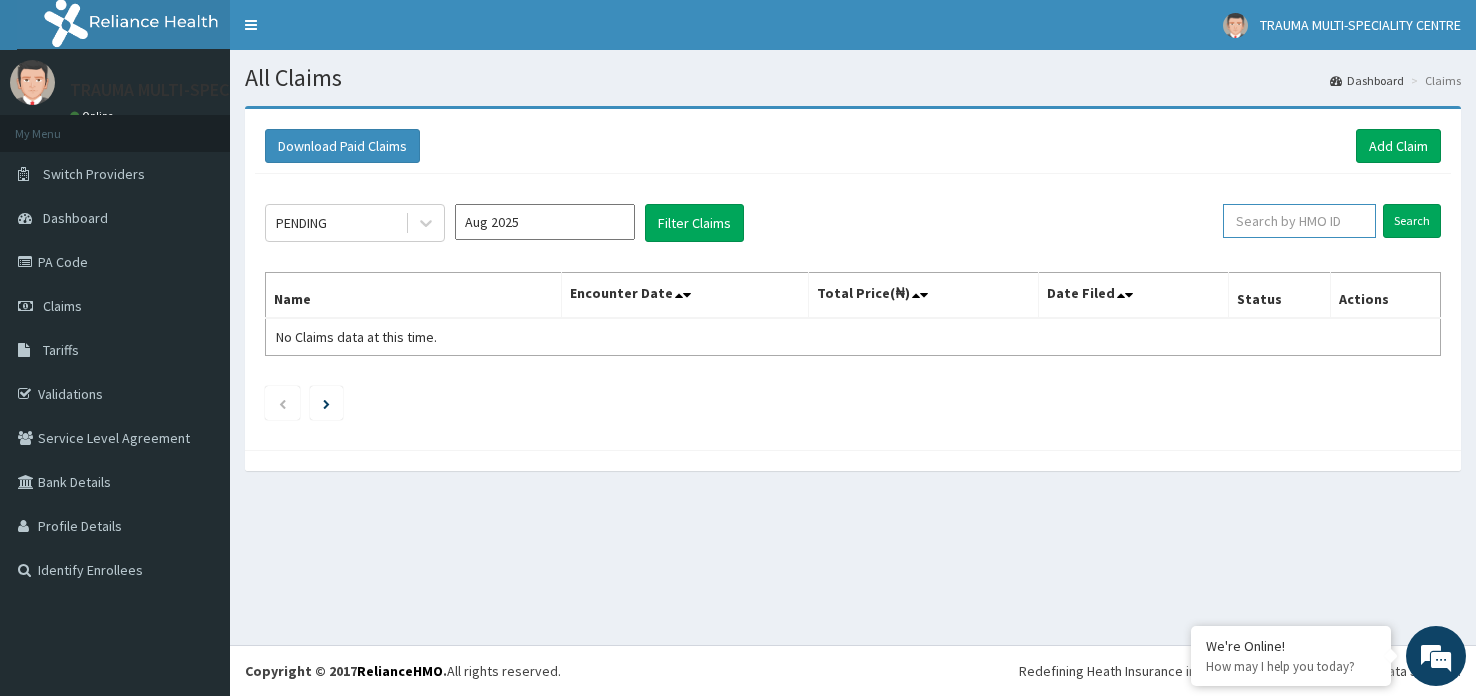 click at bounding box center [1299, 221] 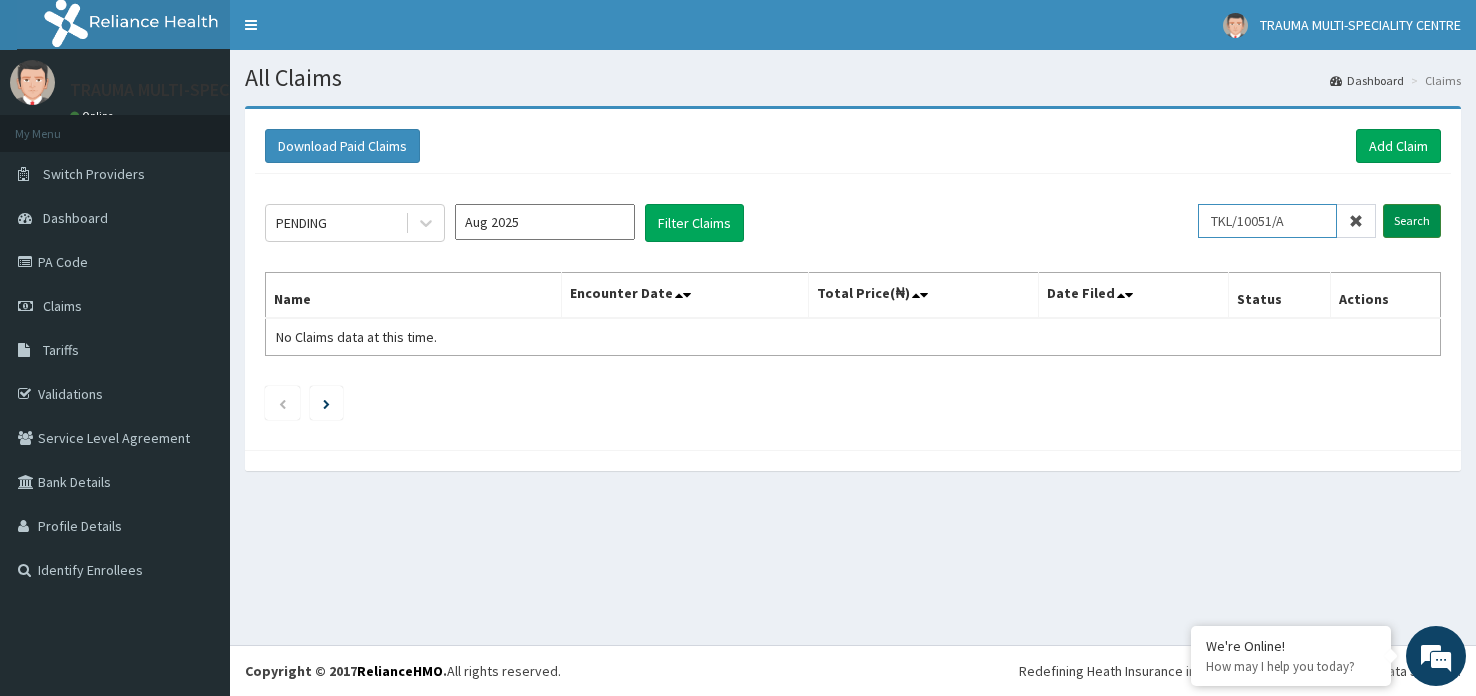 type on "TKL/10051/A" 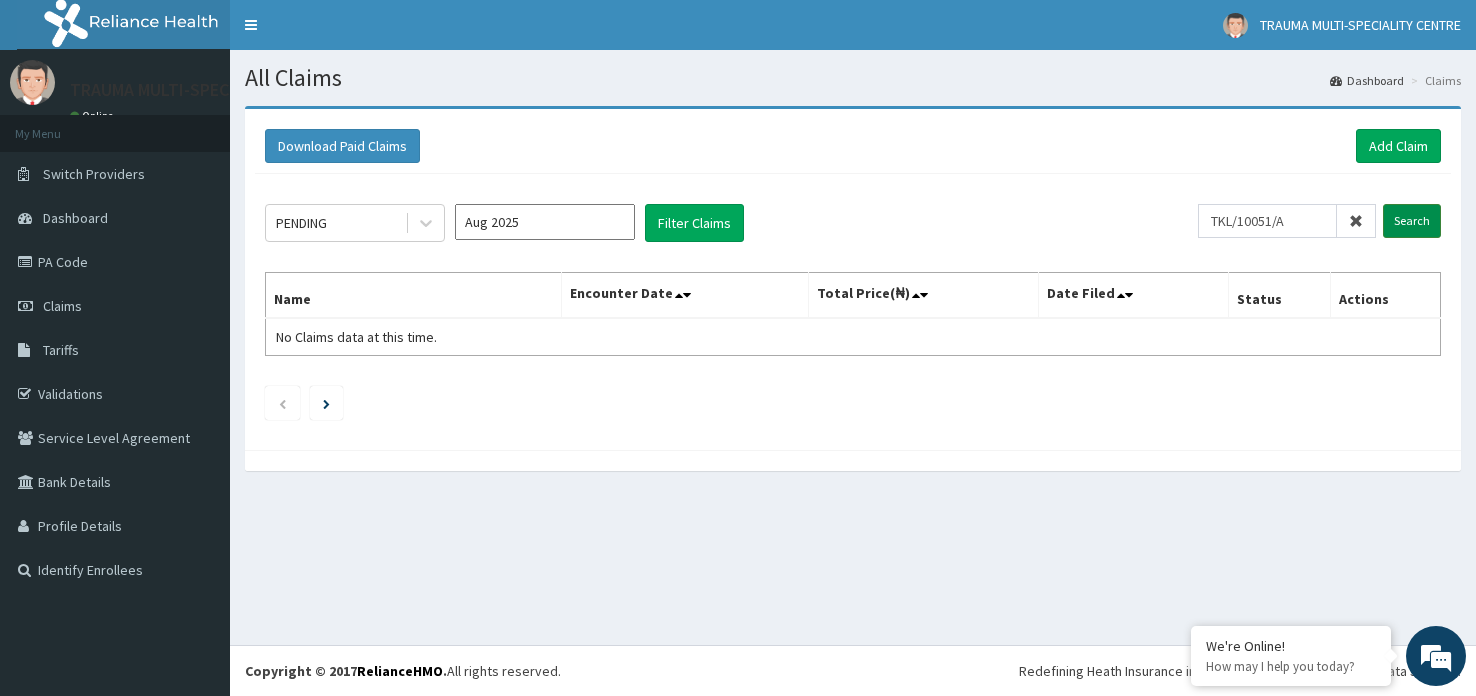 click on "Search" at bounding box center [1412, 221] 